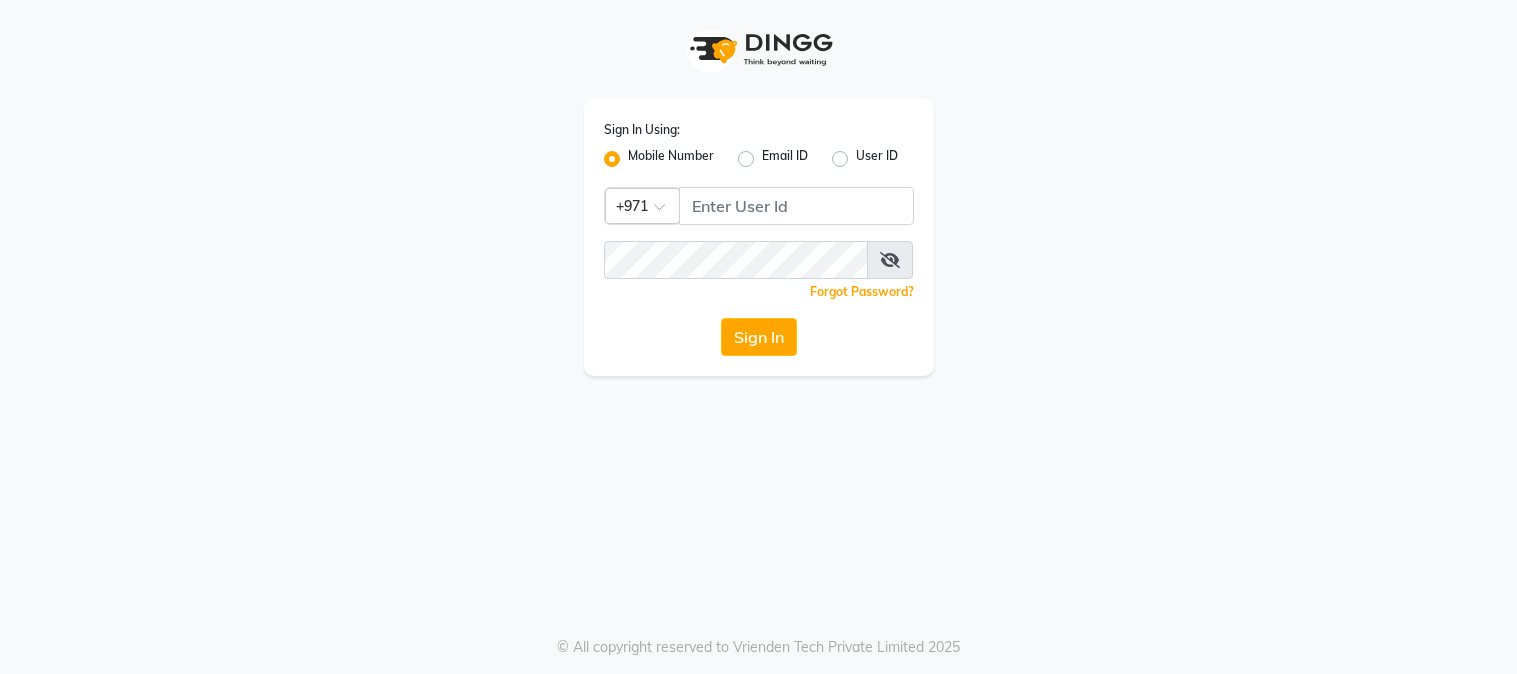 scroll, scrollTop: 0, scrollLeft: 0, axis: both 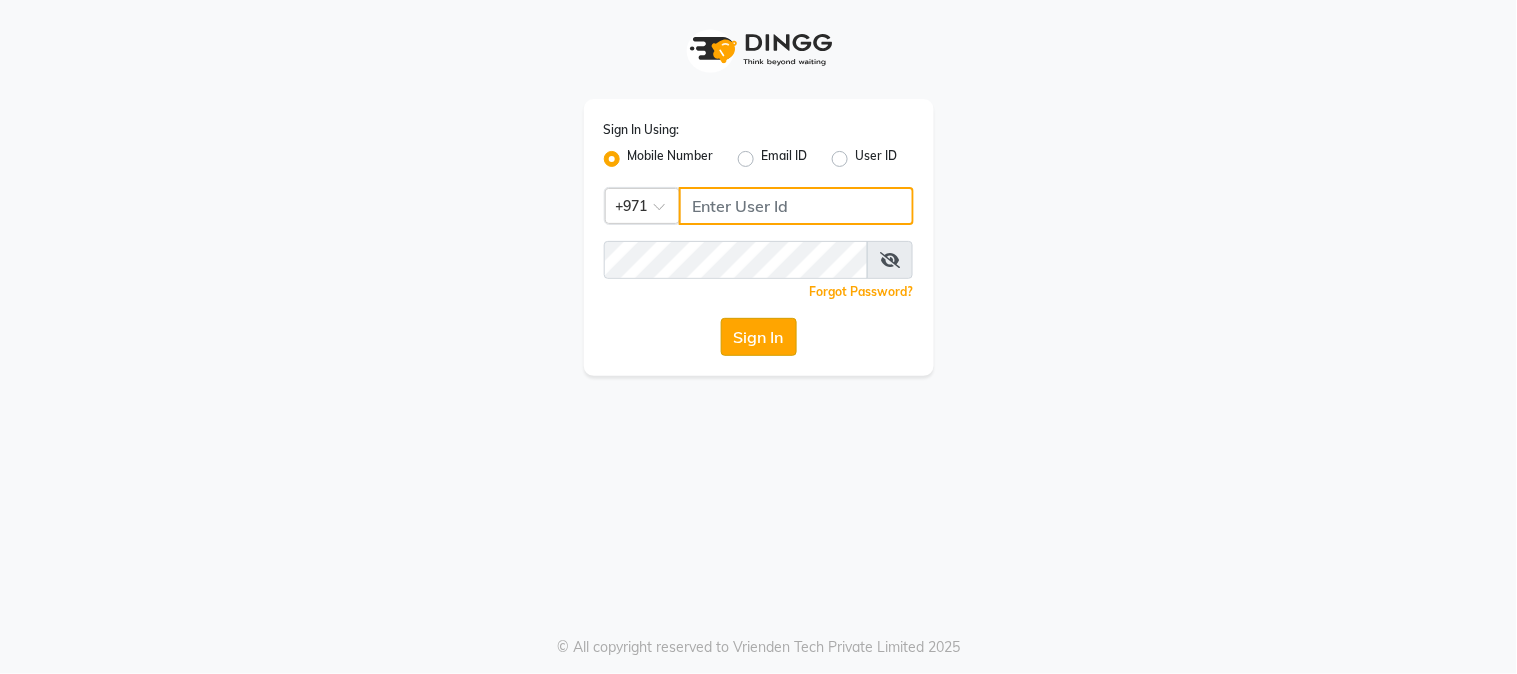 type on "528803869" 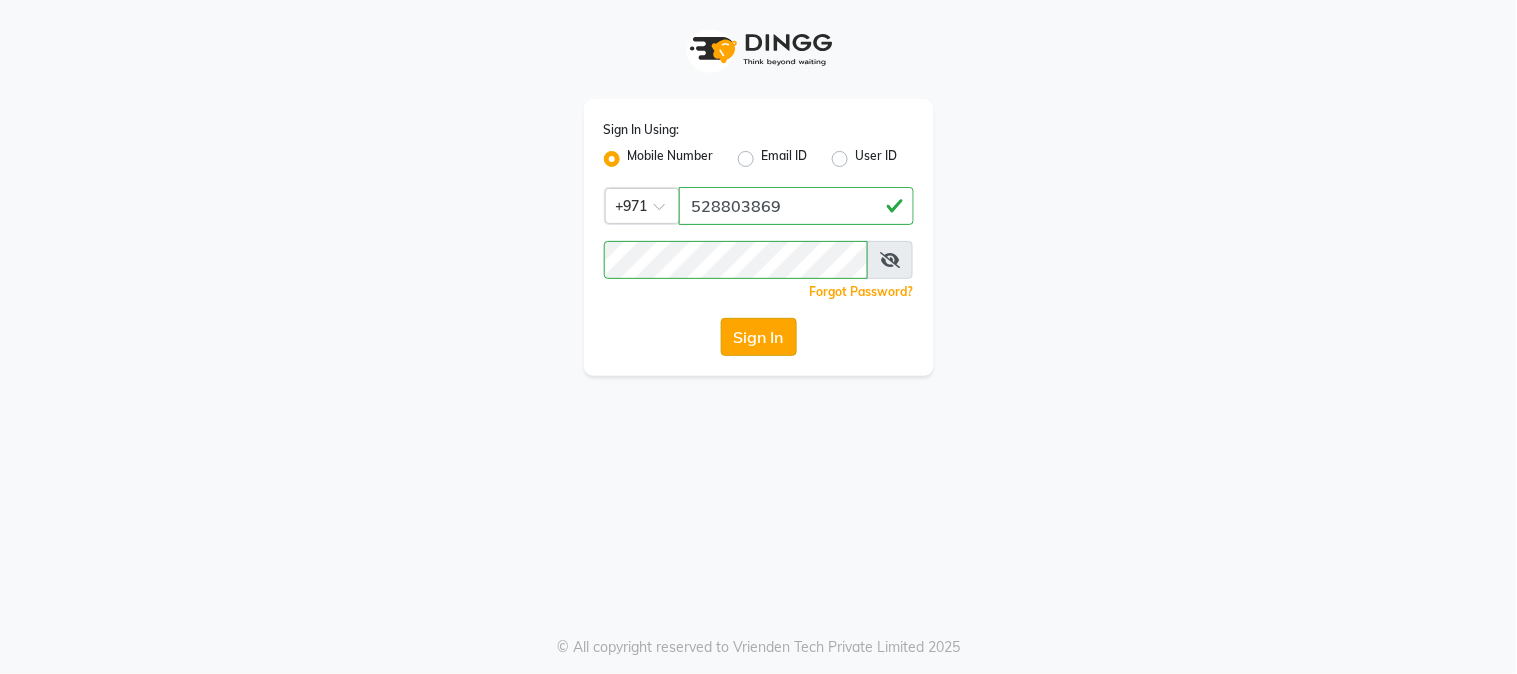 click on "Sign In" 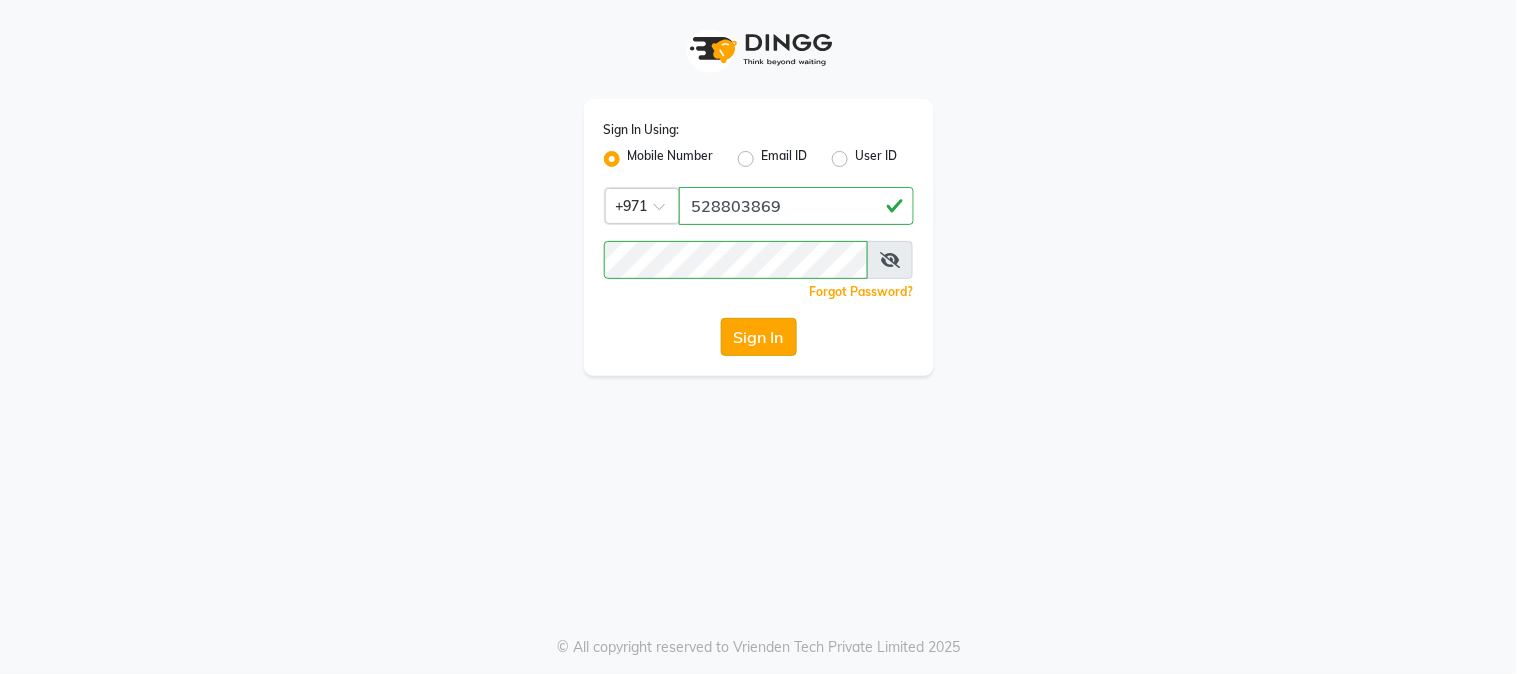 click on "Sign In" 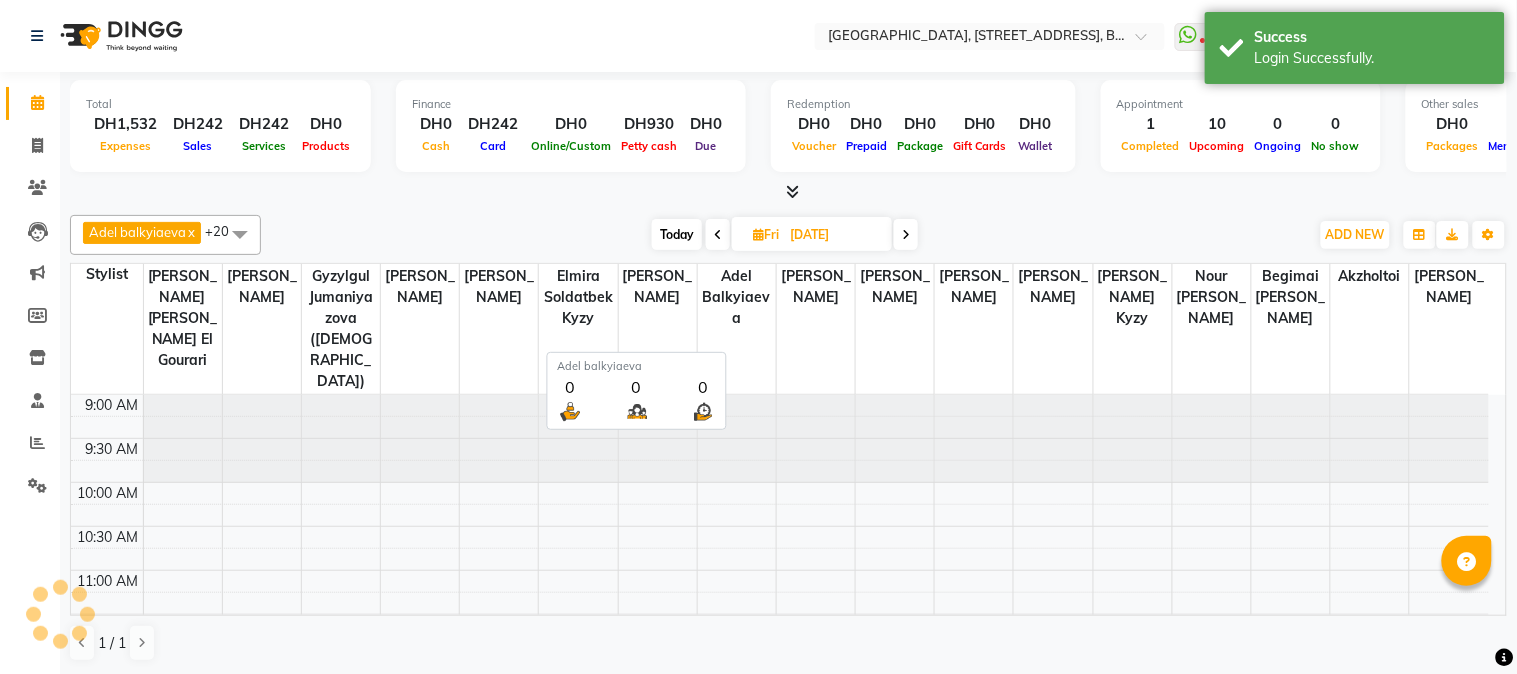 scroll, scrollTop: 0, scrollLeft: 0, axis: both 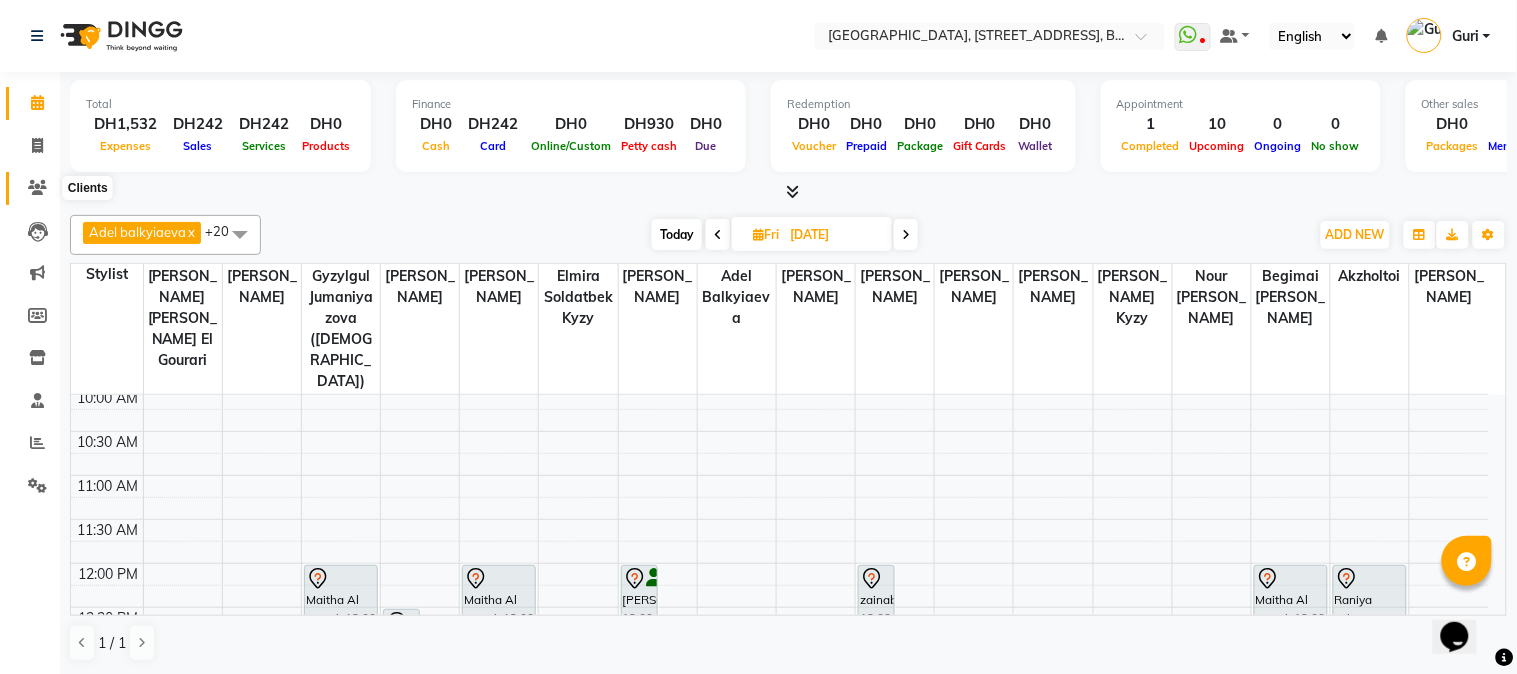 click 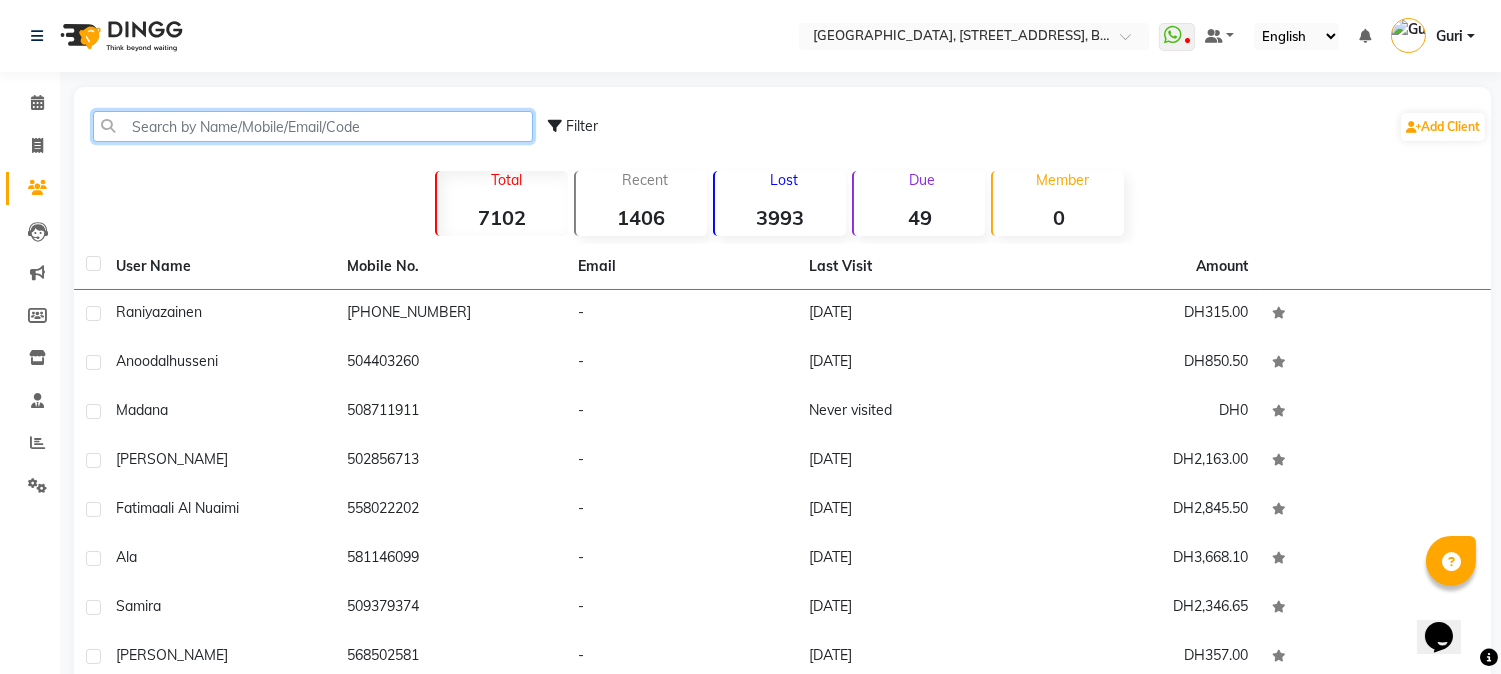 click 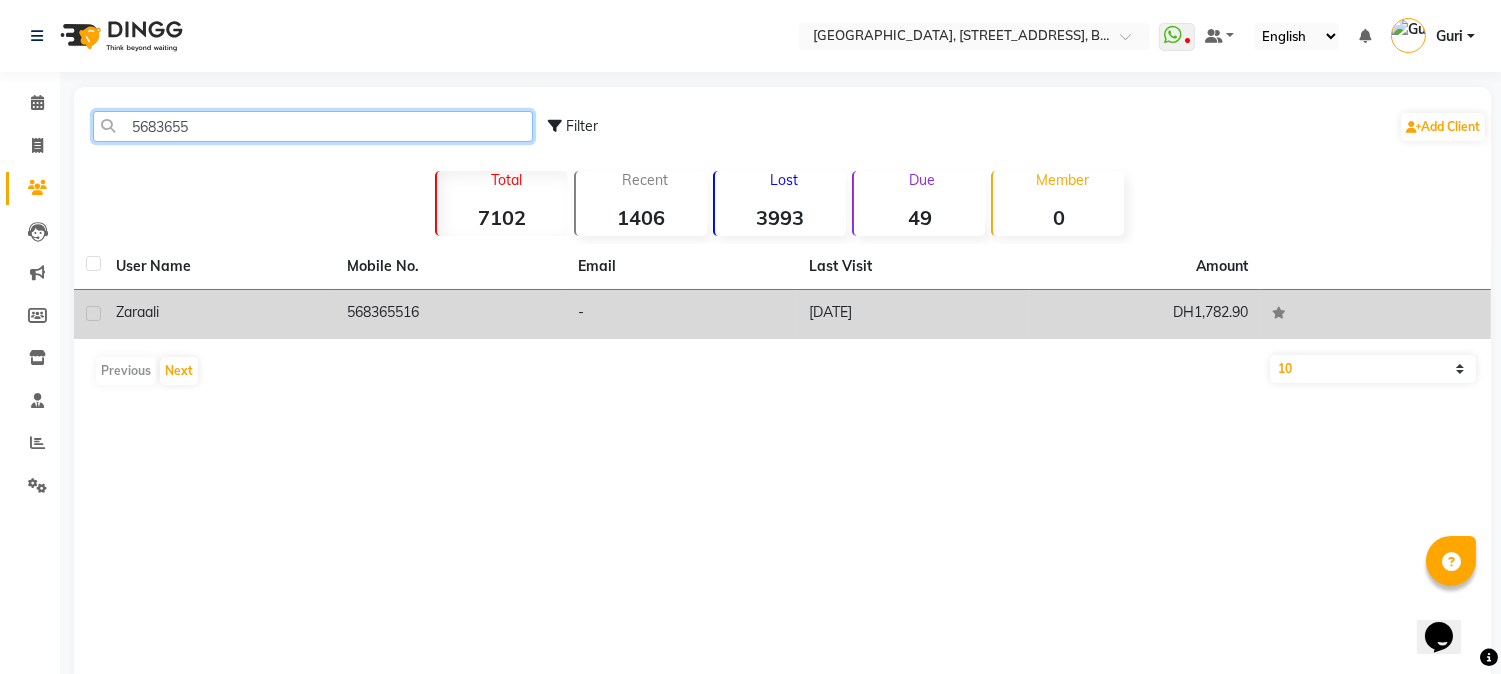 type on "5683655" 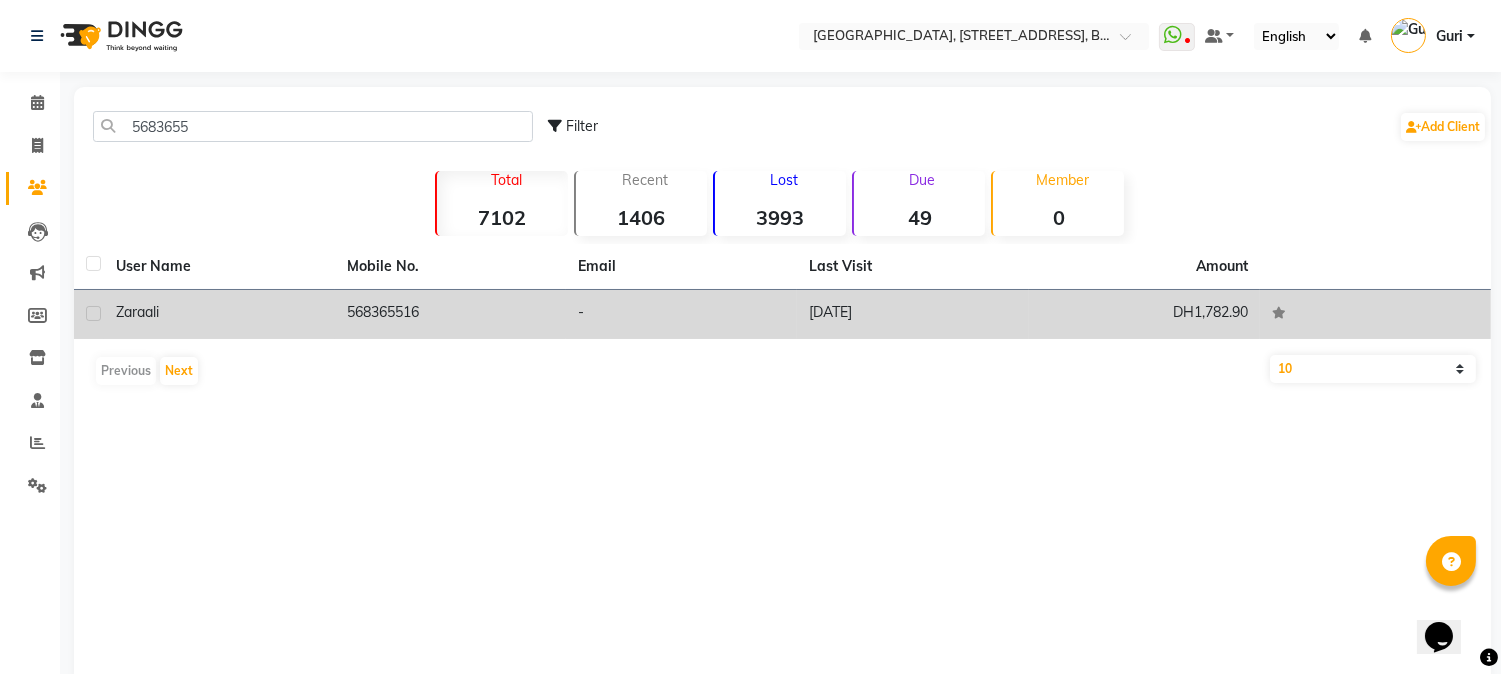 click on "568365516" 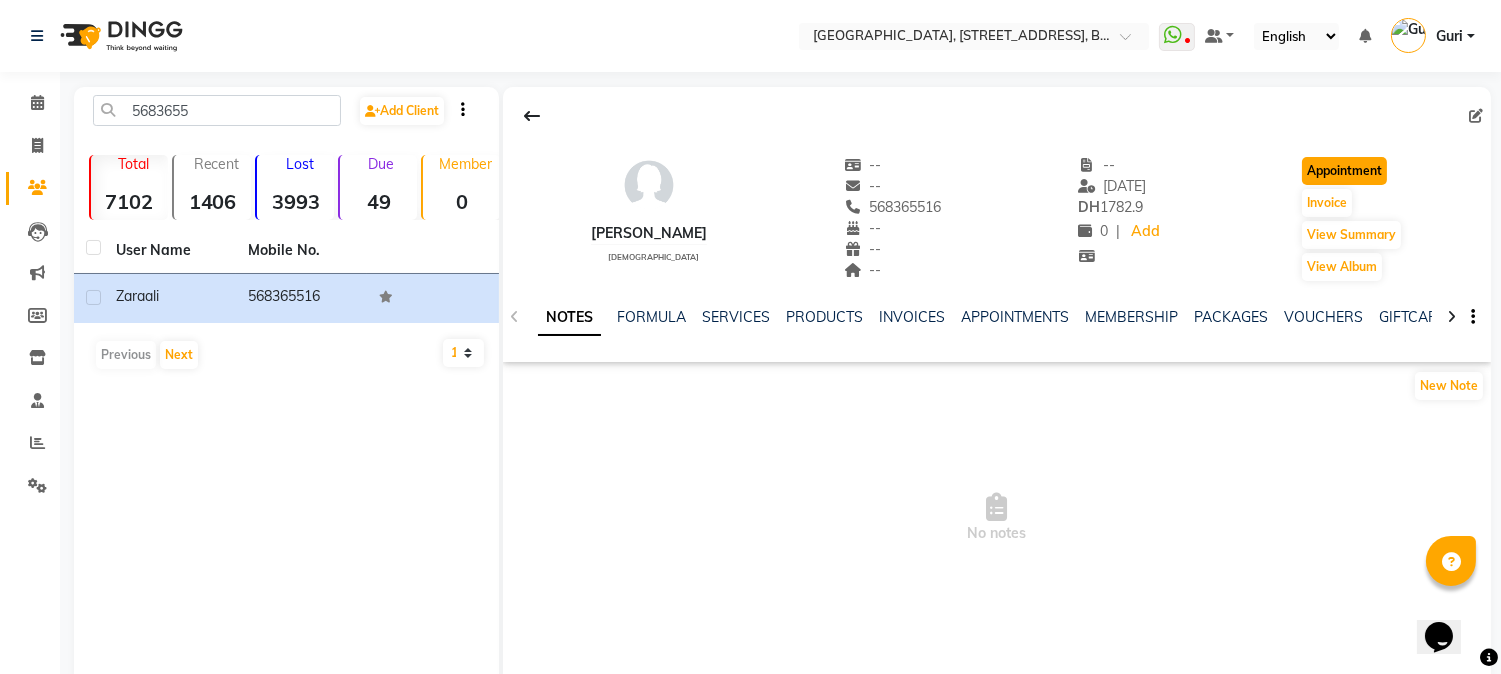 click on "Appointment" 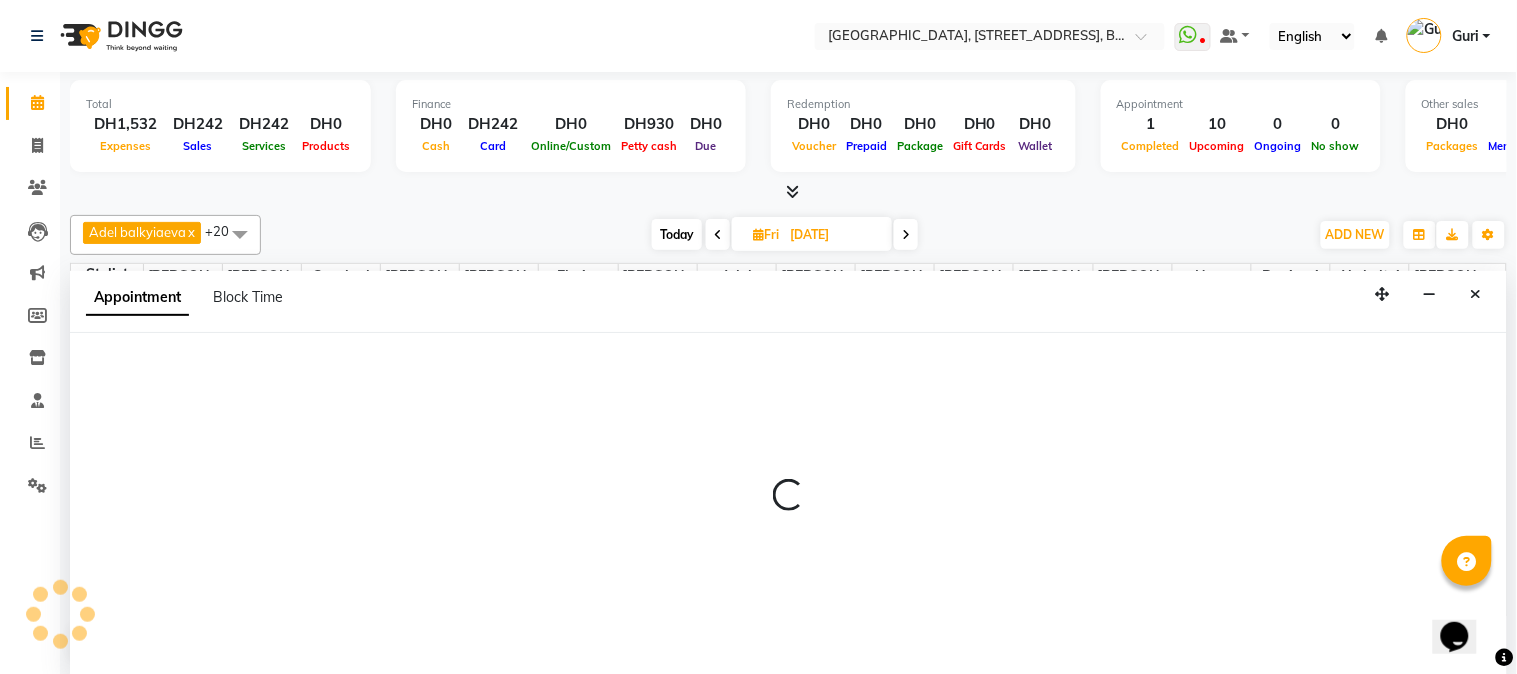scroll, scrollTop: 0, scrollLeft: 0, axis: both 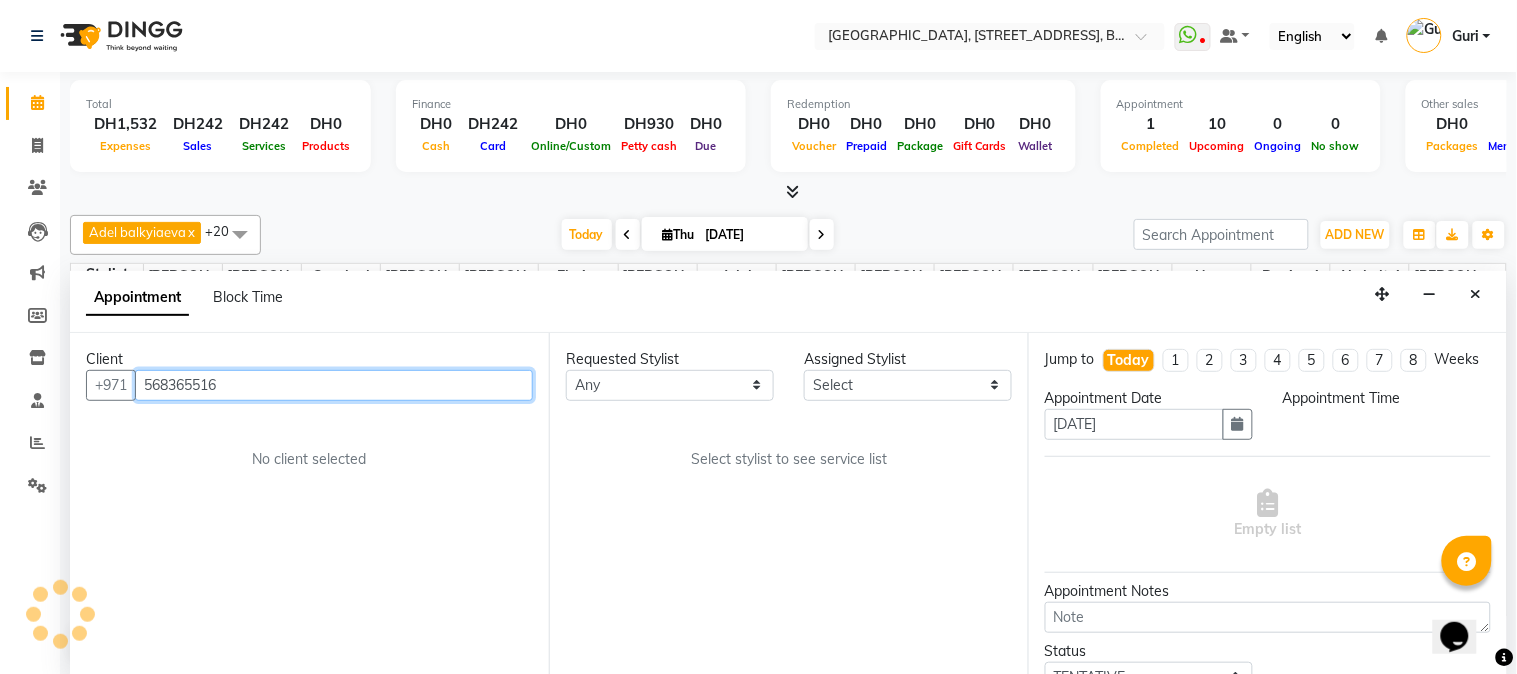 select on "600" 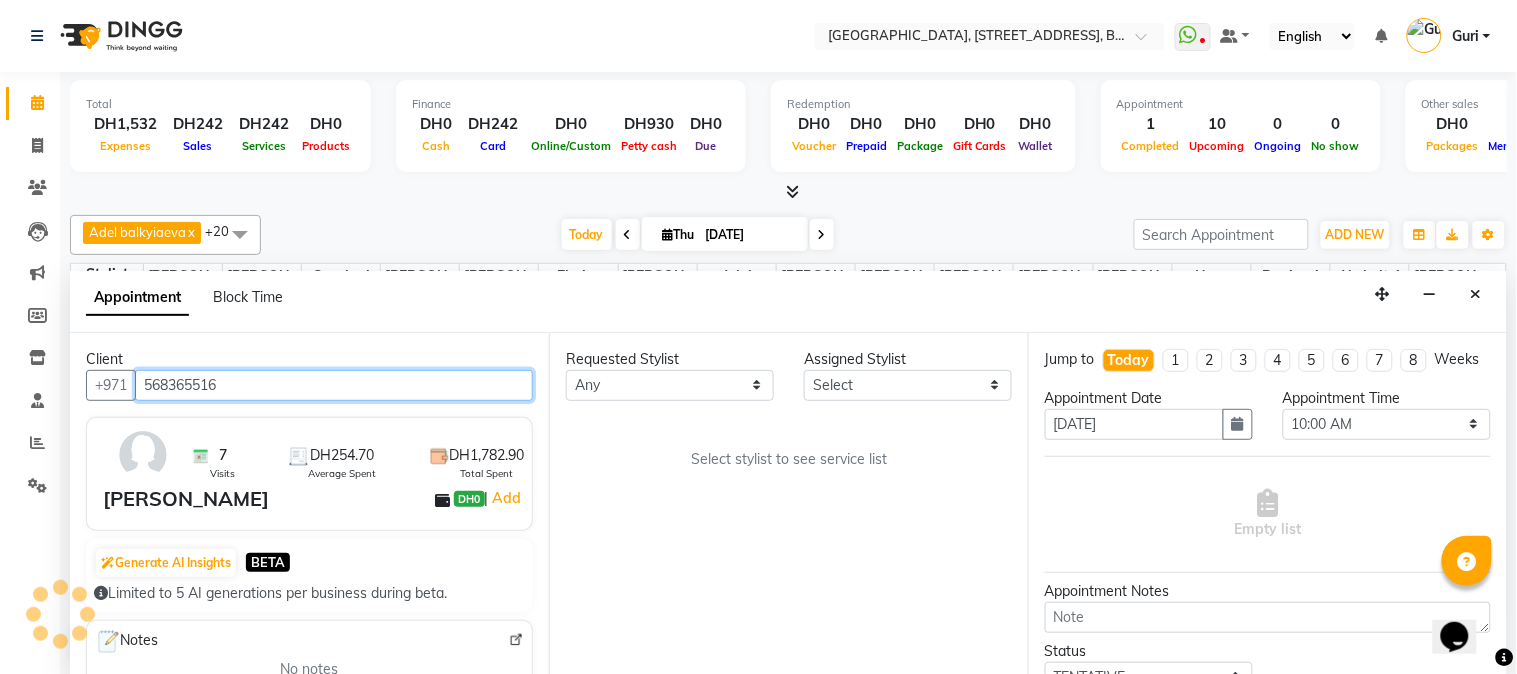 scroll, scrollTop: 973, scrollLeft: 0, axis: vertical 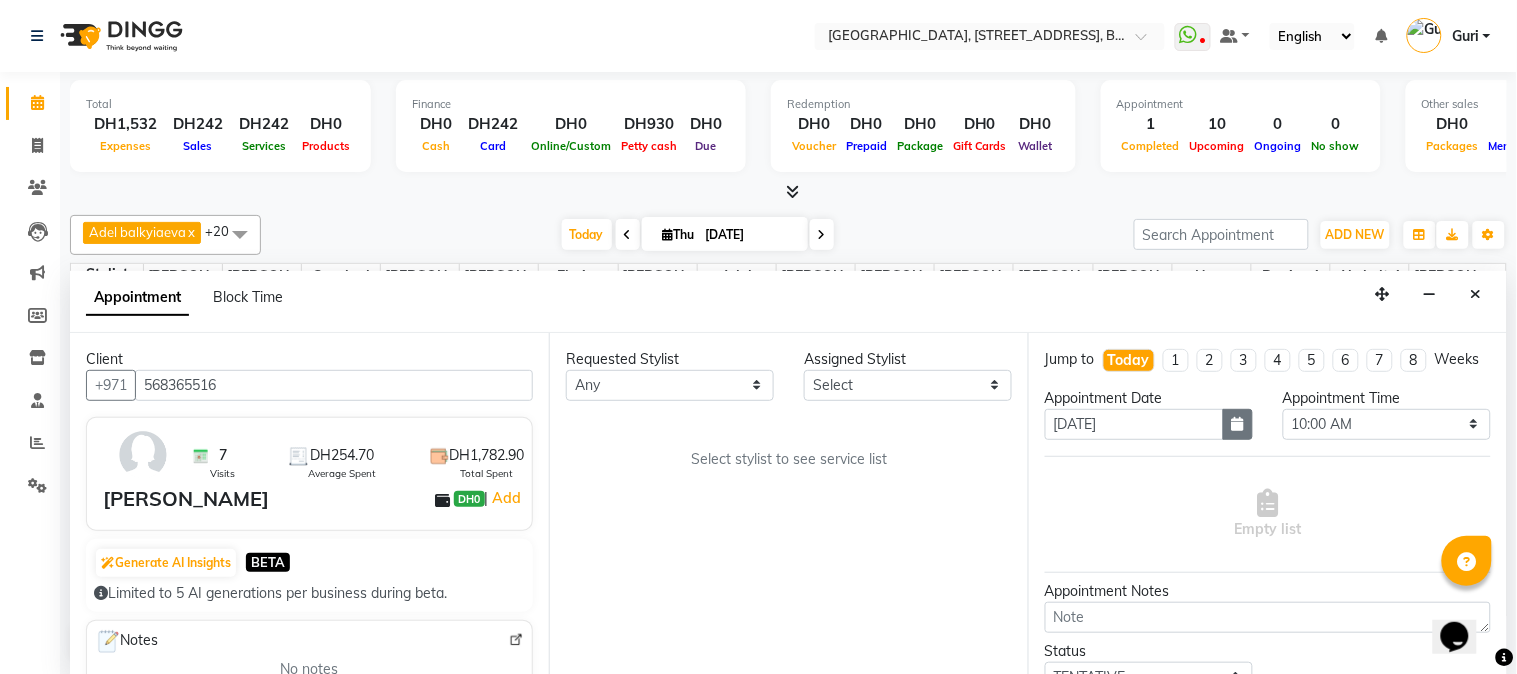 click at bounding box center (1238, 424) 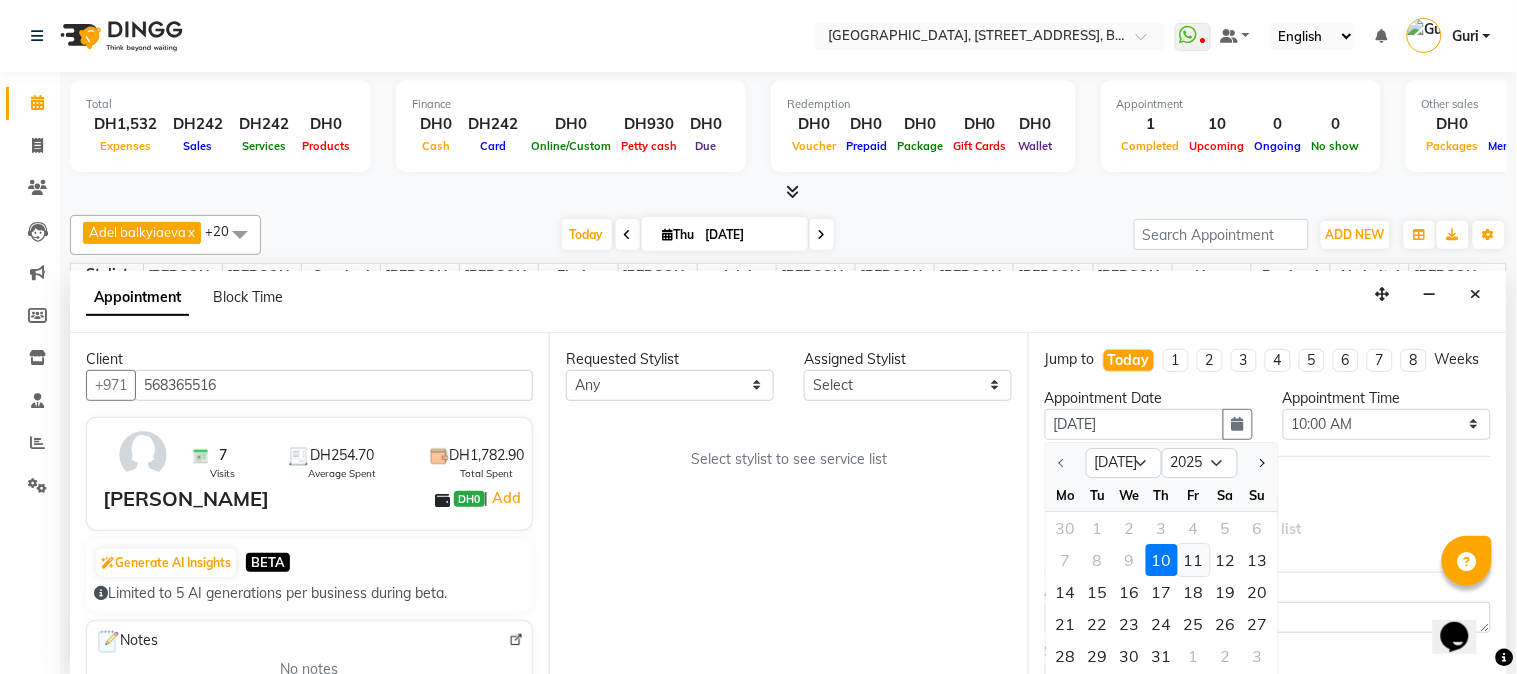 click on "11" at bounding box center [1194, 560] 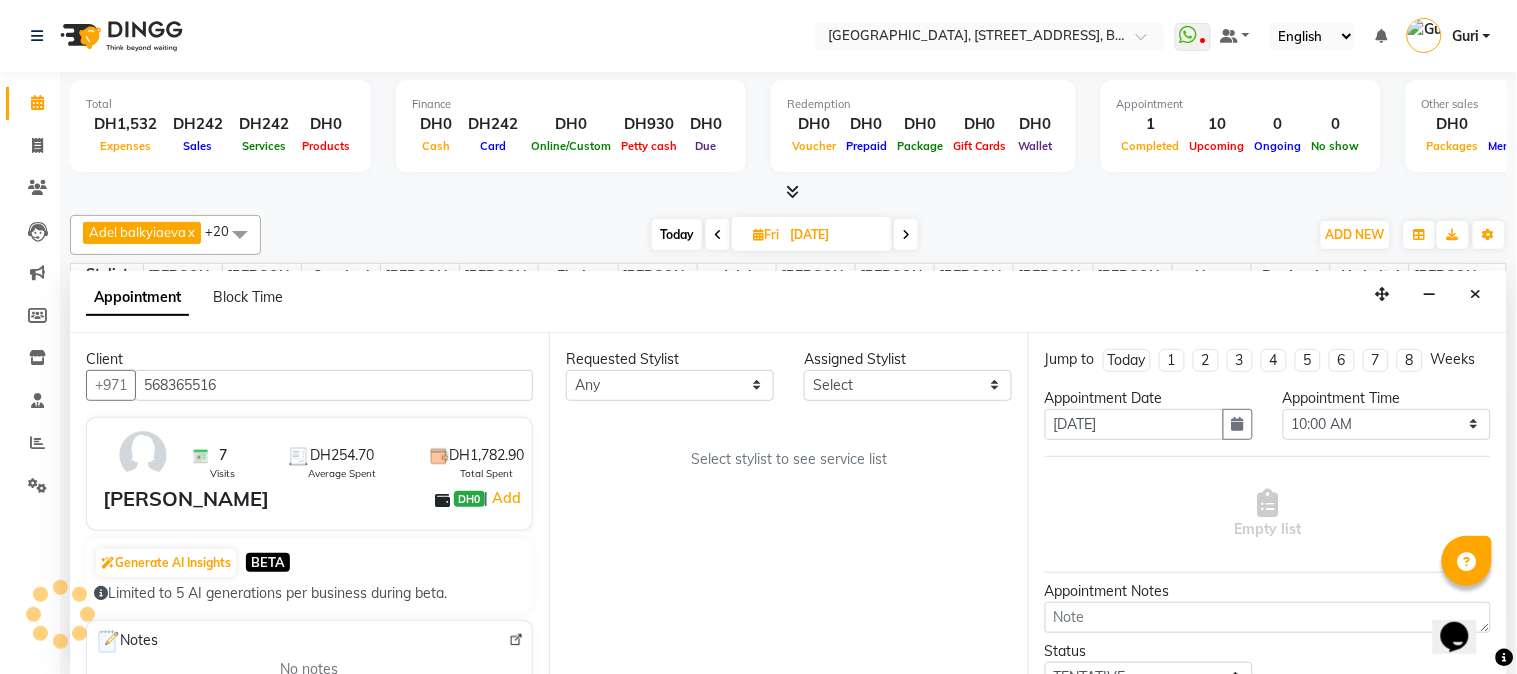 scroll, scrollTop: 973, scrollLeft: 0, axis: vertical 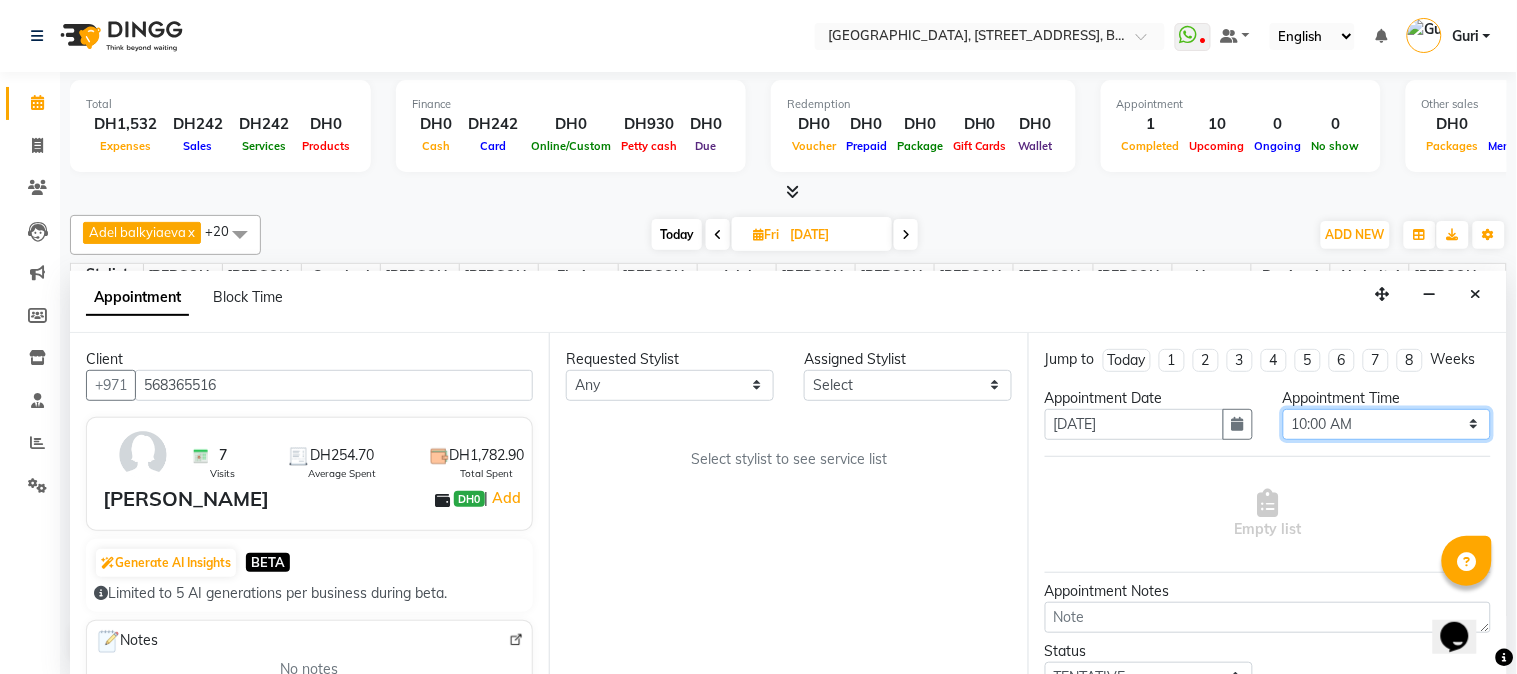 click on "Select 10:00 AM 10:15 AM 10:30 AM 10:45 AM 11:00 AM 11:15 AM 11:30 AM 11:45 AM 12:00 PM 12:15 PM 12:30 PM 12:45 PM 01:00 PM 01:15 PM 01:30 PM 01:45 PM 02:00 PM 02:15 PM 02:30 PM 02:45 PM 03:00 PM 03:15 PM 03:30 PM 03:45 PM 04:00 PM 04:15 PM 04:30 PM 04:45 PM 05:00 PM 05:15 PM 05:30 PM 05:45 PM 06:00 PM 06:15 PM 06:30 PM 06:45 PM 07:00 PM 07:15 PM 07:30 PM 07:45 PM 08:00 PM 08:15 PM 08:30 PM 08:45 PM 09:00 PM 09:15 PM 09:30 PM 09:45 PM 10:00 PM 10:15 PM 10:30 PM 10:45 PM 11:00 PM" at bounding box center (1387, 424) 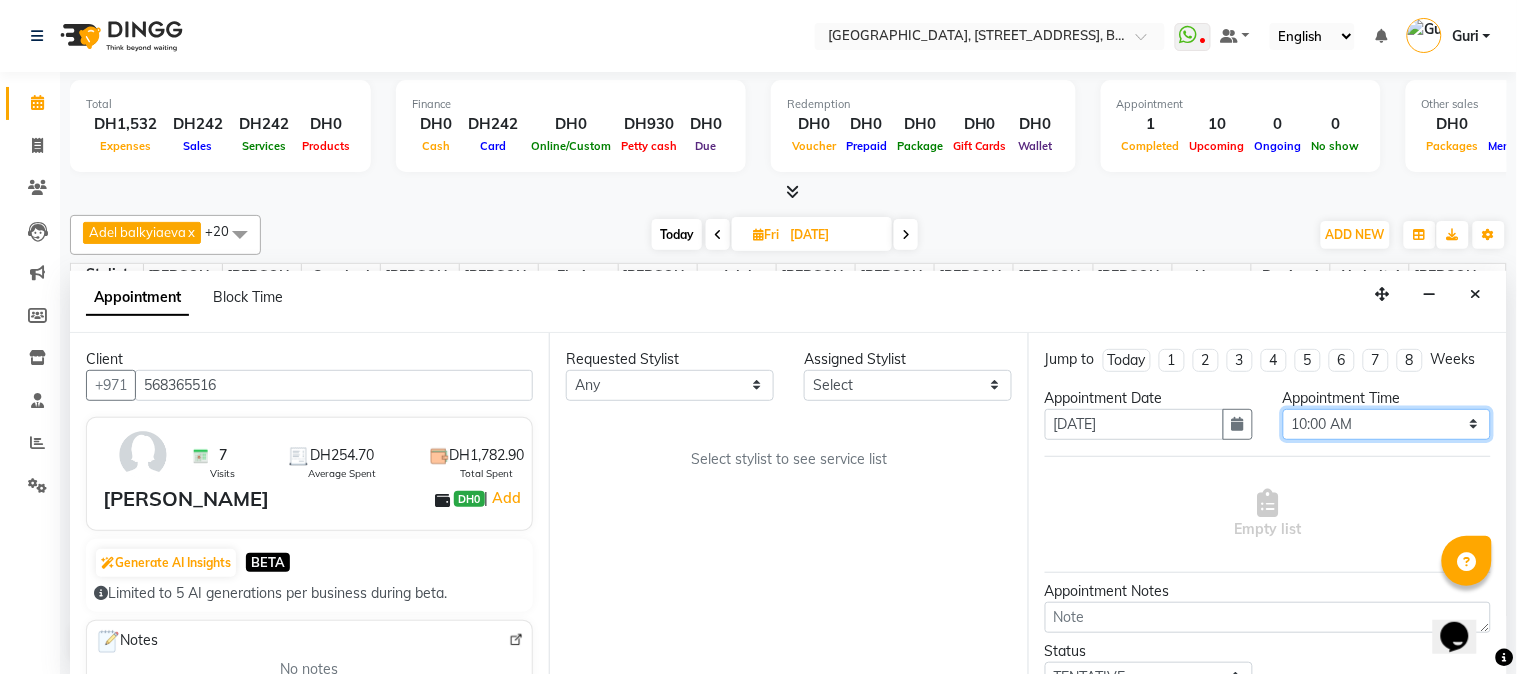 select on "1200" 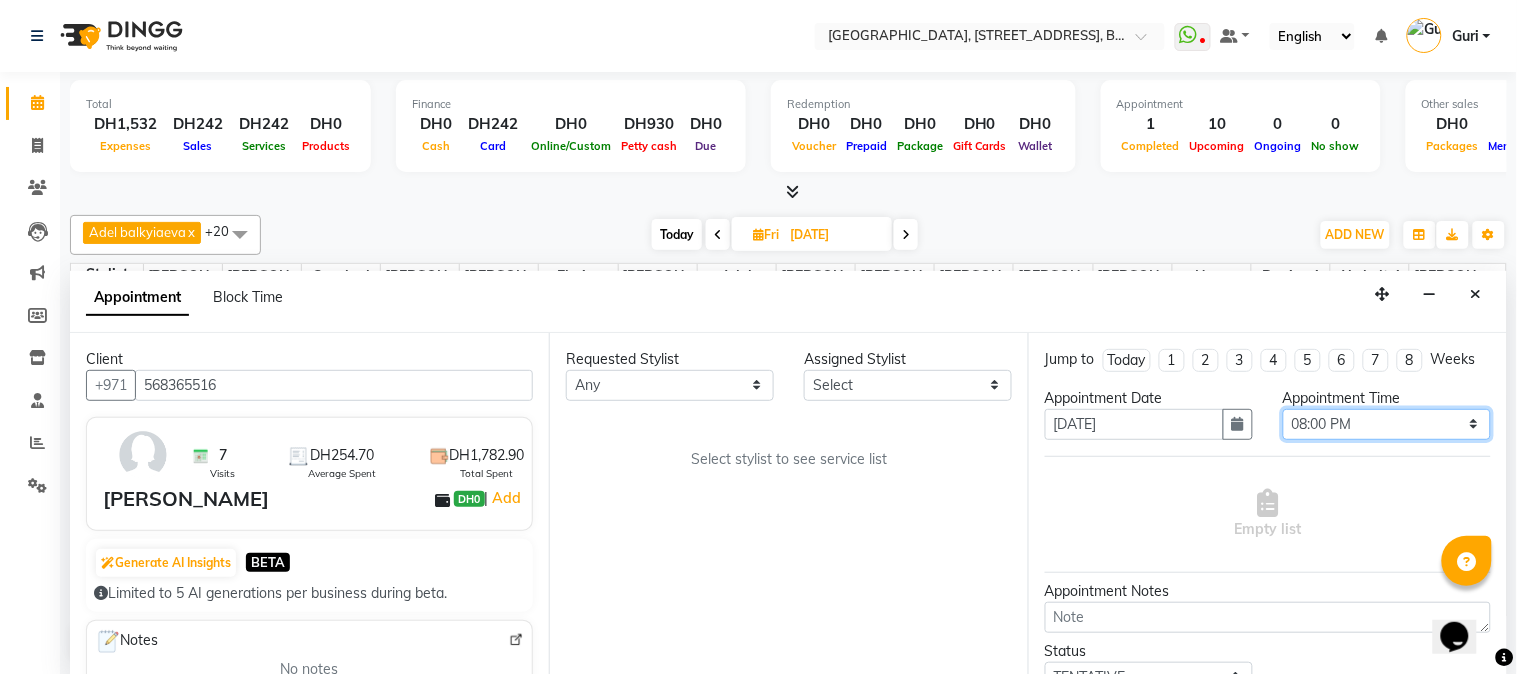 click on "Select 10:00 AM 10:15 AM 10:30 AM 10:45 AM 11:00 AM 11:15 AM 11:30 AM 11:45 AM 12:00 PM 12:15 PM 12:30 PM 12:45 PM 01:00 PM 01:15 PM 01:30 PM 01:45 PM 02:00 PM 02:15 PM 02:30 PM 02:45 PM 03:00 PM 03:15 PM 03:30 PM 03:45 PM 04:00 PM 04:15 PM 04:30 PM 04:45 PM 05:00 PM 05:15 PM 05:30 PM 05:45 PM 06:00 PM 06:15 PM 06:30 PM 06:45 PM 07:00 PM 07:15 PM 07:30 PM 07:45 PM 08:00 PM 08:15 PM 08:30 PM 08:45 PM 09:00 PM 09:15 PM 09:30 PM 09:45 PM 10:00 PM 10:15 PM 10:30 PM 10:45 PM 11:00 PM" at bounding box center (1387, 424) 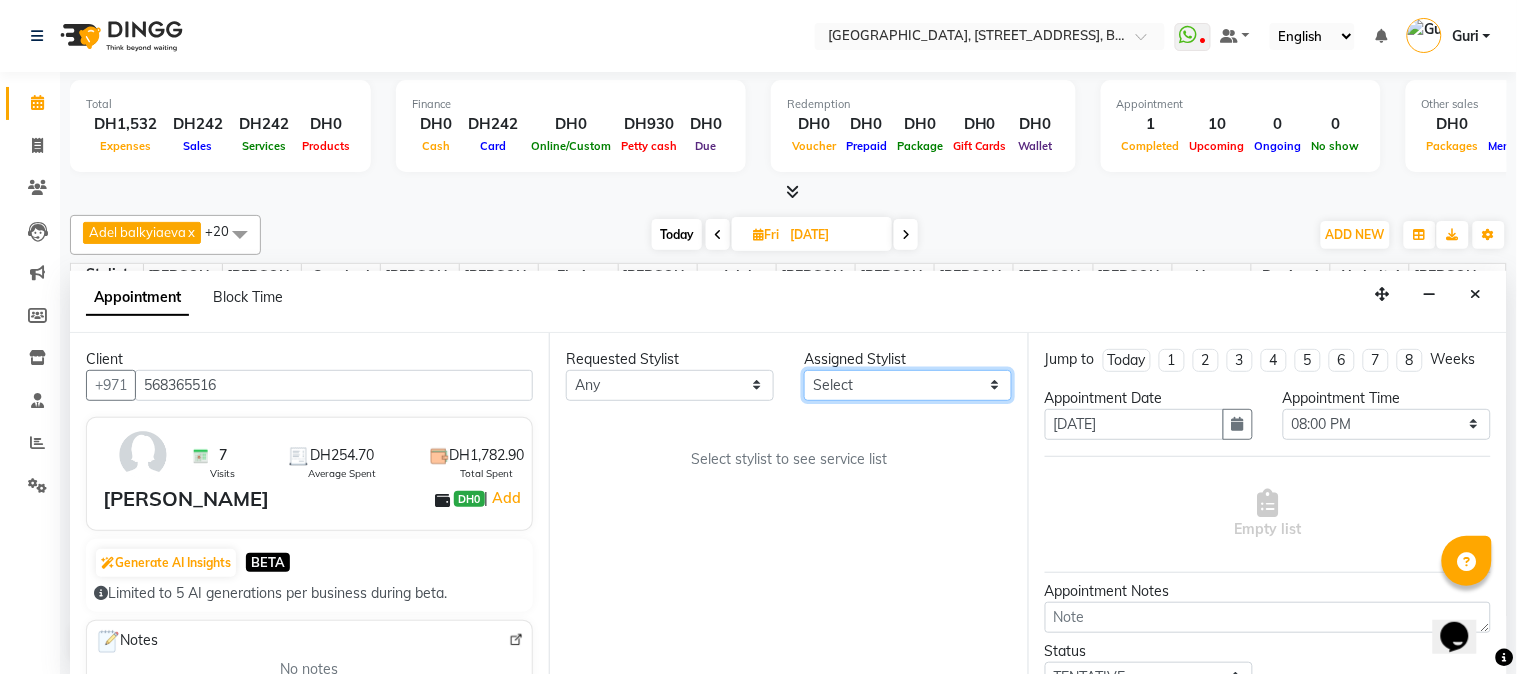 click on "Select Adel balkyiaeva [PERSON_NAME] [PERSON_NAME] ZHUMALIEVA [PERSON_NAME] Rakhmaniberdieva Aygul Durdyyeva [PERSON_NAME] soldatbek kyzy [PERSON_NAME]  [PERSON_NAME] el Gourari [PERSON_NAME] [PERSON_NAME] agozian [PERSON_NAME] (hadija) [PERSON_NAME] [PERSON_NAME] [PERSON_NAME] Soldotbek kyzy Meerzat askatovna Nour [PERSON_NAME] [PERSON_NAME]" at bounding box center (908, 385) 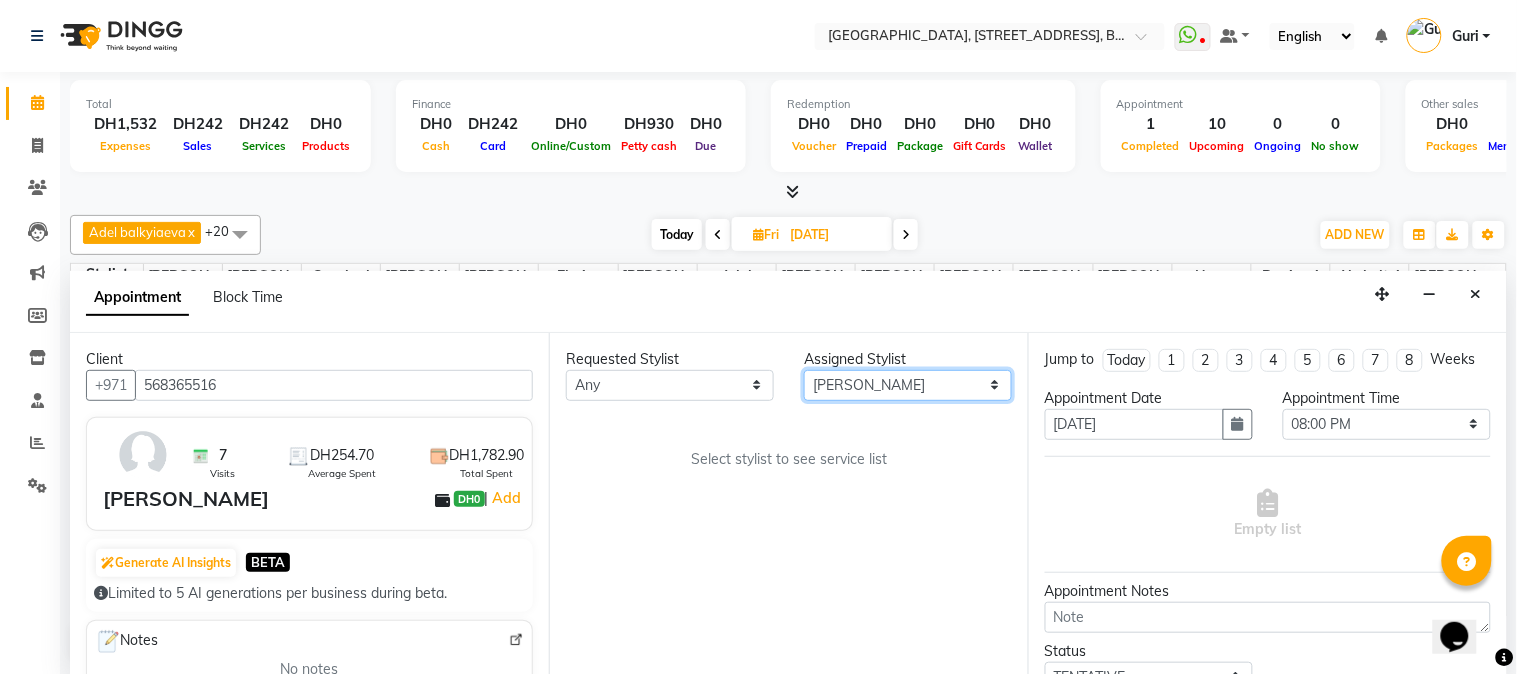 click on "Select Adel balkyiaeva [PERSON_NAME] [PERSON_NAME] ZHUMALIEVA [PERSON_NAME] Rakhmaniberdieva Aygul Durdyyeva [PERSON_NAME] soldatbek kyzy [PERSON_NAME]  [PERSON_NAME] el Gourari [PERSON_NAME] [PERSON_NAME] agozian [PERSON_NAME] (hadija) [PERSON_NAME] [PERSON_NAME] [PERSON_NAME] Soldotbek kyzy Meerzat askatovna Nour [PERSON_NAME] [PERSON_NAME]" at bounding box center [908, 385] 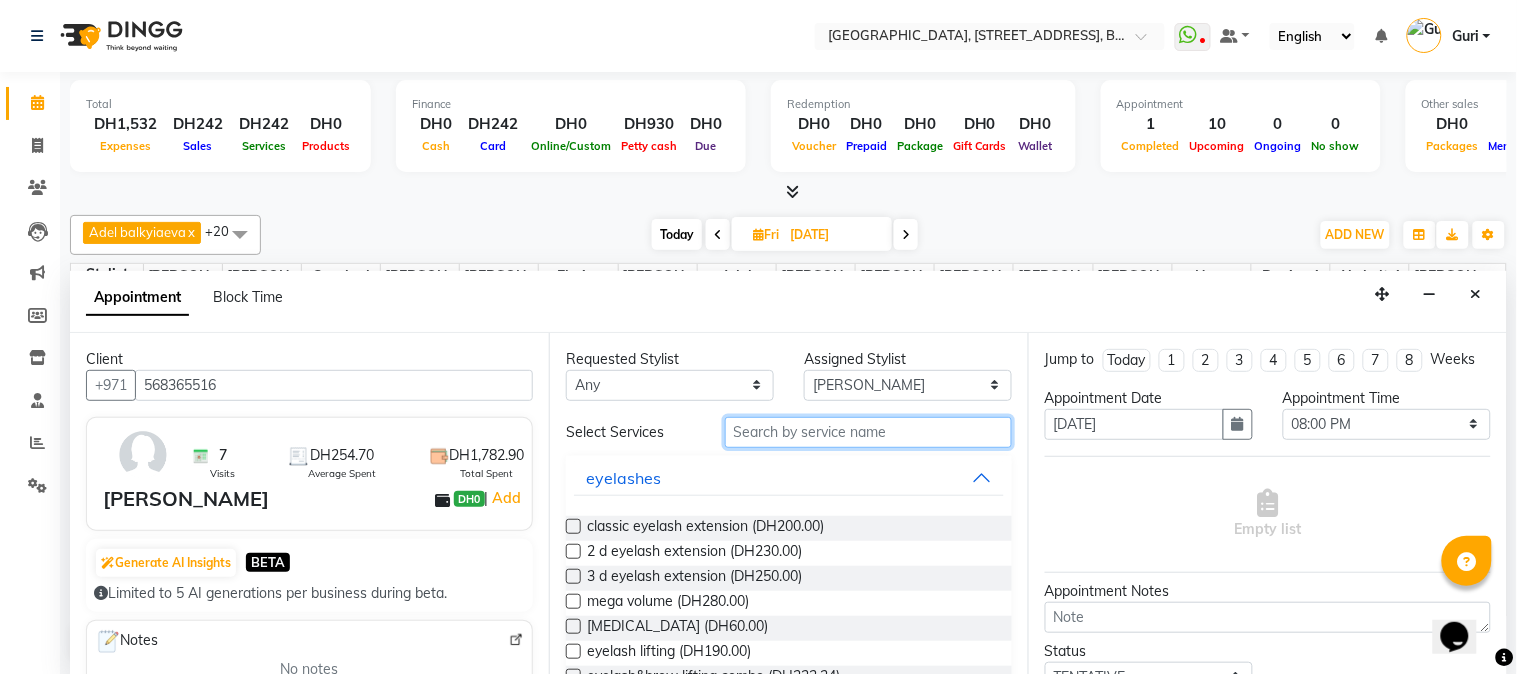 click at bounding box center (868, 432) 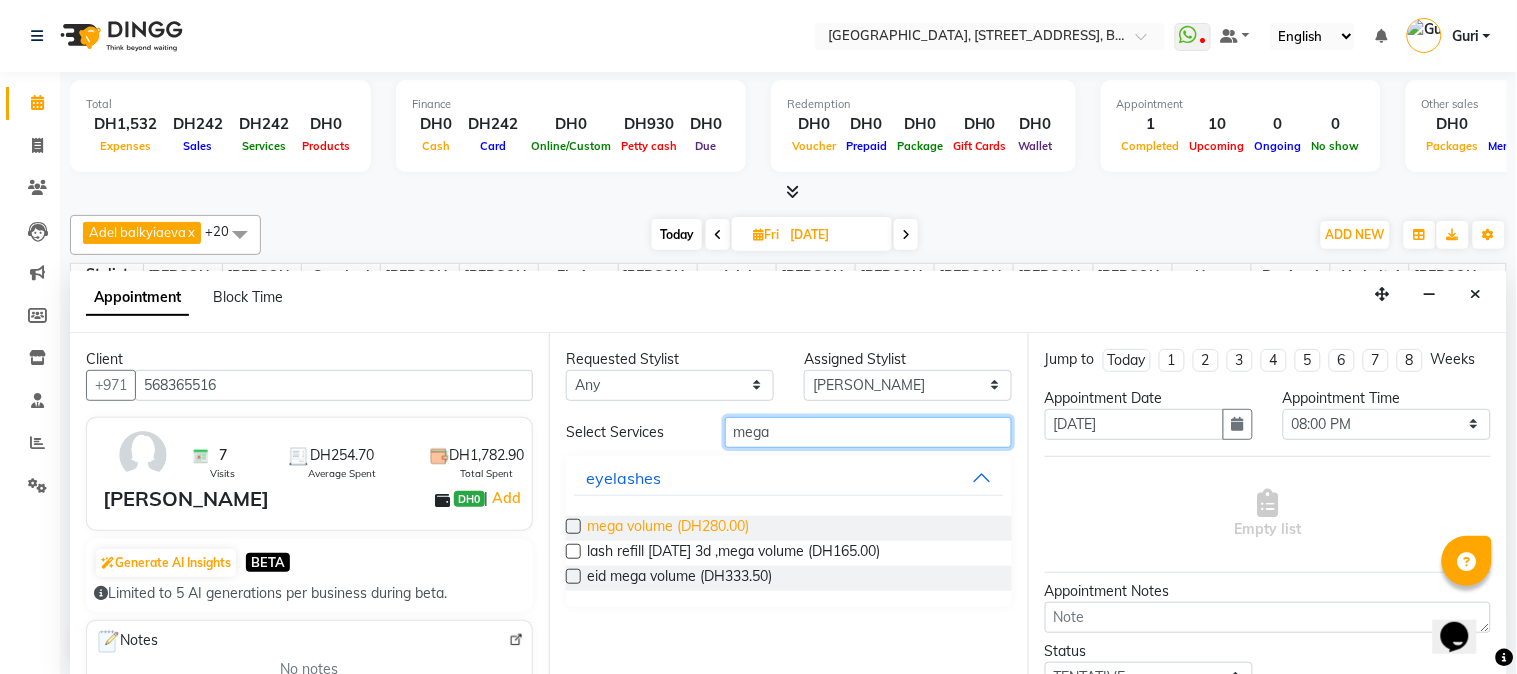 type on "mega" 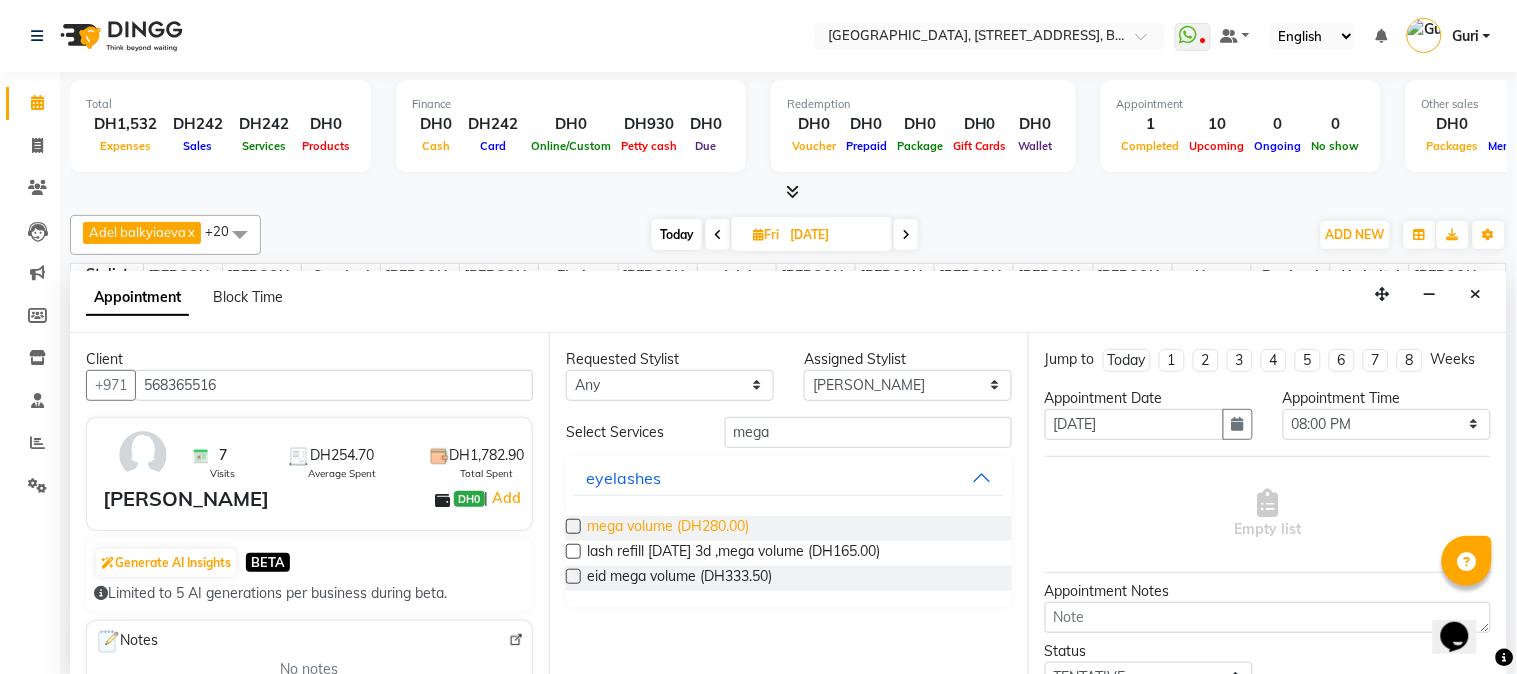 click on "mega volume (DH280.00)" at bounding box center [668, 528] 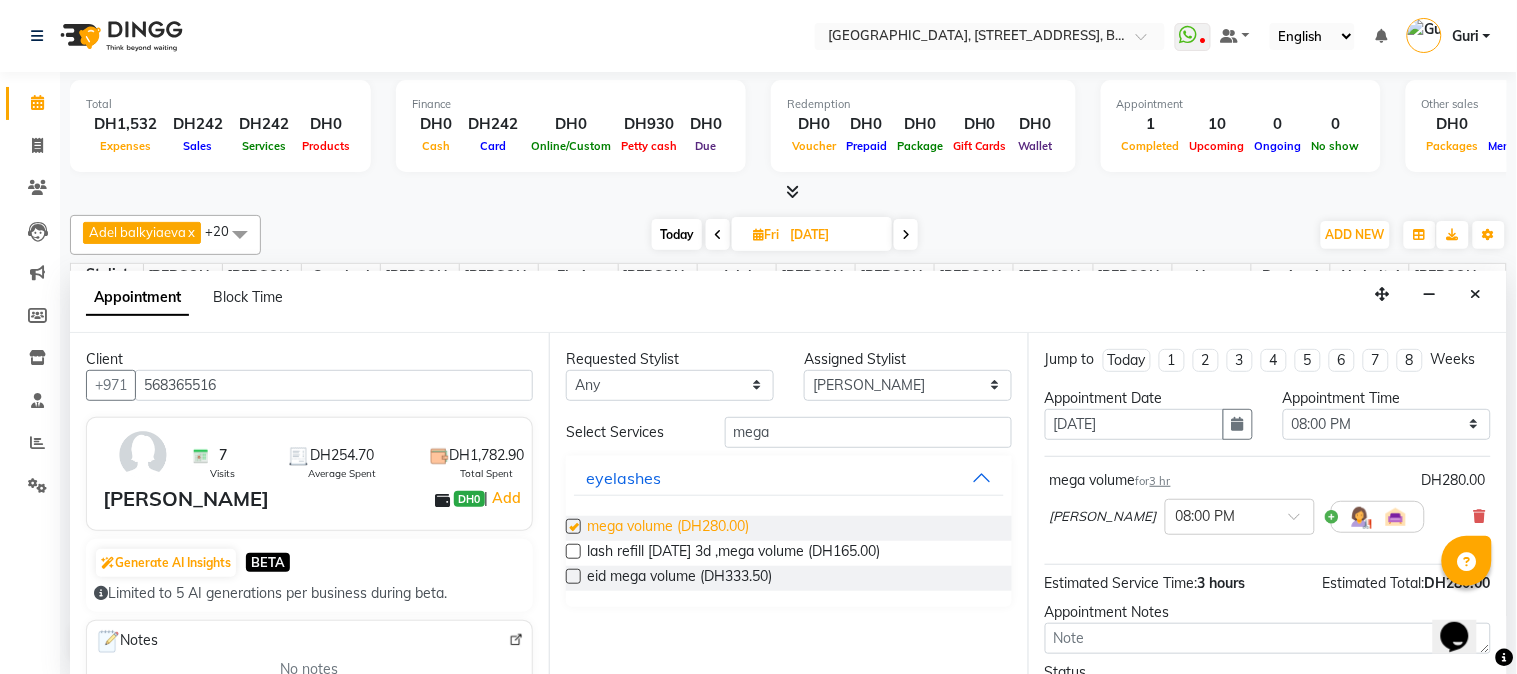 checkbox on "false" 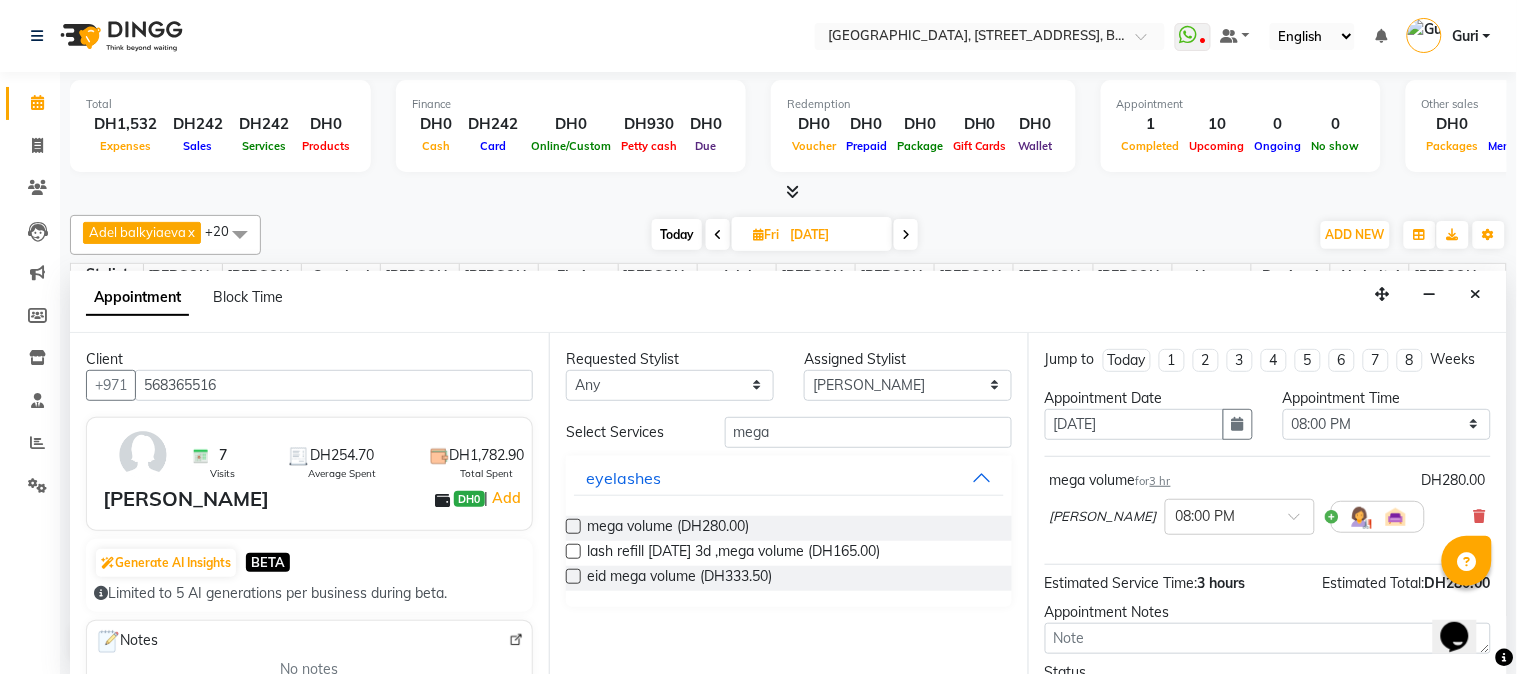 click on "Total  DH1,532  Expenses DH242  Sales DH242  Services DH0  Products Finance  DH0  Cash DH242  Card DH0  Online/Custom DH930 [PERSON_NAME] cash DH0 Due  Redemption  DH0 Voucher DH0 Prepaid DH0 Package DH0  Gift Cards DH0  Wallet  Appointment  1 Completed 10 Upcoming 0 Ongoing 0 No show  Other sales  DH0  Packages DH0  Memberships DH0  Vouchers DH0  Prepaids DH0  Gift Cards Adel balkyiaeva  x [PERSON_NAME]  x [PERSON_NAME]  x [PERSON_NAME]  x Elmira soldatbek kyzy  x [PERSON_NAME]  [PERSON_NAME] el Gourari  x [PERSON_NAME] agozian  x [PERSON_NAME] (hadija)  x [PERSON_NAME]  x [PERSON_NAME] [PERSON_NAME]  x [PERSON_NAME] kyzy  x [PERSON_NAME]   x [PERSON_NAME]  x [PERSON_NAME]  x [PERSON_NAME]  x [PERSON_NAME] frrncos  x [PERSON_NAME]  x Begimai  x [PERSON_NAME]  x Akzholtoi  x +20 UnSelect All Adel balkyiaeva [PERSON_NAME] [PERSON_NAME] [PERSON_NAME] [PERSON_NAME] [PERSON_NAME] soldatbek kyzy [PERSON_NAME]  [PERSON_NAME] el Gourari [PERSON_NAME] Guri" 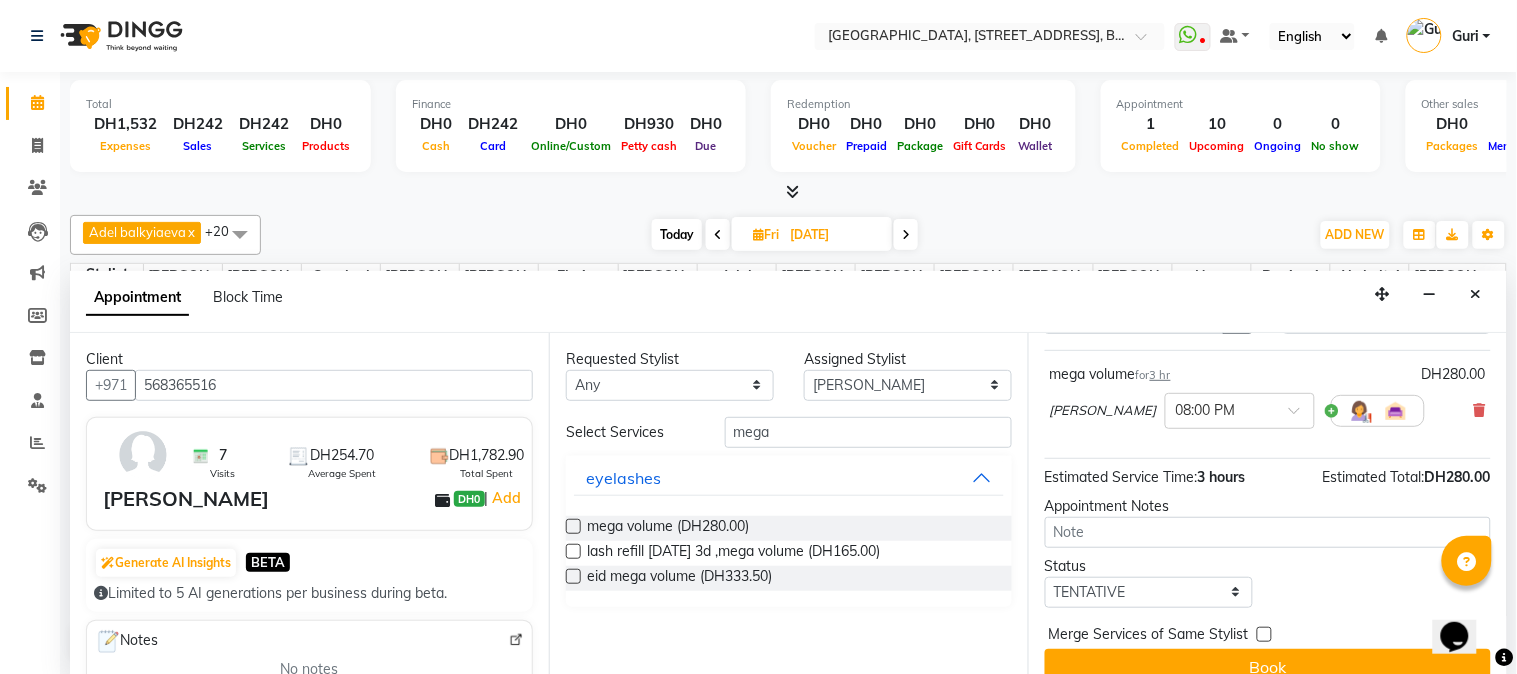 scroll, scrollTop: 154, scrollLeft: 0, axis: vertical 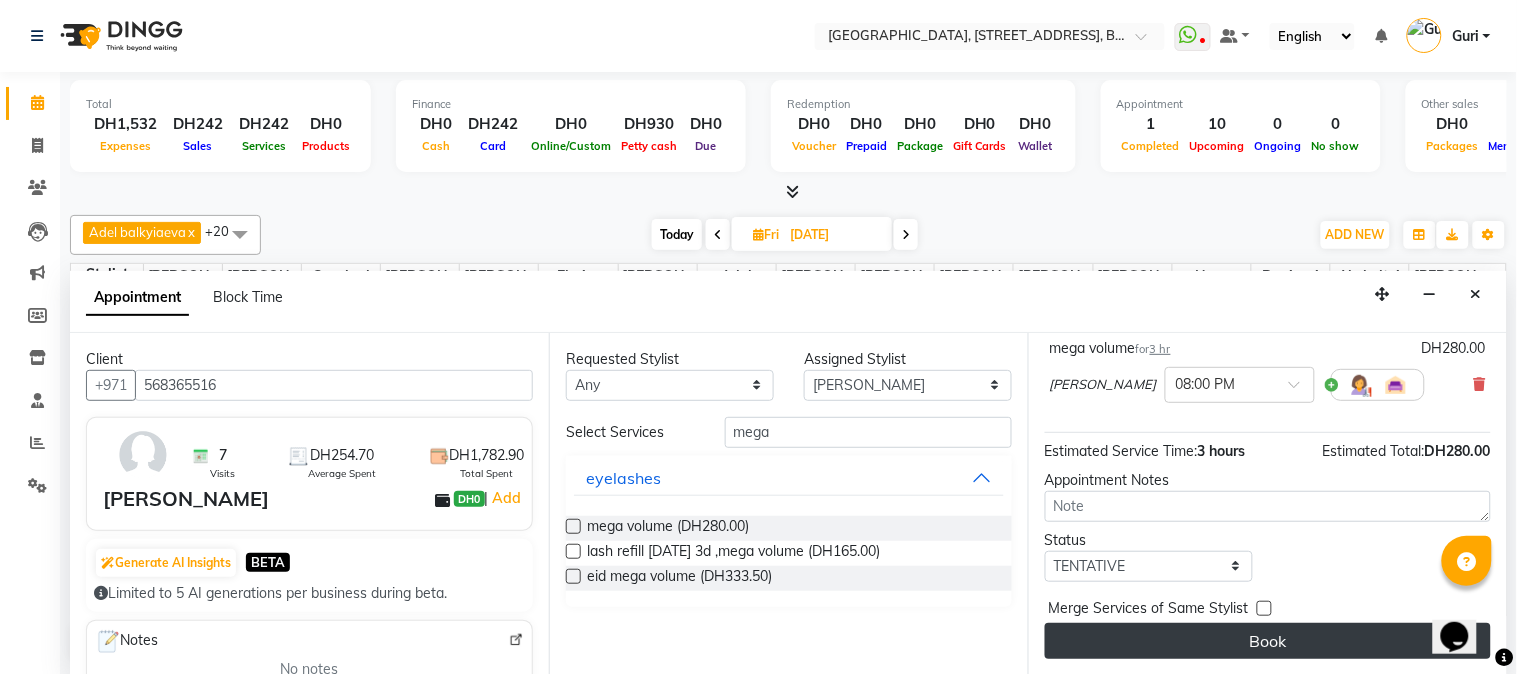 click on "Book" at bounding box center (1268, 641) 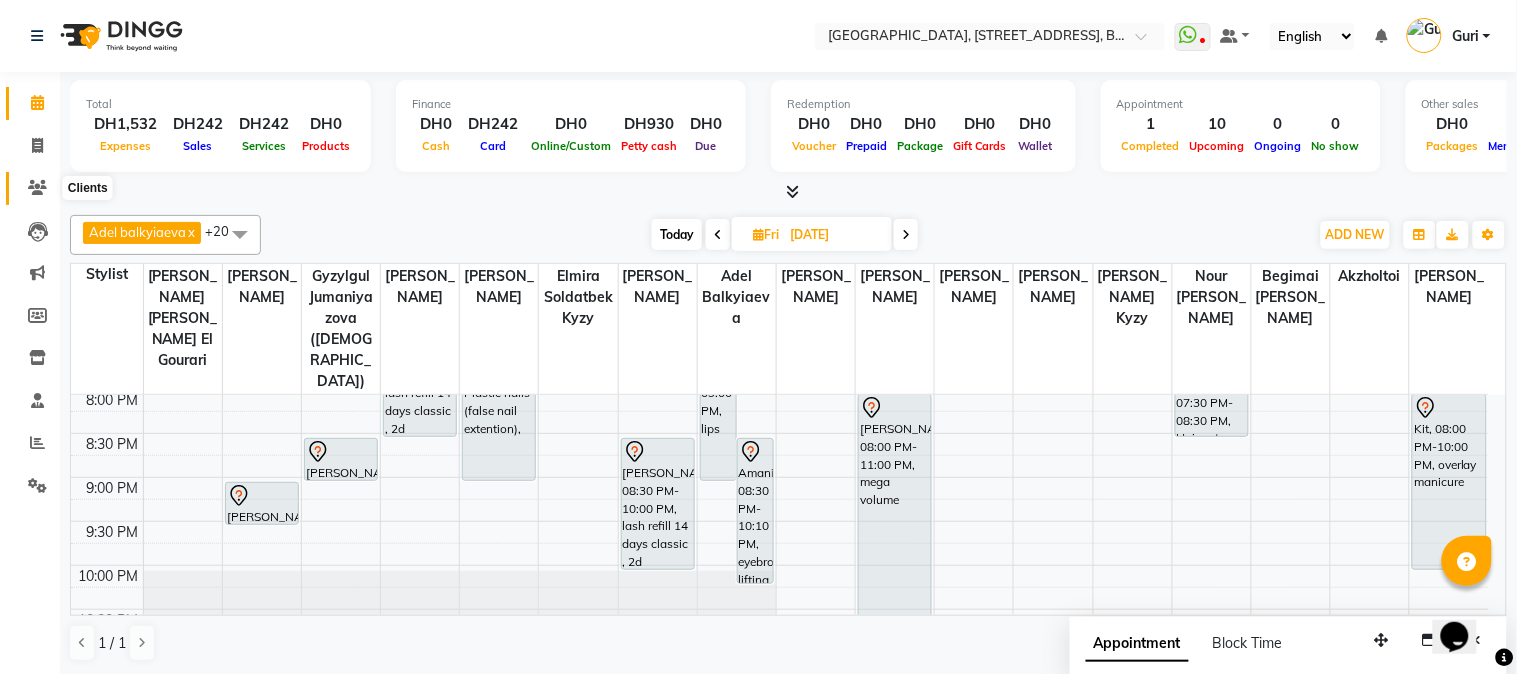 click 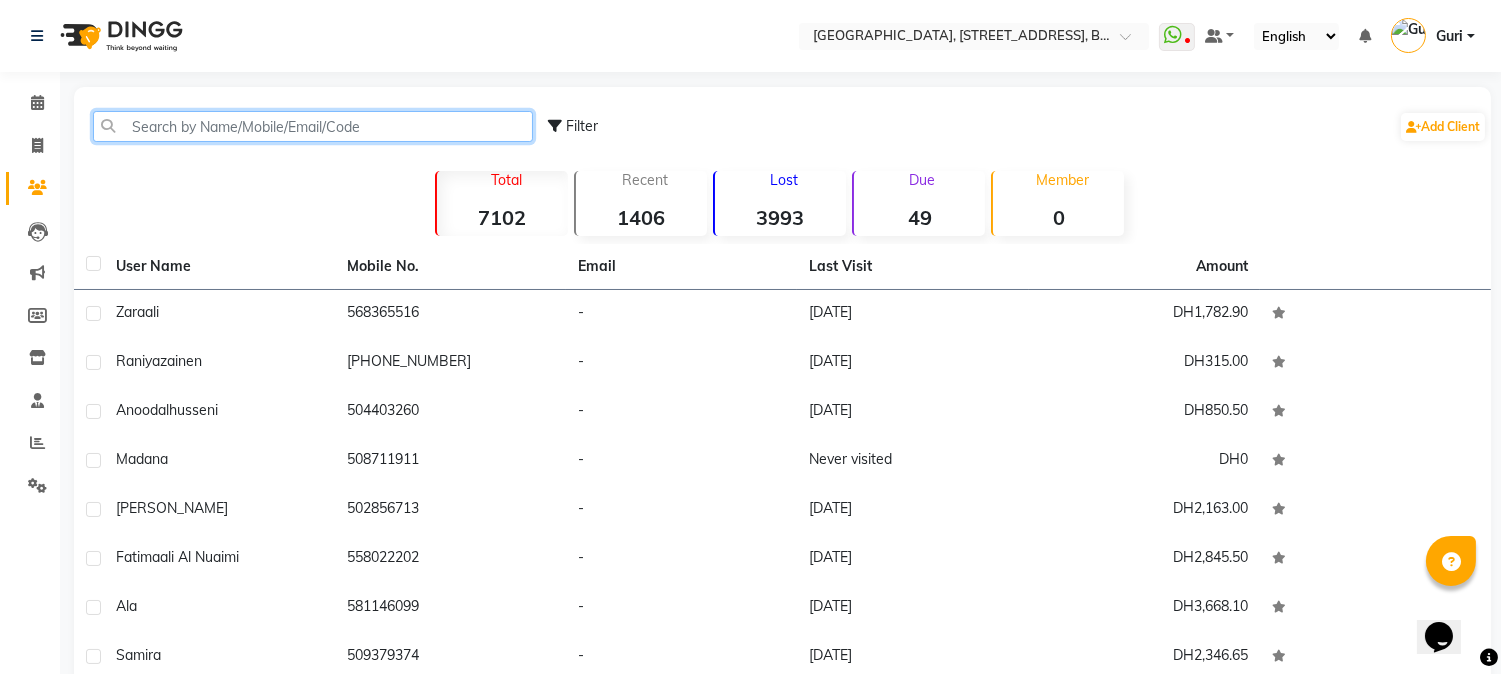 click 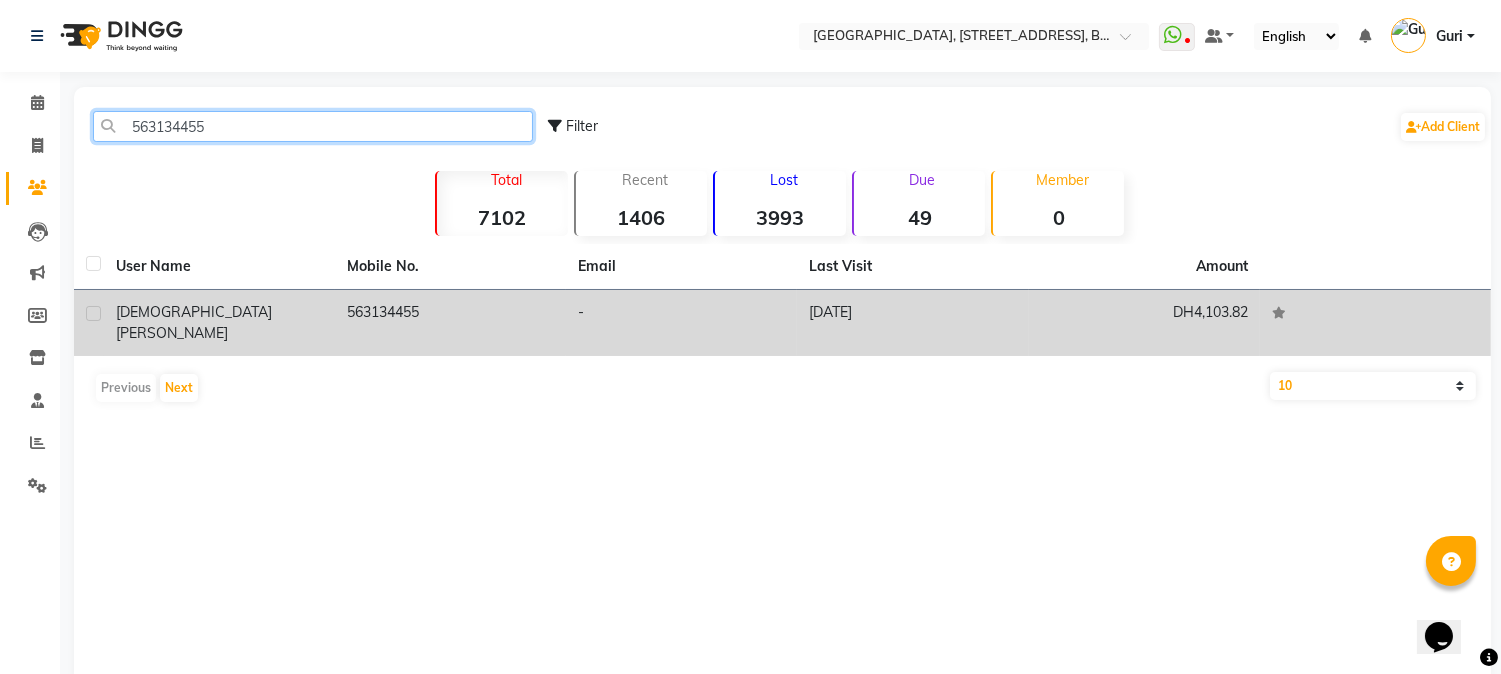 type on "563134455" 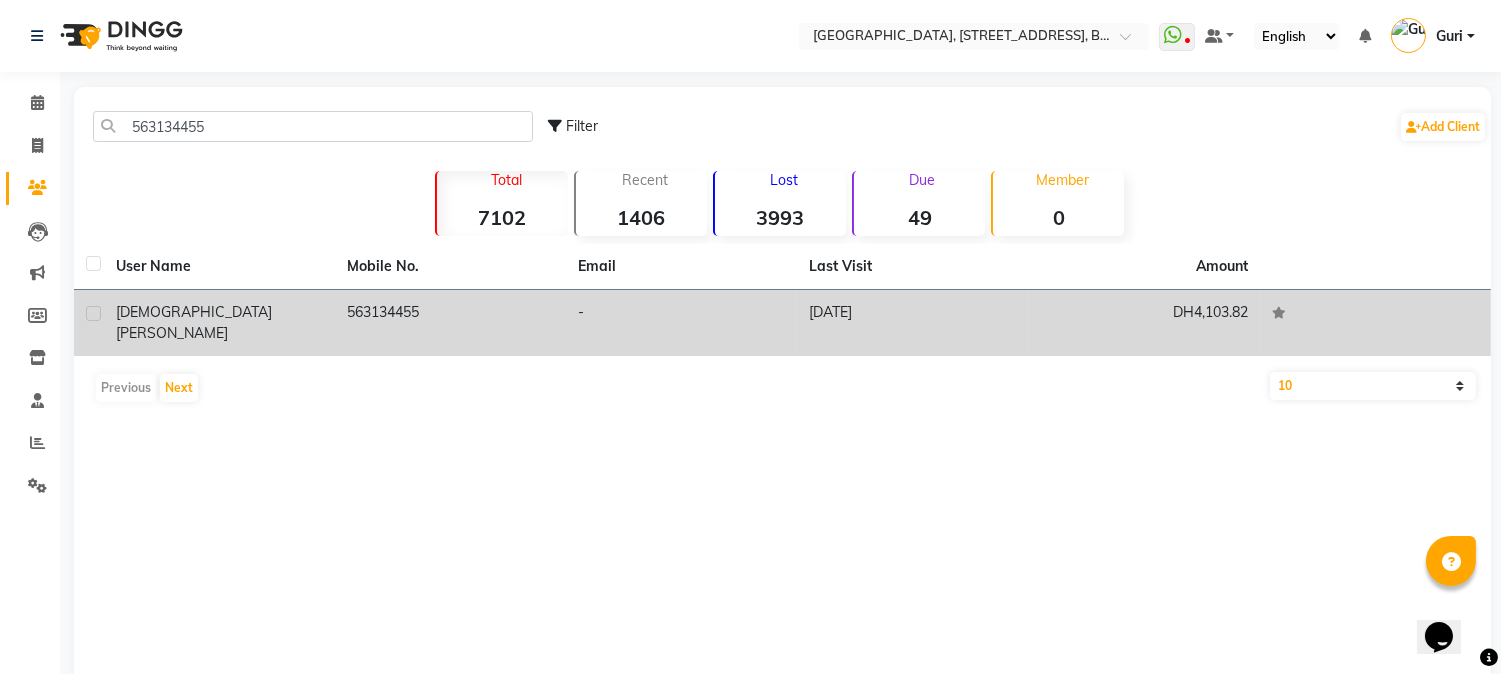 click on "563134455" 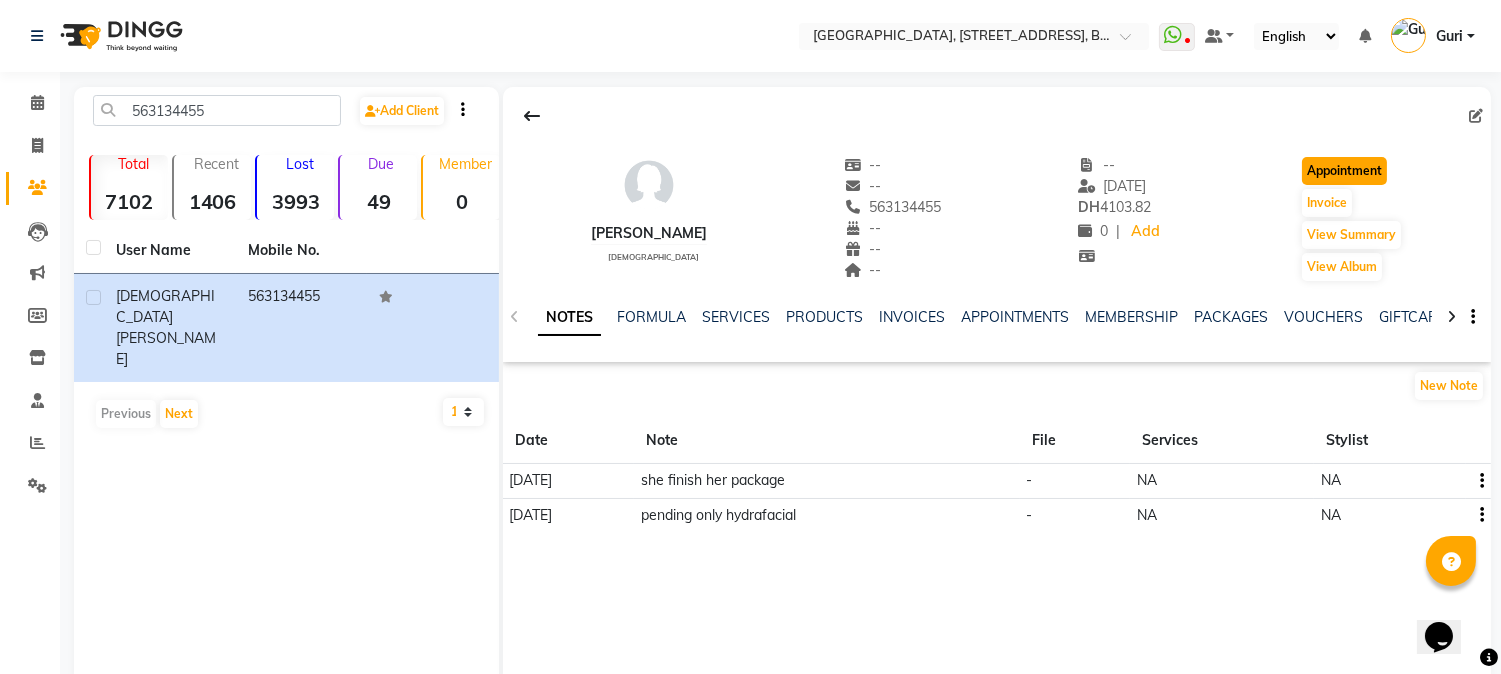 click on "Appointment" 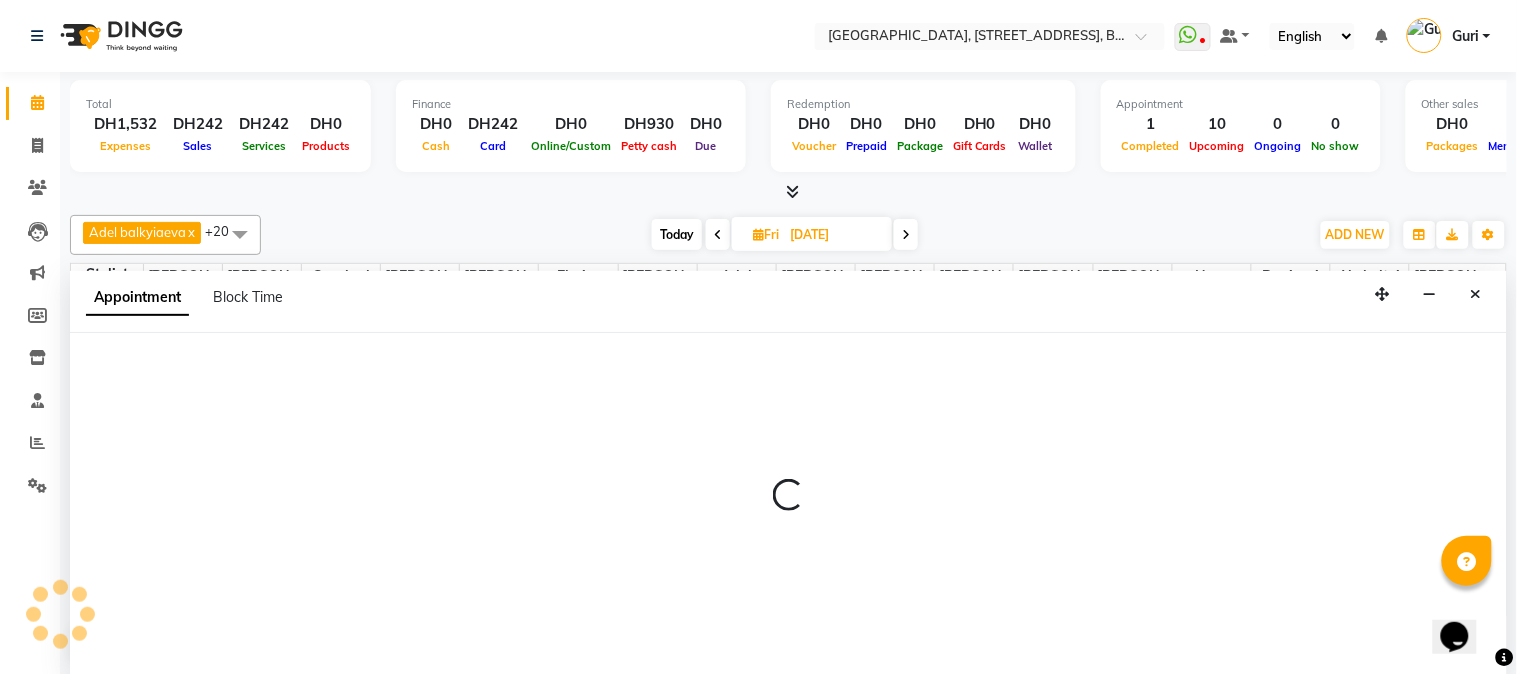 scroll, scrollTop: 0, scrollLeft: 0, axis: both 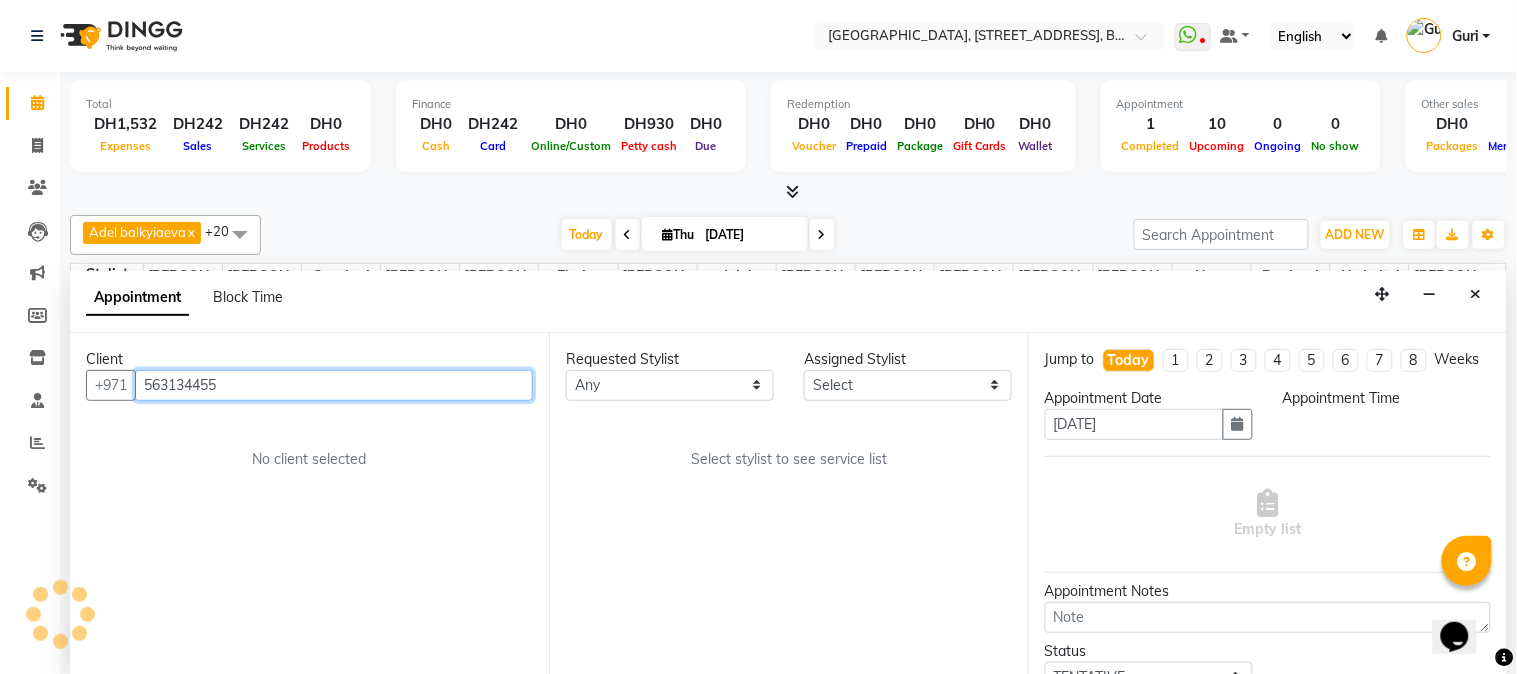 select on "600" 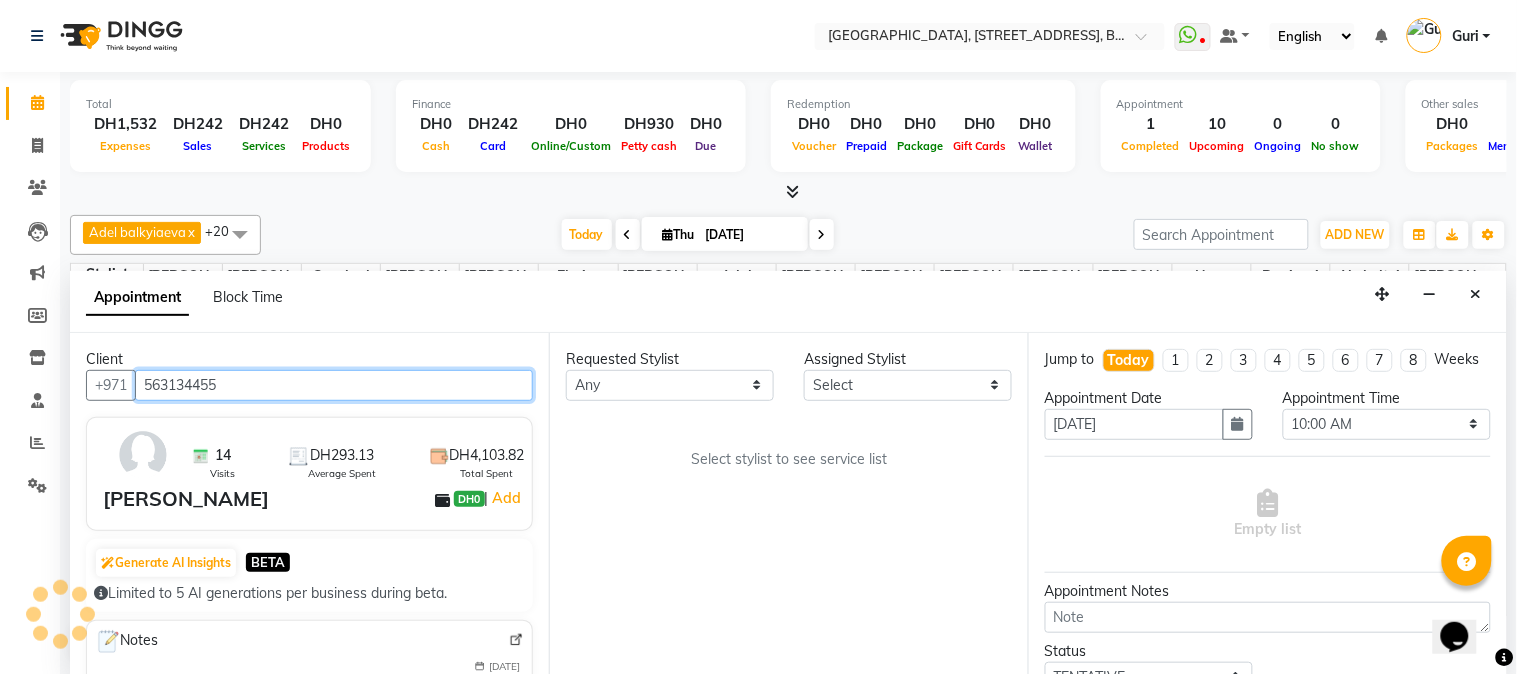 scroll, scrollTop: 973, scrollLeft: 0, axis: vertical 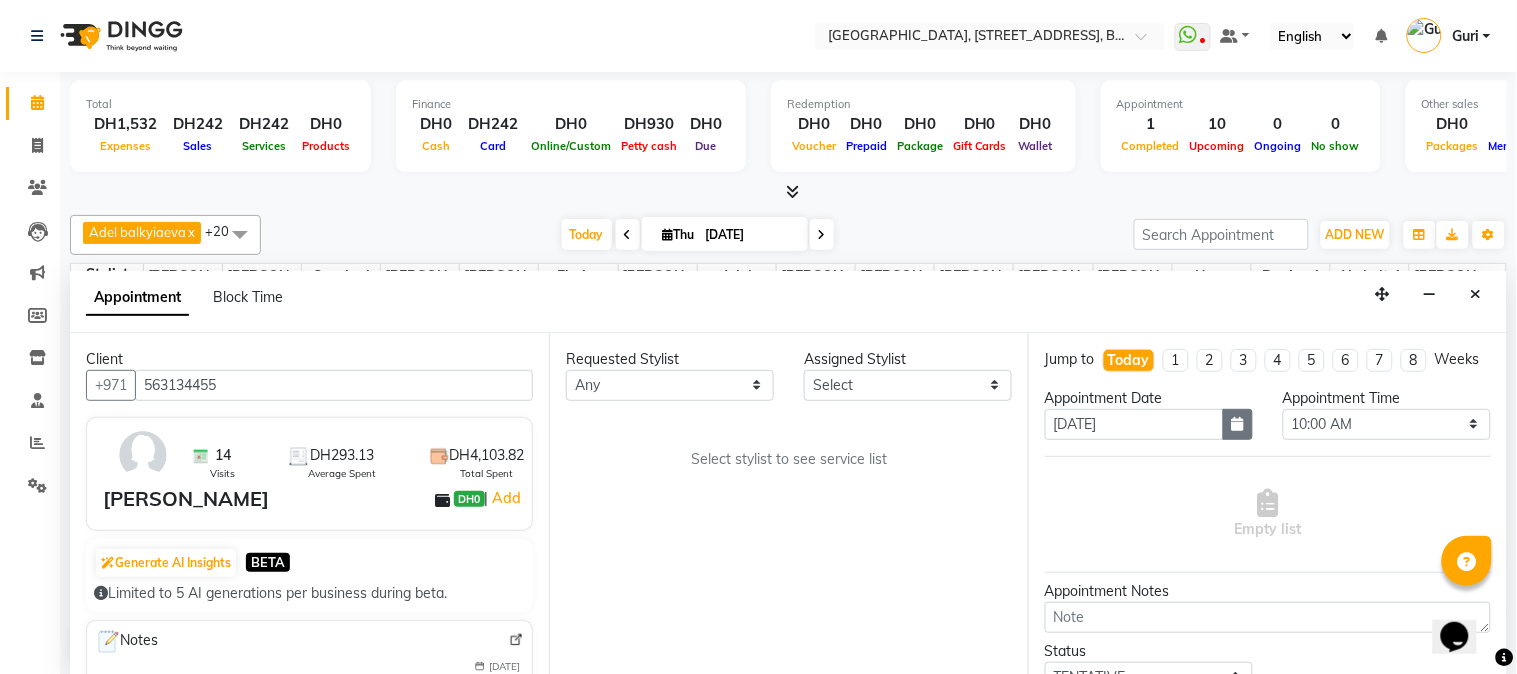 click at bounding box center [1238, 424] 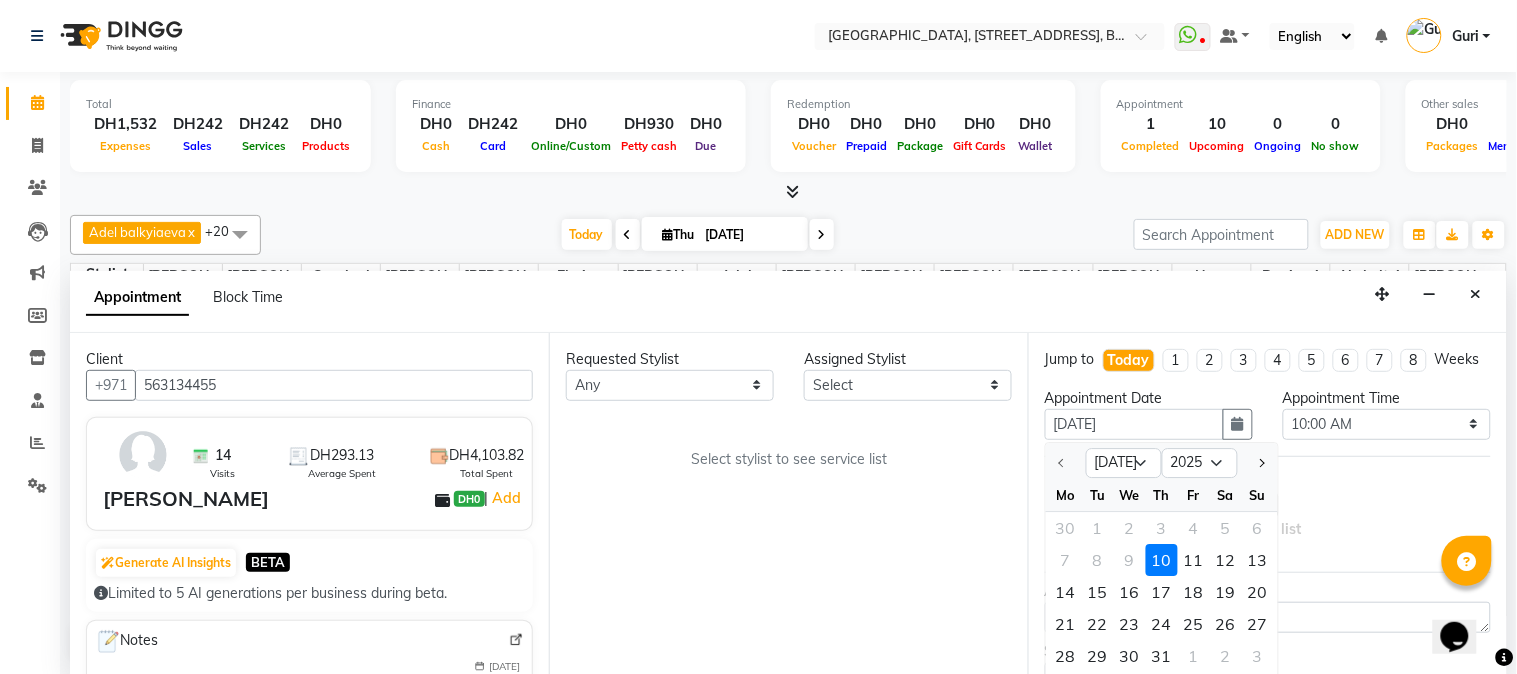 drag, startPoint x: 1224, startPoint y: 454, endPoint x: 1215, endPoint y: 481, distance: 28.460499 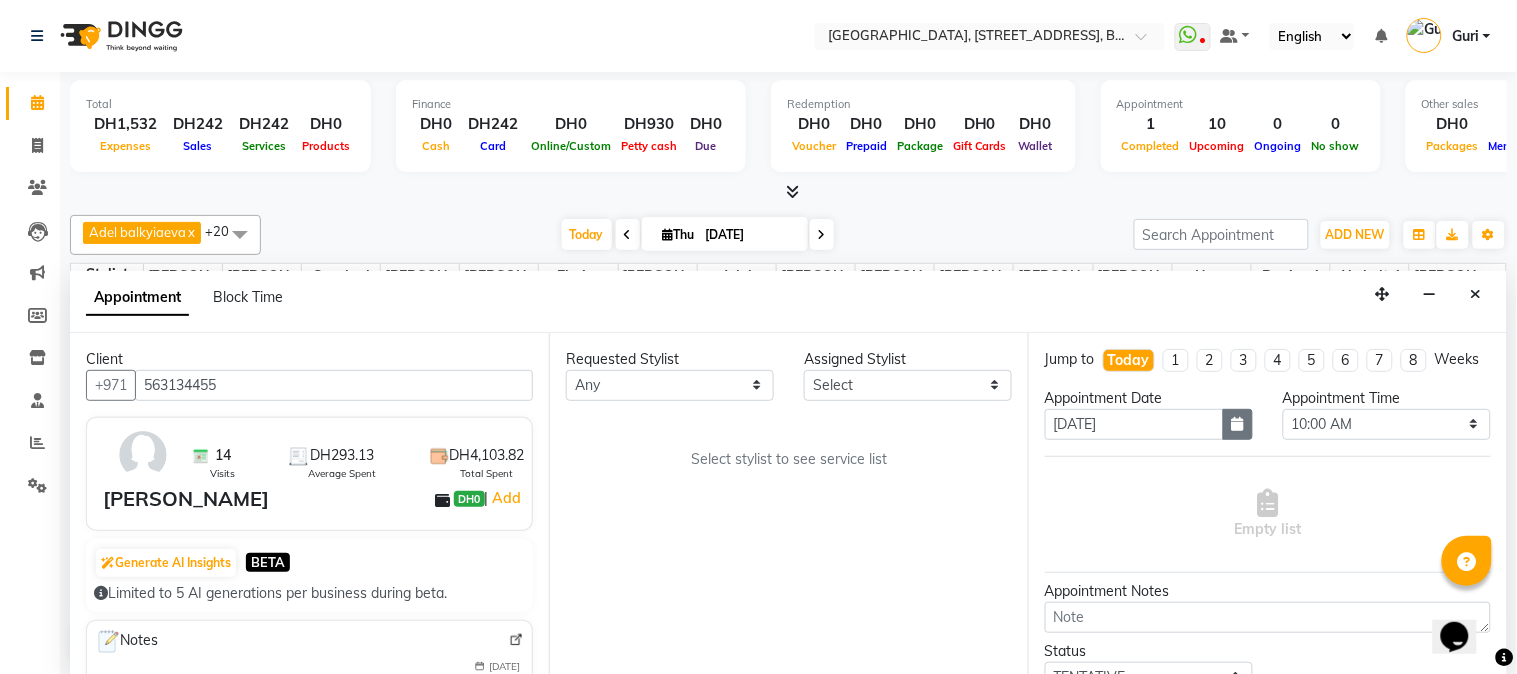 click at bounding box center [1238, 424] 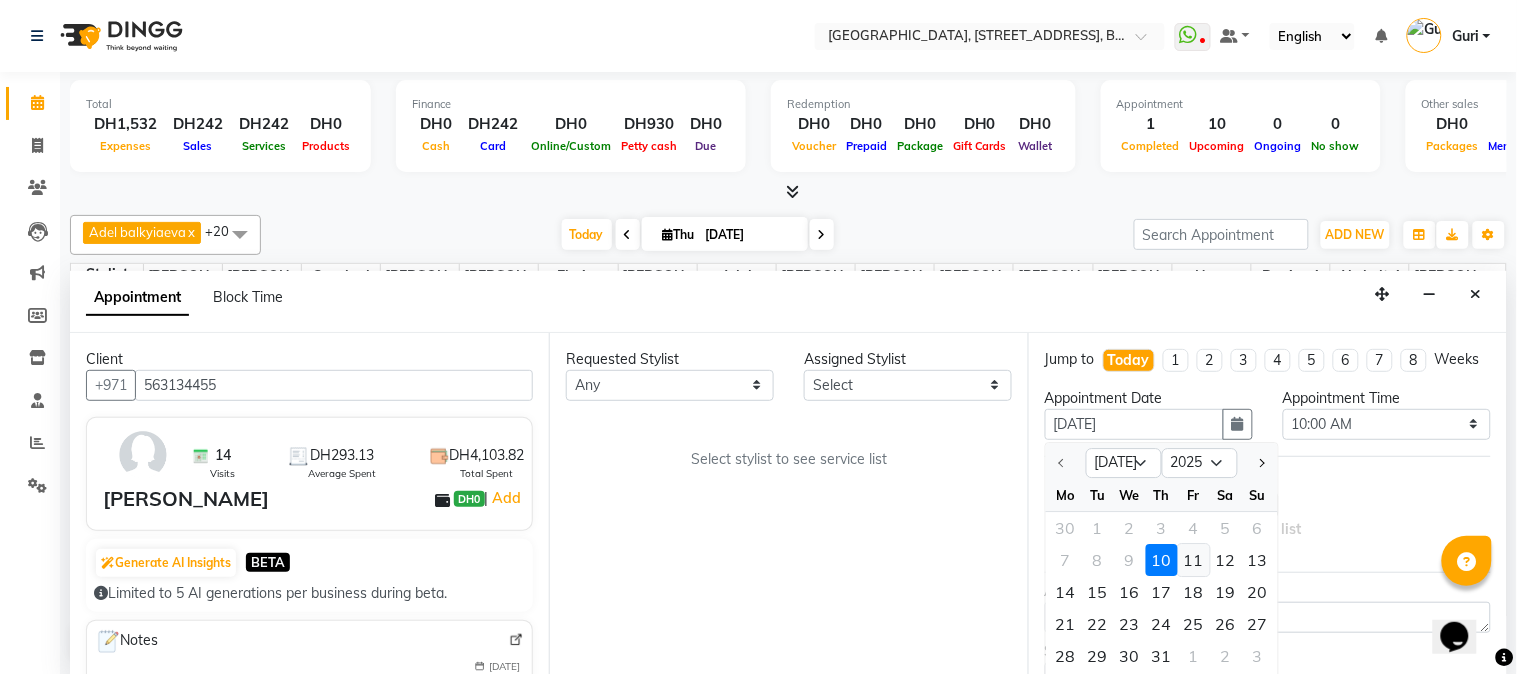 click on "11" at bounding box center [1194, 560] 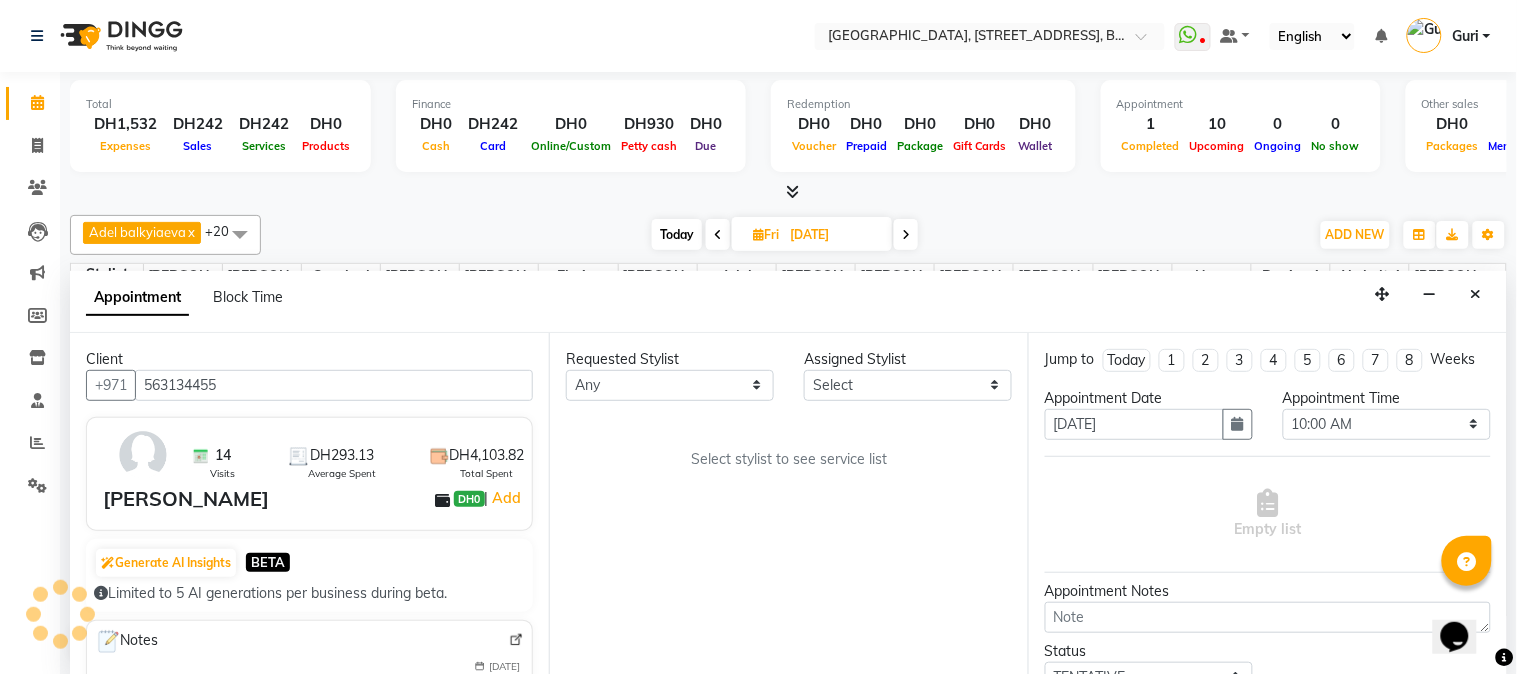 scroll, scrollTop: 973, scrollLeft: 0, axis: vertical 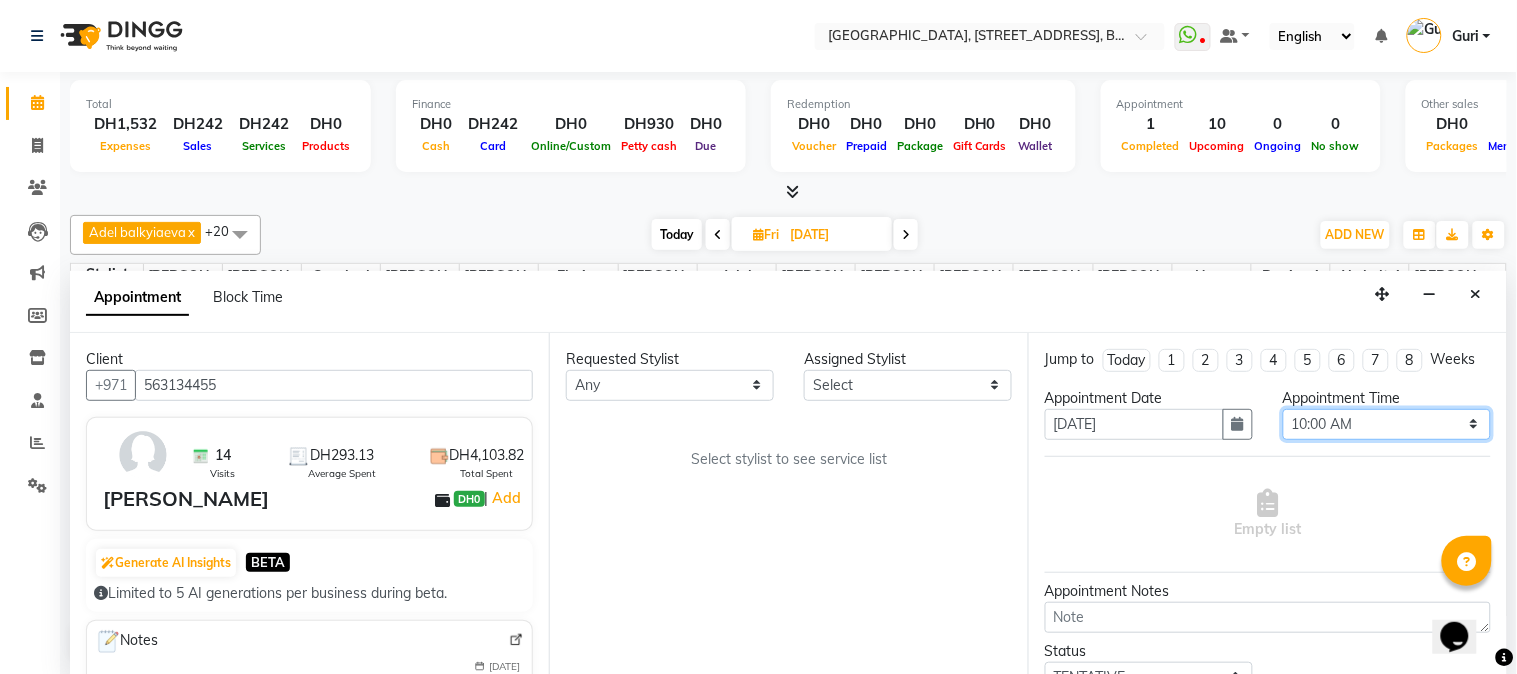 click on "Select 10:00 AM 10:15 AM 10:30 AM 10:45 AM 11:00 AM 11:15 AM 11:30 AM 11:45 AM 12:00 PM 12:15 PM 12:30 PM 12:45 PM 01:00 PM 01:15 PM 01:30 PM 01:45 PM 02:00 PM 02:15 PM 02:30 PM 02:45 PM 03:00 PM 03:15 PM 03:30 PM 03:45 PM 04:00 PM 04:15 PM 04:30 PM 04:45 PM 05:00 PM 05:15 PM 05:30 PM 05:45 PM 06:00 PM 06:15 PM 06:30 PM 06:45 PM 07:00 PM 07:15 PM 07:30 PM 07:45 PM 08:00 PM 08:15 PM 08:30 PM 08:45 PM 09:00 PM 09:15 PM 09:30 PM 09:45 PM 10:00 PM 10:15 PM 10:30 PM 10:45 PM 11:00 PM" at bounding box center (1387, 424) 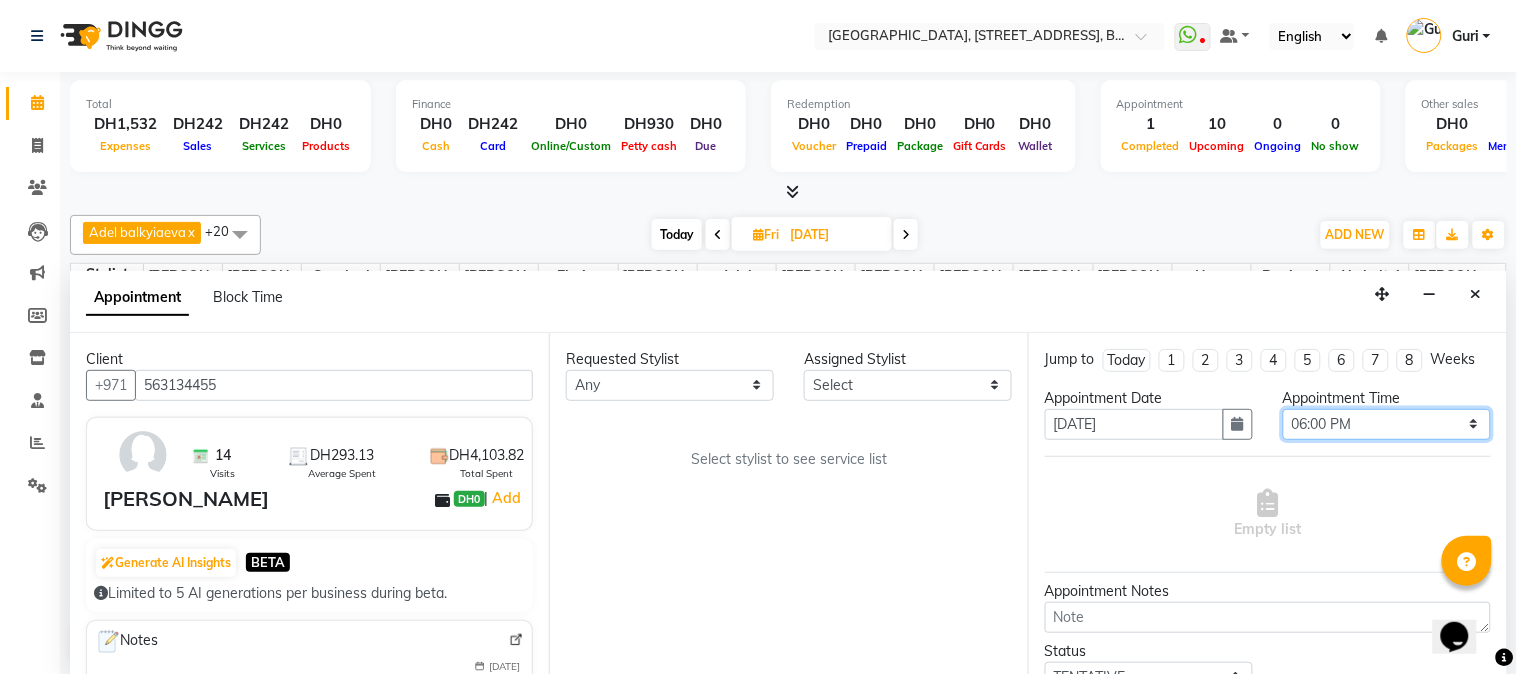 click on "Select 10:00 AM 10:15 AM 10:30 AM 10:45 AM 11:00 AM 11:15 AM 11:30 AM 11:45 AM 12:00 PM 12:15 PM 12:30 PM 12:45 PM 01:00 PM 01:15 PM 01:30 PM 01:45 PM 02:00 PM 02:15 PM 02:30 PM 02:45 PM 03:00 PM 03:15 PM 03:30 PM 03:45 PM 04:00 PM 04:15 PM 04:30 PM 04:45 PM 05:00 PM 05:15 PM 05:30 PM 05:45 PM 06:00 PM 06:15 PM 06:30 PM 06:45 PM 07:00 PM 07:15 PM 07:30 PM 07:45 PM 08:00 PM 08:15 PM 08:30 PM 08:45 PM 09:00 PM 09:15 PM 09:30 PM 09:45 PM 10:00 PM 10:15 PM 10:30 PM 10:45 PM 11:00 PM" at bounding box center (1387, 424) 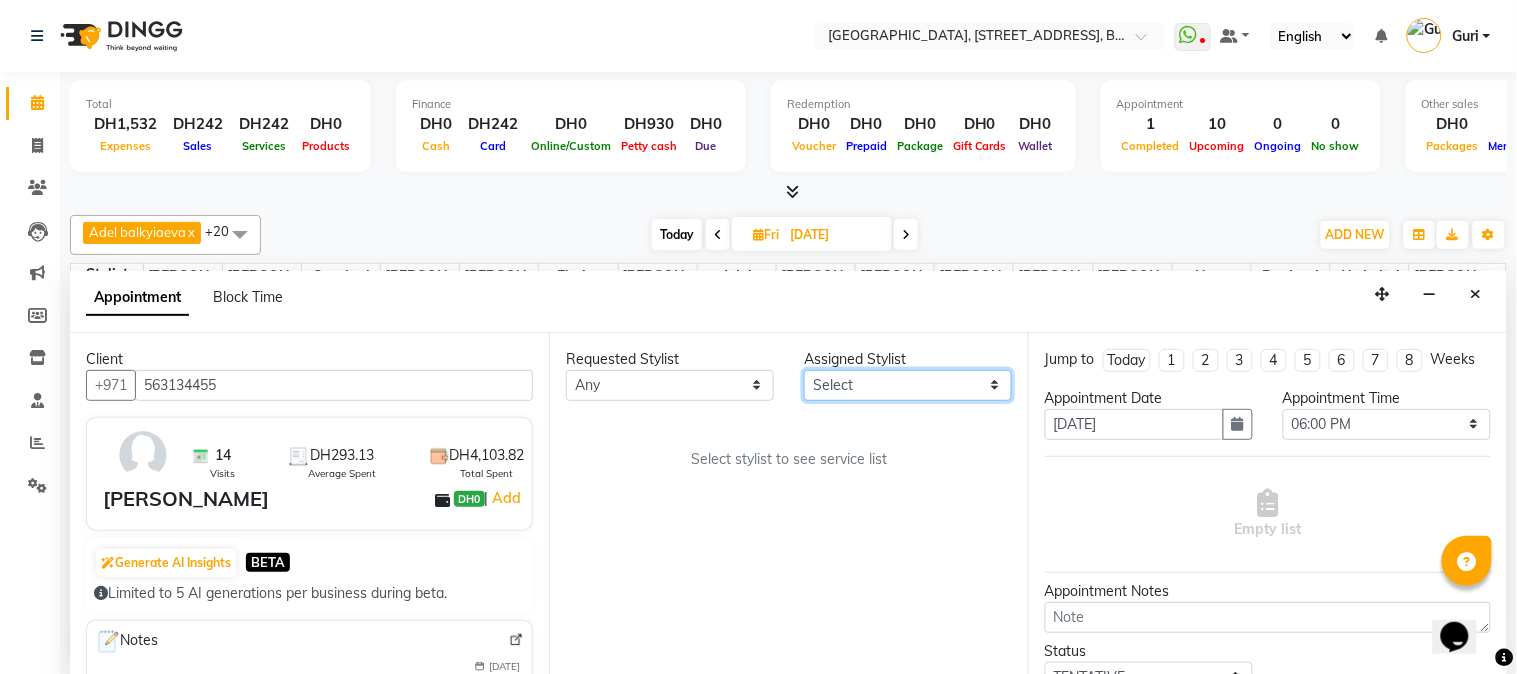 click on "Select Adel balkyiaeva [PERSON_NAME] [PERSON_NAME] ZHUMALIEVA [PERSON_NAME] Rakhmaniberdieva Aygul Durdyyeva [PERSON_NAME] soldatbek kyzy [PERSON_NAME]  [PERSON_NAME] el Gourari [PERSON_NAME] [PERSON_NAME] agozian [PERSON_NAME] (hadija) [PERSON_NAME] [PERSON_NAME] [PERSON_NAME] Soldotbek kyzy Meerzat askatovna Nour [PERSON_NAME] [PERSON_NAME]" at bounding box center [908, 385] 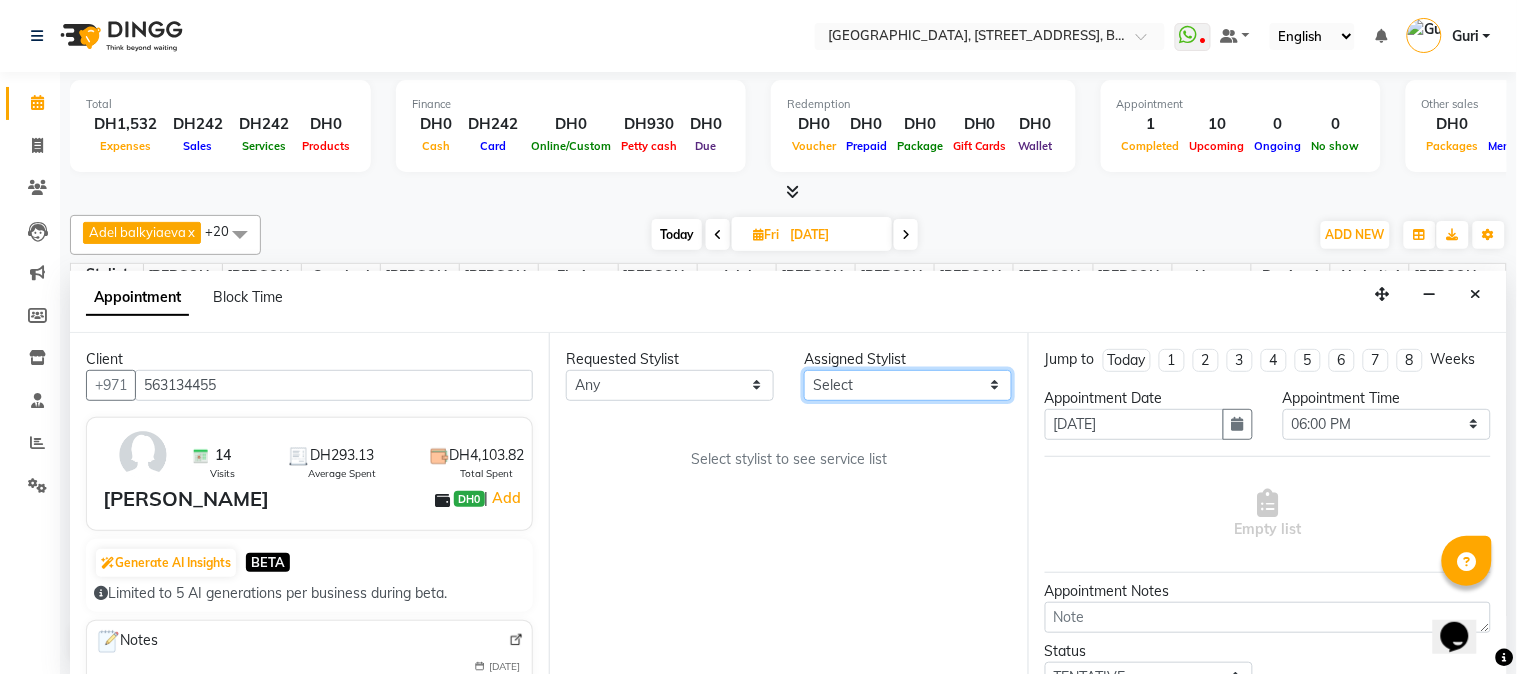 select on "50308" 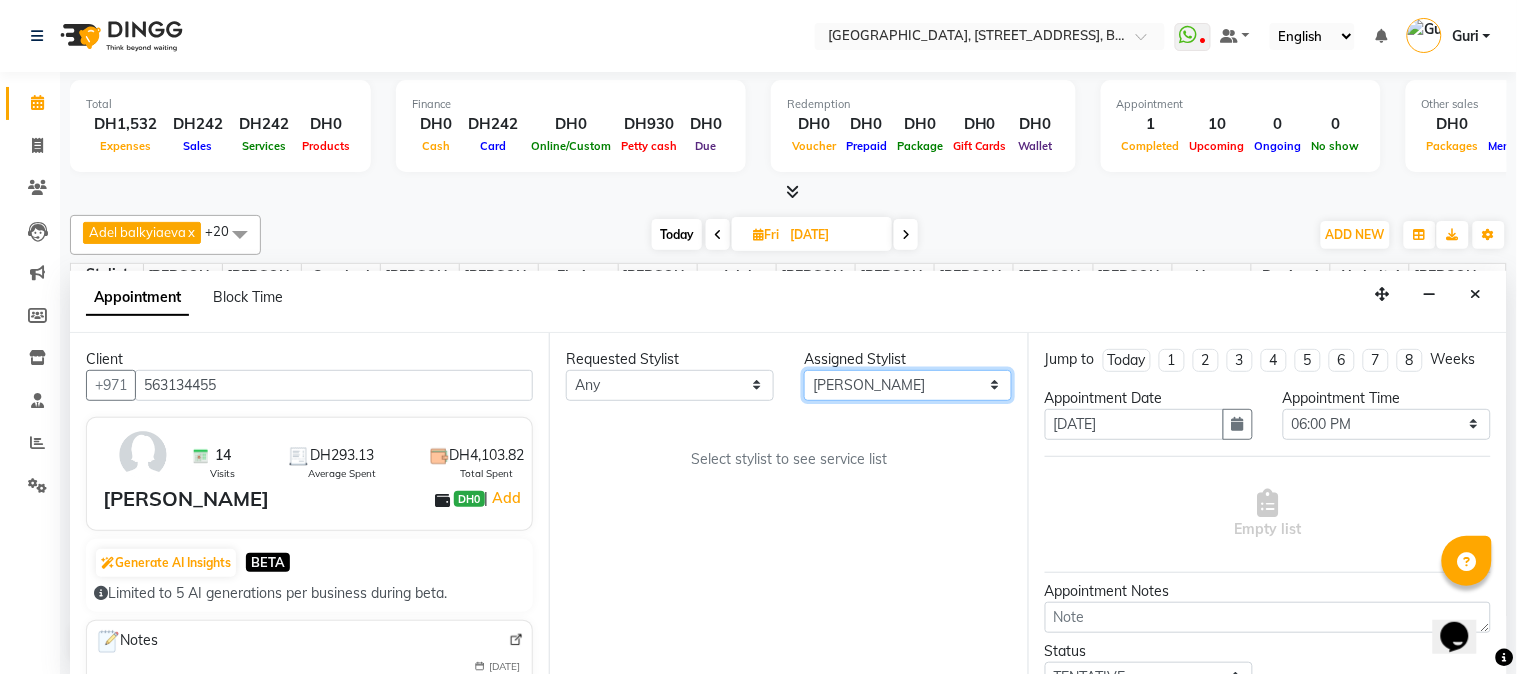 click on "Select Adel balkyiaeva [PERSON_NAME] [PERSON_NAME] ZHUMALIEVA [PERSON_NAME] Rakhmaniberdieva Aygul Durdyyeva [PERSON_NAME] soldatbek kyzy [PERSON_NAME]  [PERSON_NAME] el Gourari [PERSON_NAME] [PERSON_NAME] agozian [PERSON_NAME] (hadija) [PERSON_NAME] [PERSON_NAME] [PERSON_NAME] Soldotbek kyzy Meerzat askatovna Nour [PERSON_NAME] [PERSON_NAME]" at bounding box center (908, 385) 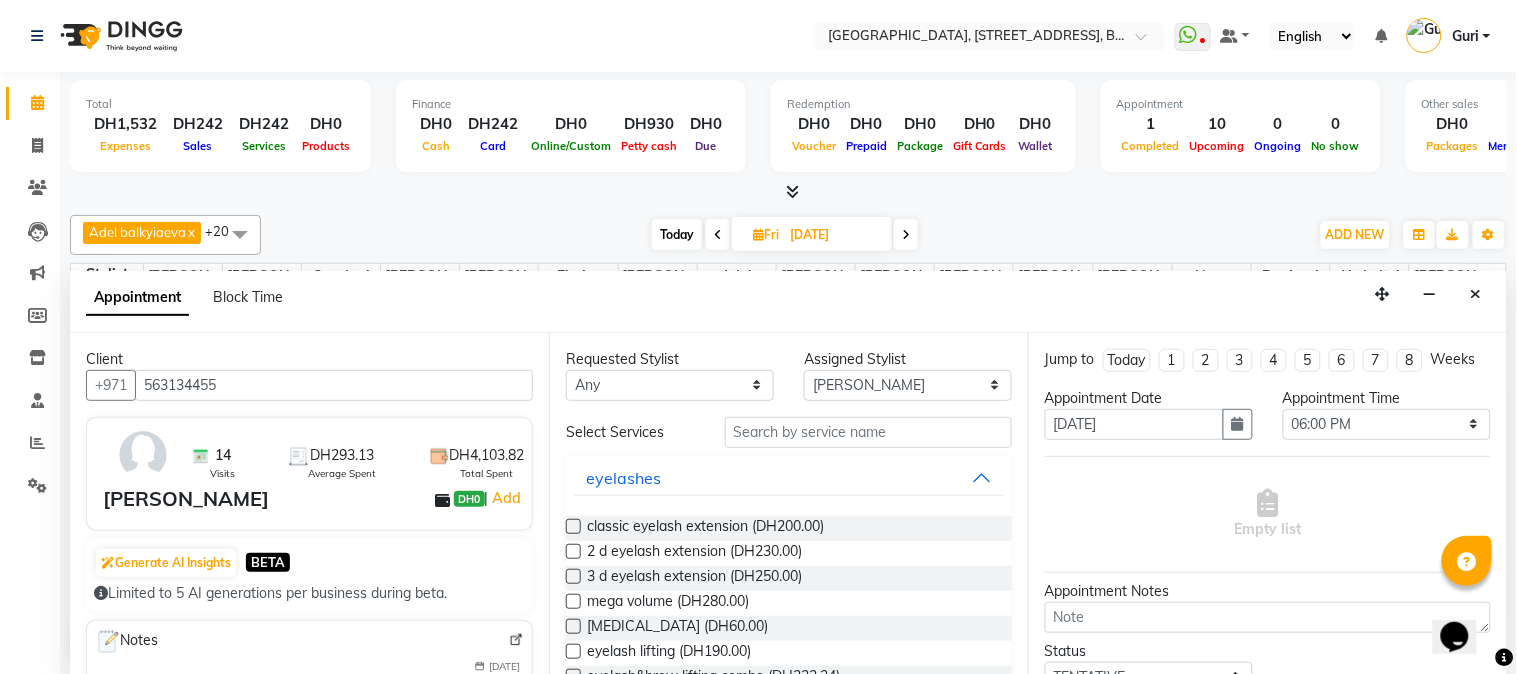 click at bounding box center [573, 551] 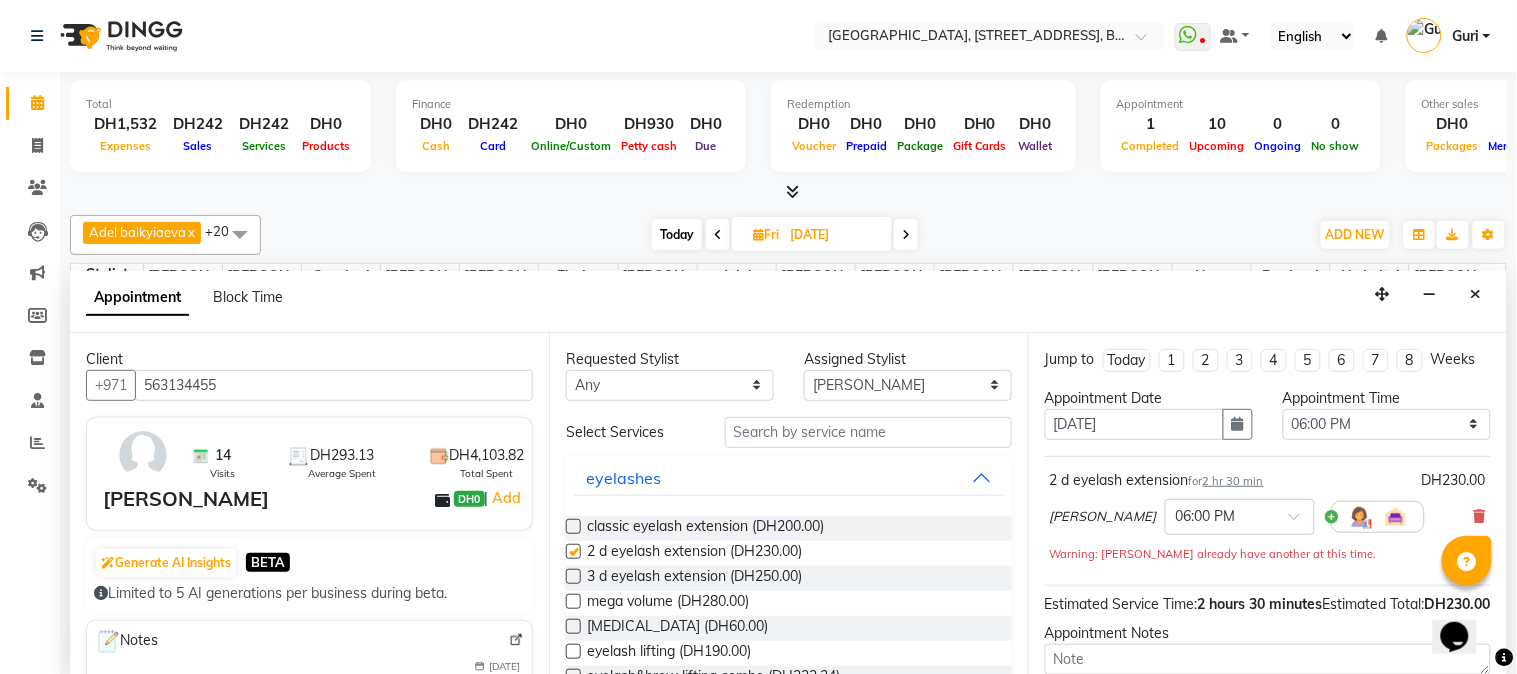 checkbox on "false" 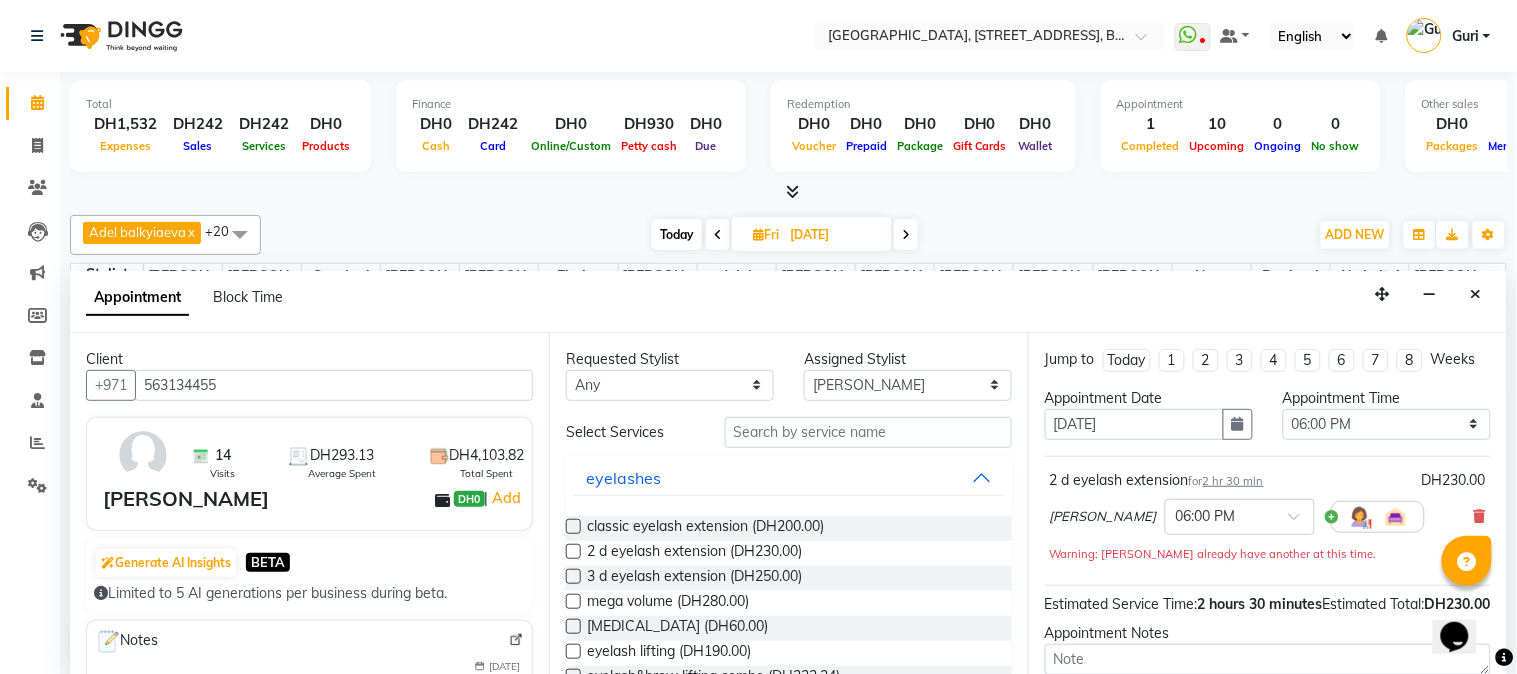 click on "Total  DH1,532  Expenses DH242  Sales DH242  Services DH0  Products Finance  DH0  Cash DH242  Card DH0  Online/Custom DH930 [PERSON_NAME] cash DH0 Due  Redemption  DH0 Voucher DH0 Prepaid DH0 Package DH0  Gift Cards DH0  Wallet  Appointment  1 Completed 10 Upcoming 0 Ongoing 0 No show  Other sales  DH0  Packages DH0  Memberships DH0  Vouchers DH0  Prepaids DH0  Gift Cards Adel balkyiaeva  x [PERSON_NAME]  x [PERSON_NAME]  x [PERSON_NAME]  x Elmira soldatbek kyzy  x [PERSON_NAME]  [PERSON_NAME] el Gourari  x [PERSON_NAME] agozian  x [PERSON_NAME] (hadija)  x [PERSON_NAME]  x [PERSON_NAME] [PERSON_NAME]  x [PERSON_NAME] kyzy  x [PERSON_NAME]   x [PERSON_NAME]  x [PERSON_NAME]  x [PERSON_NAME]  x [PERSON_NAME] frrncos  x [PERSON_NAME]  x Begimai  x [PERSON_NAME]  x Akzholtoi  x +20 UnSelect All Adel balkyiaeva [PERSON_NAME] [PERSON_NAME] [PERSON_NAME] [PERSON_NAME] [PERSON_NAME] soldatbek kyzy [PERSON_NAME]  [PERSON_NAME] el Gourari [PERSON_NAME] Guri" 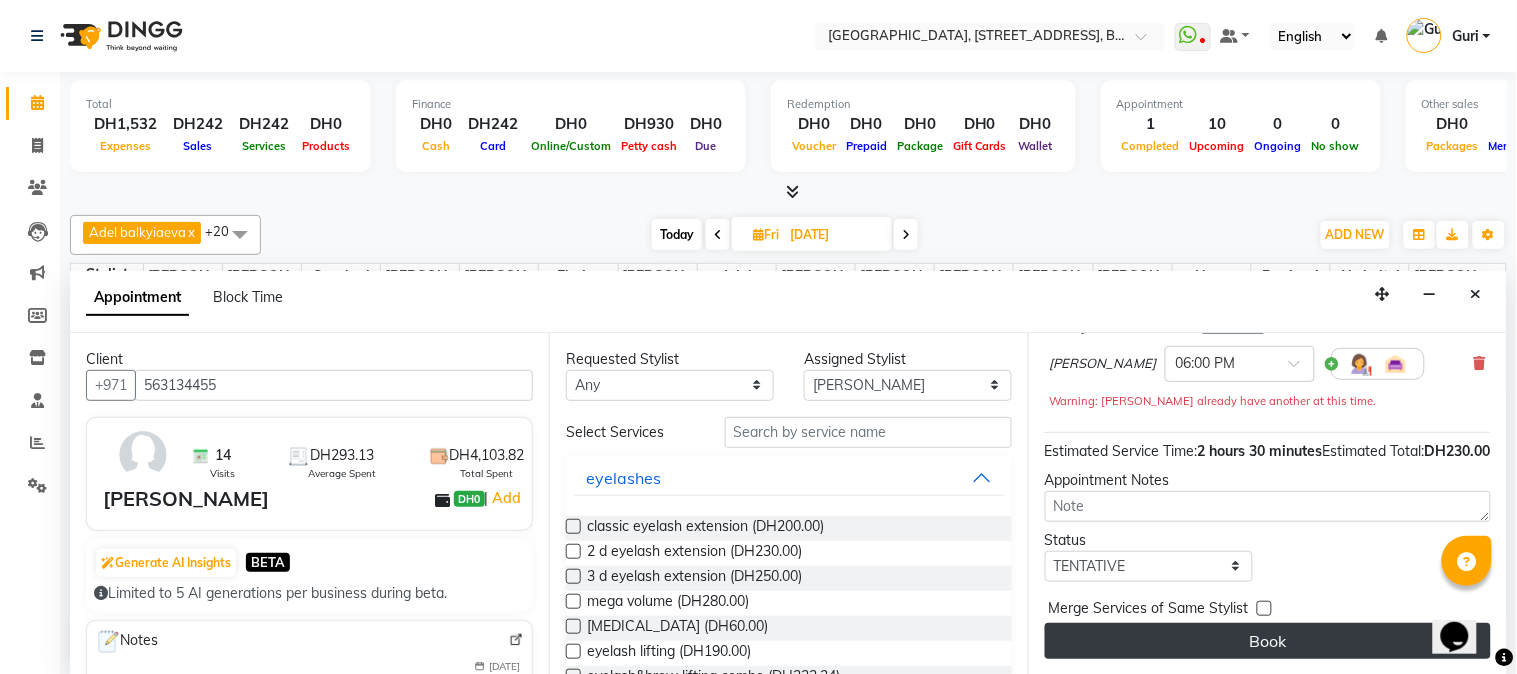 click on "Book" at bounding box center (1268, 641) 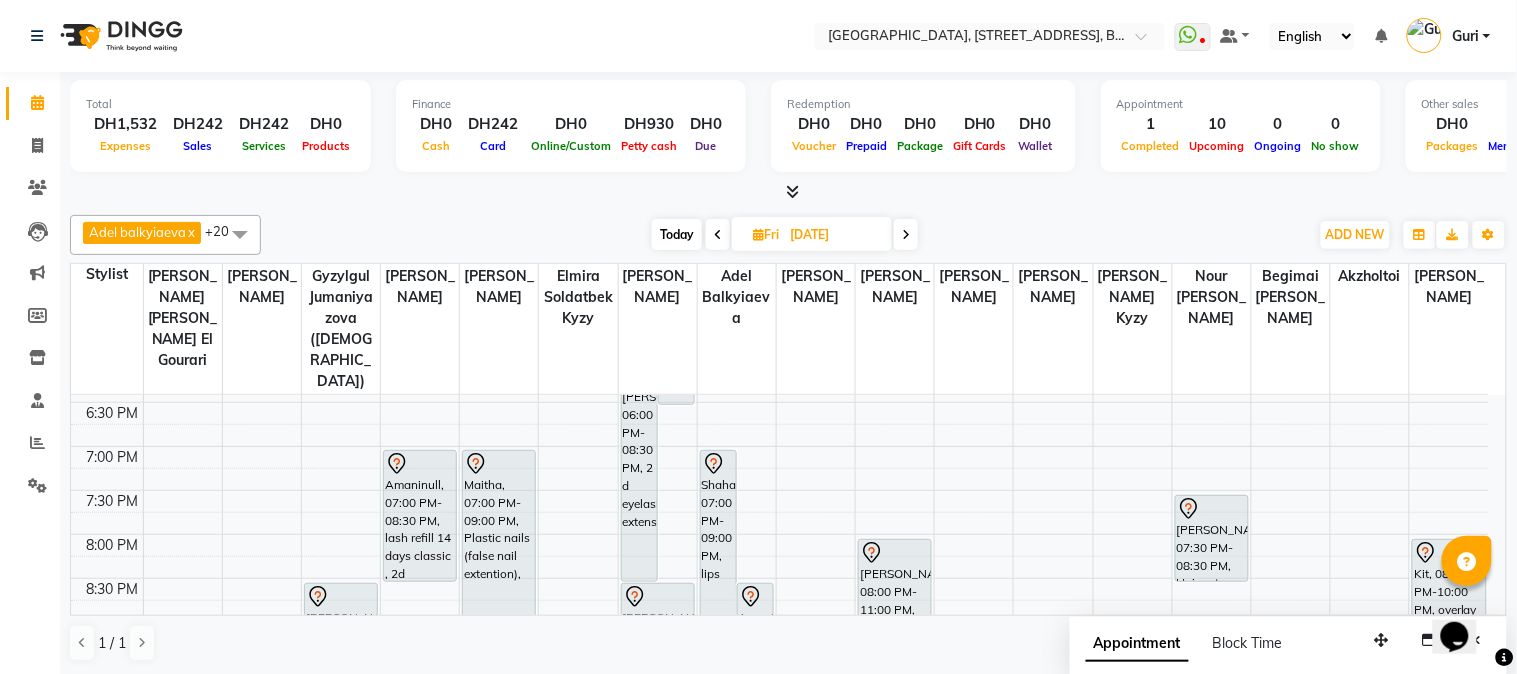 scroll, scrollTop: 795, scrollLeft: 0, axis: vertical 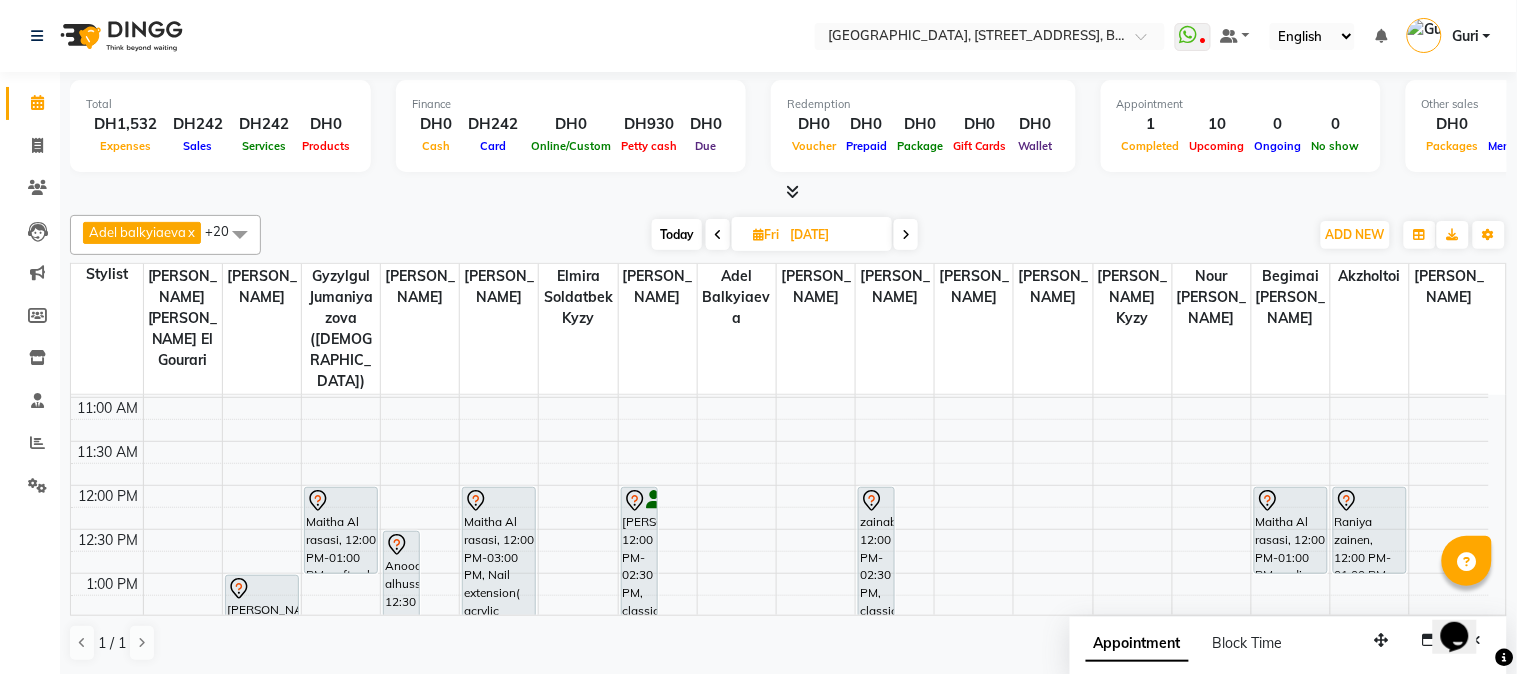 click at bounding box center (906, 234) 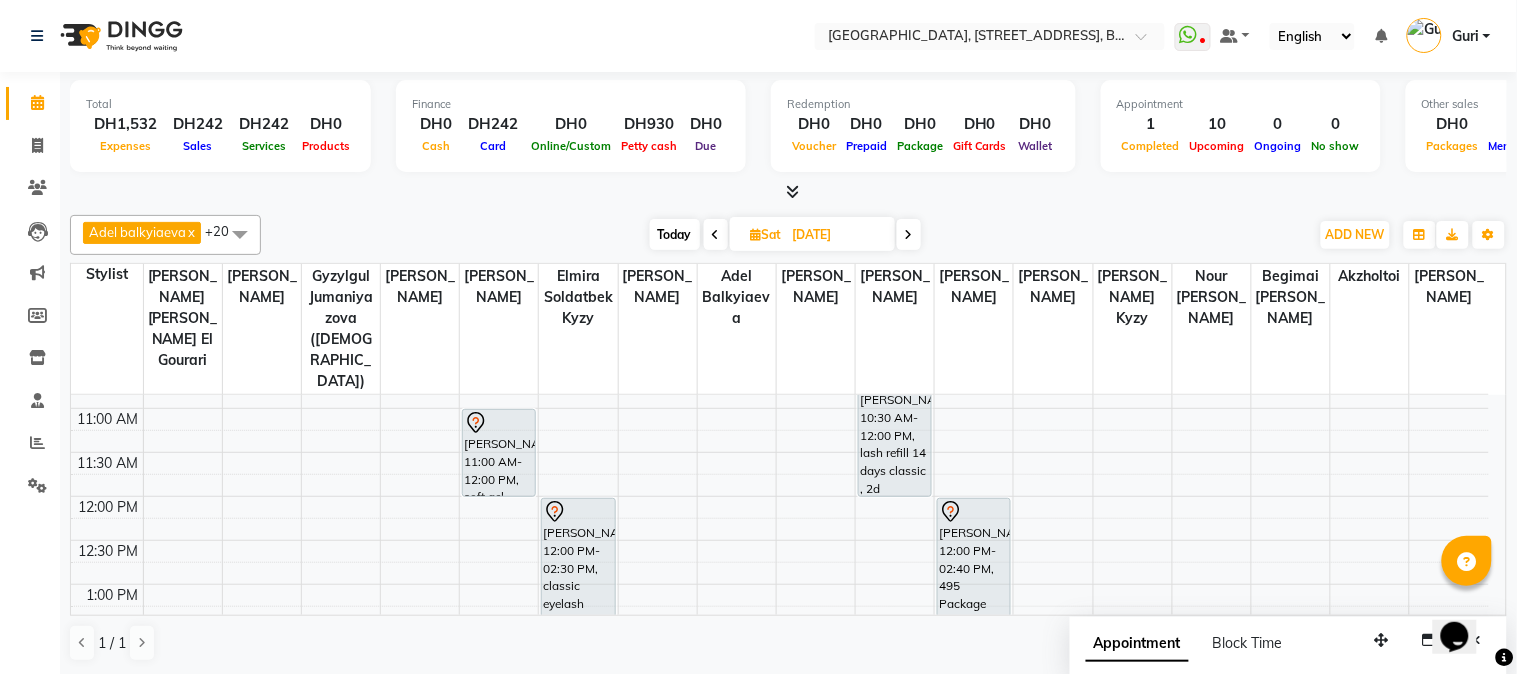 scroll, scrollTop: 128, scrollLeft: 0, axis: vertical 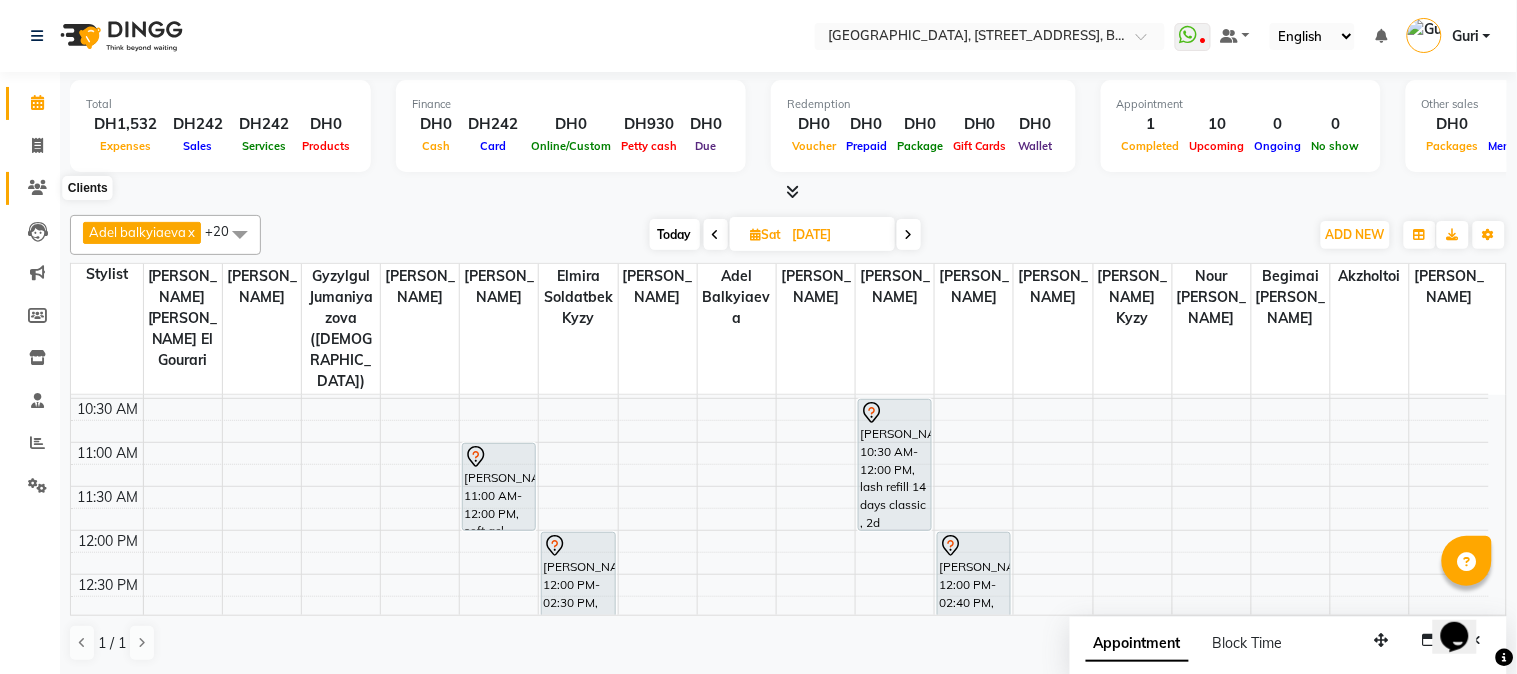 click 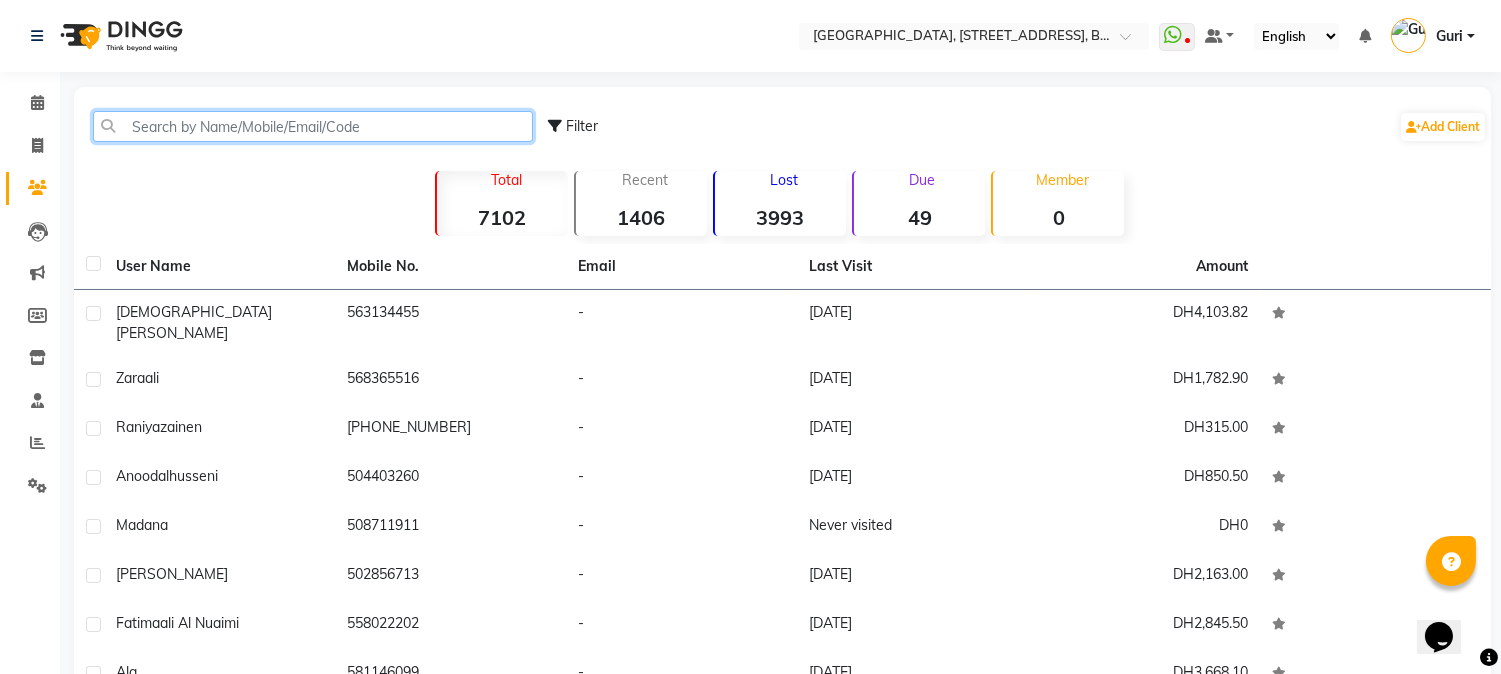 click 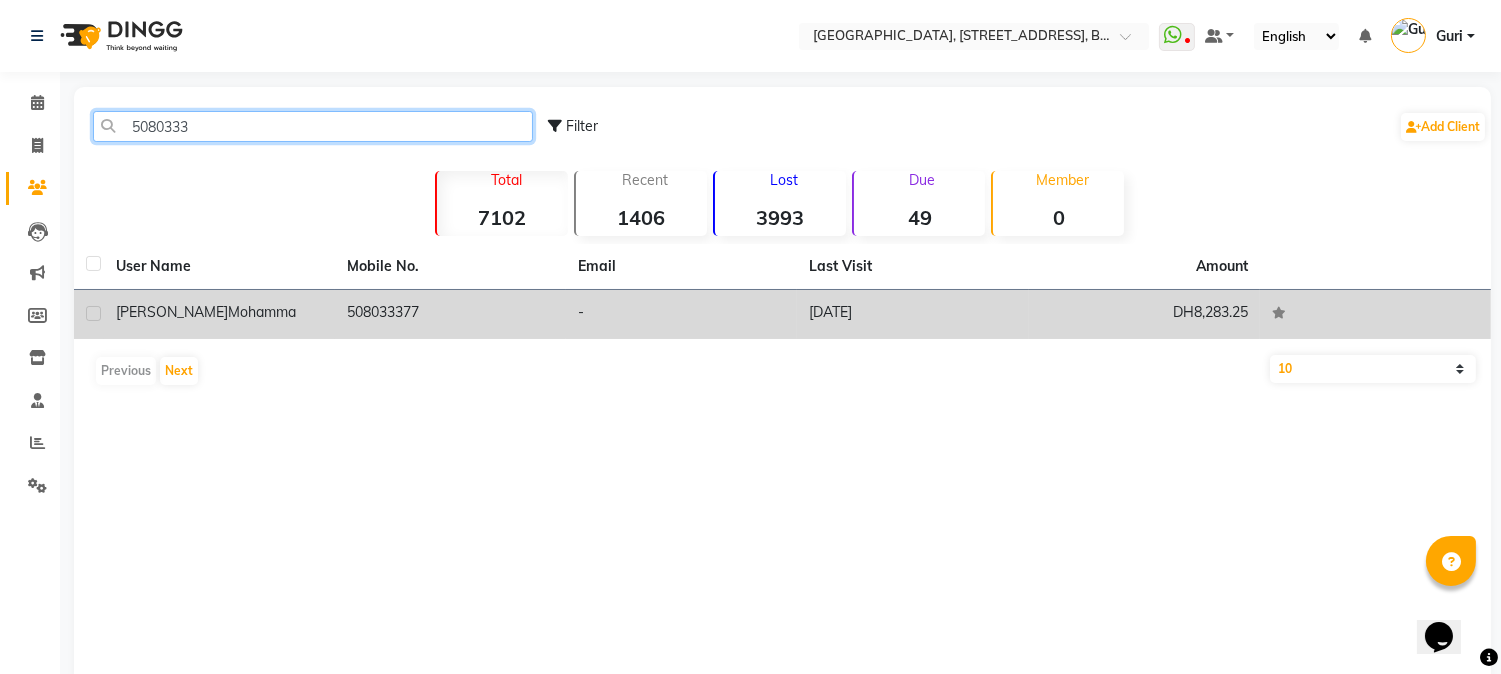 type on "5080333" 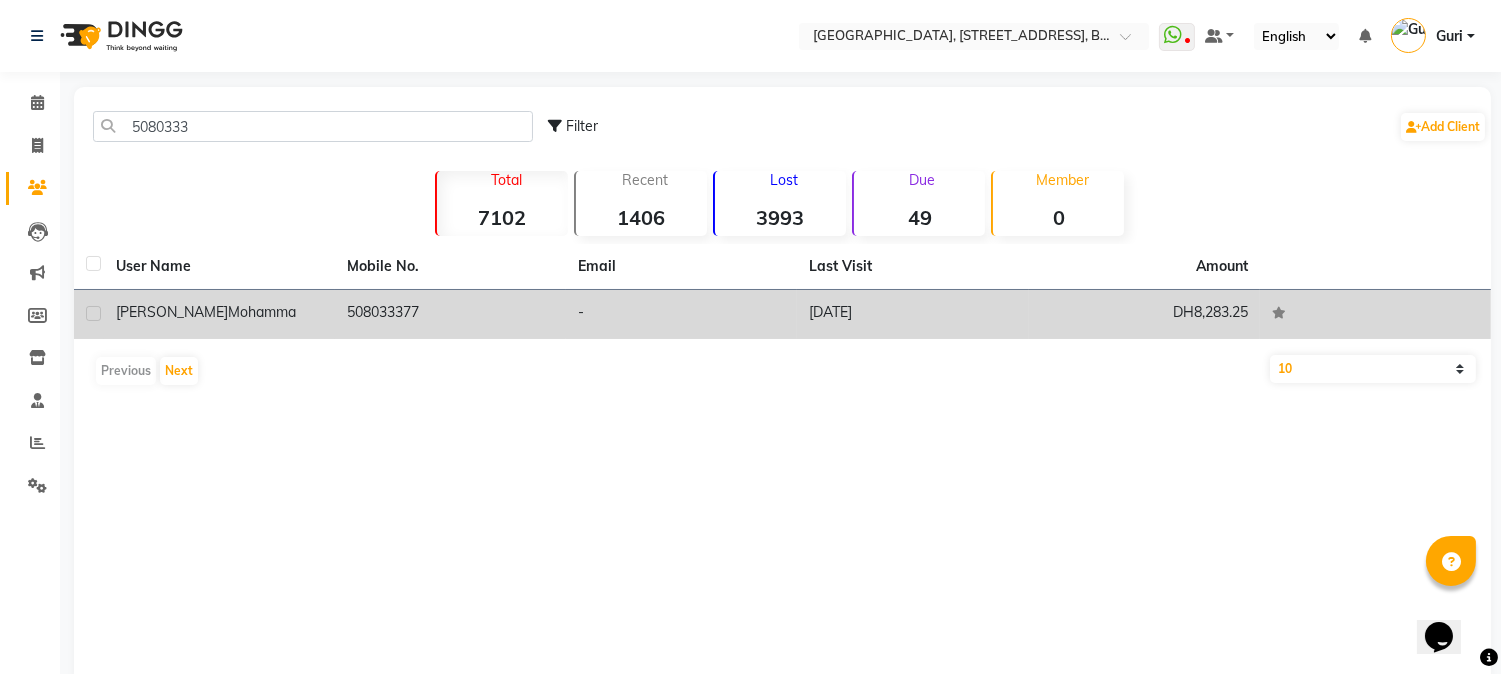 click on "[PERSON_NAME]  [PERSON_NAME]" 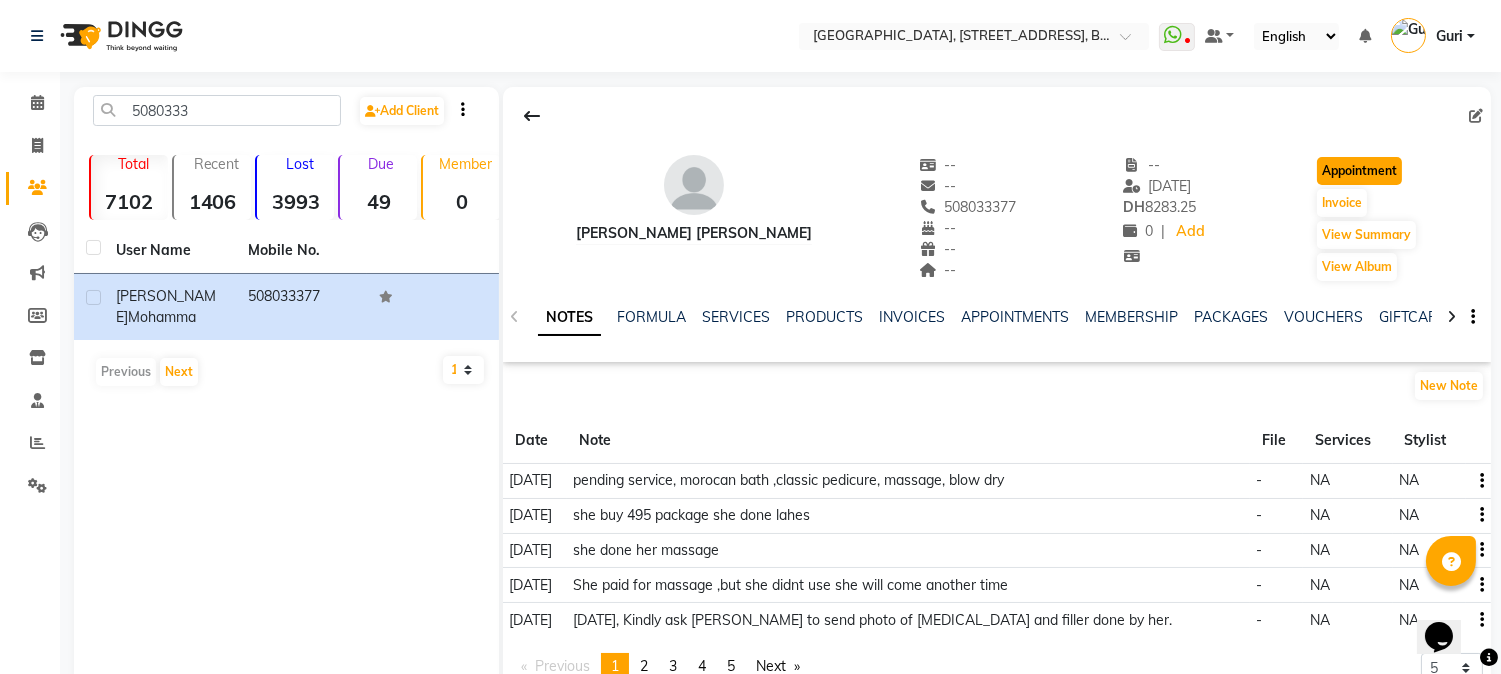 click on "Appointment" 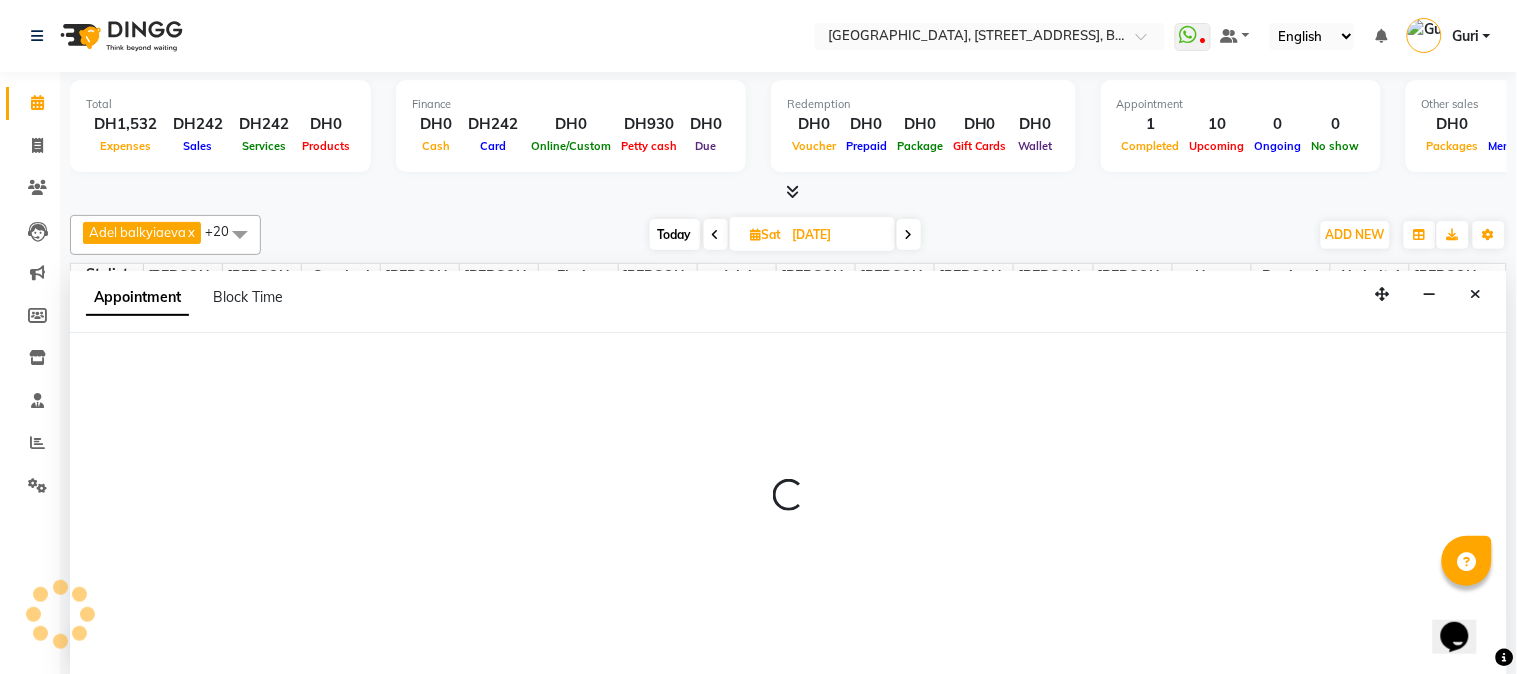 type on "[DATE]" 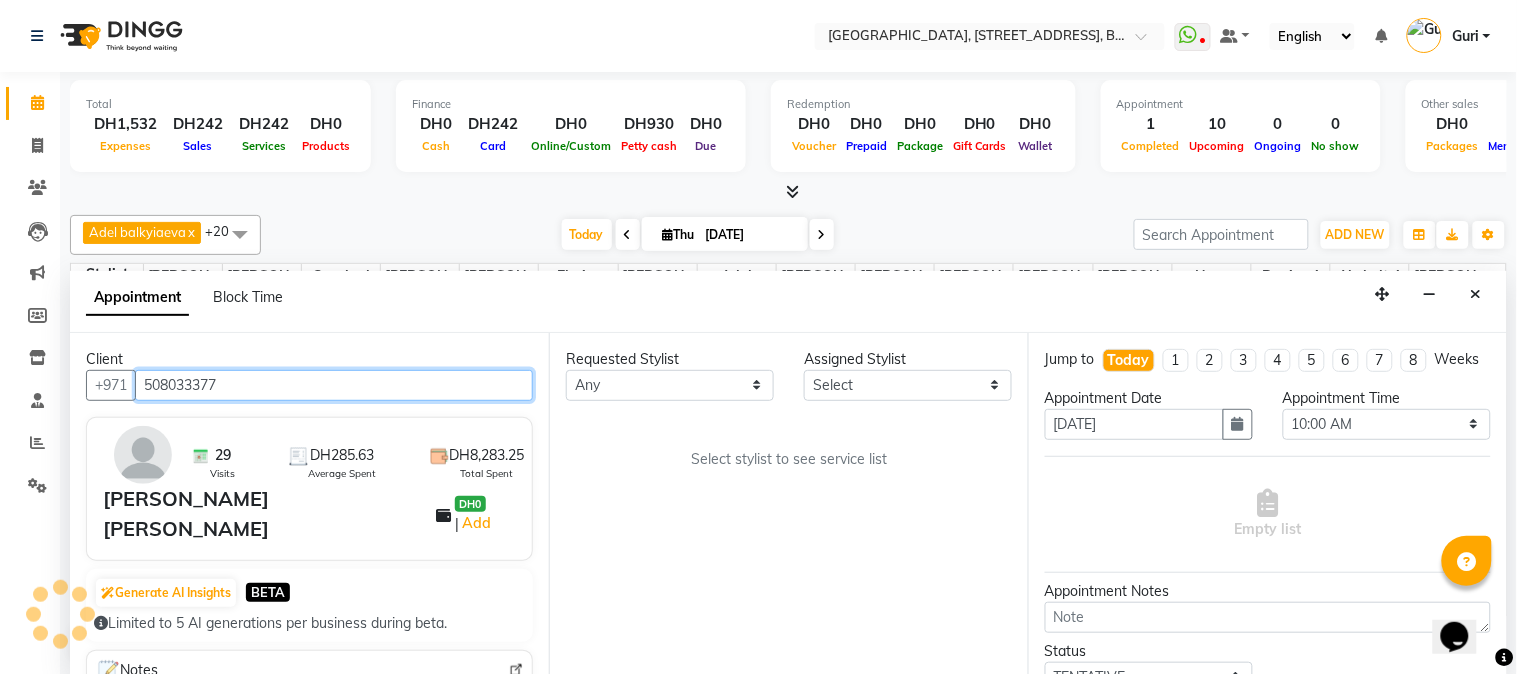 scroll, scrollTop: 973, scrollLeft: 0, axis: vertical 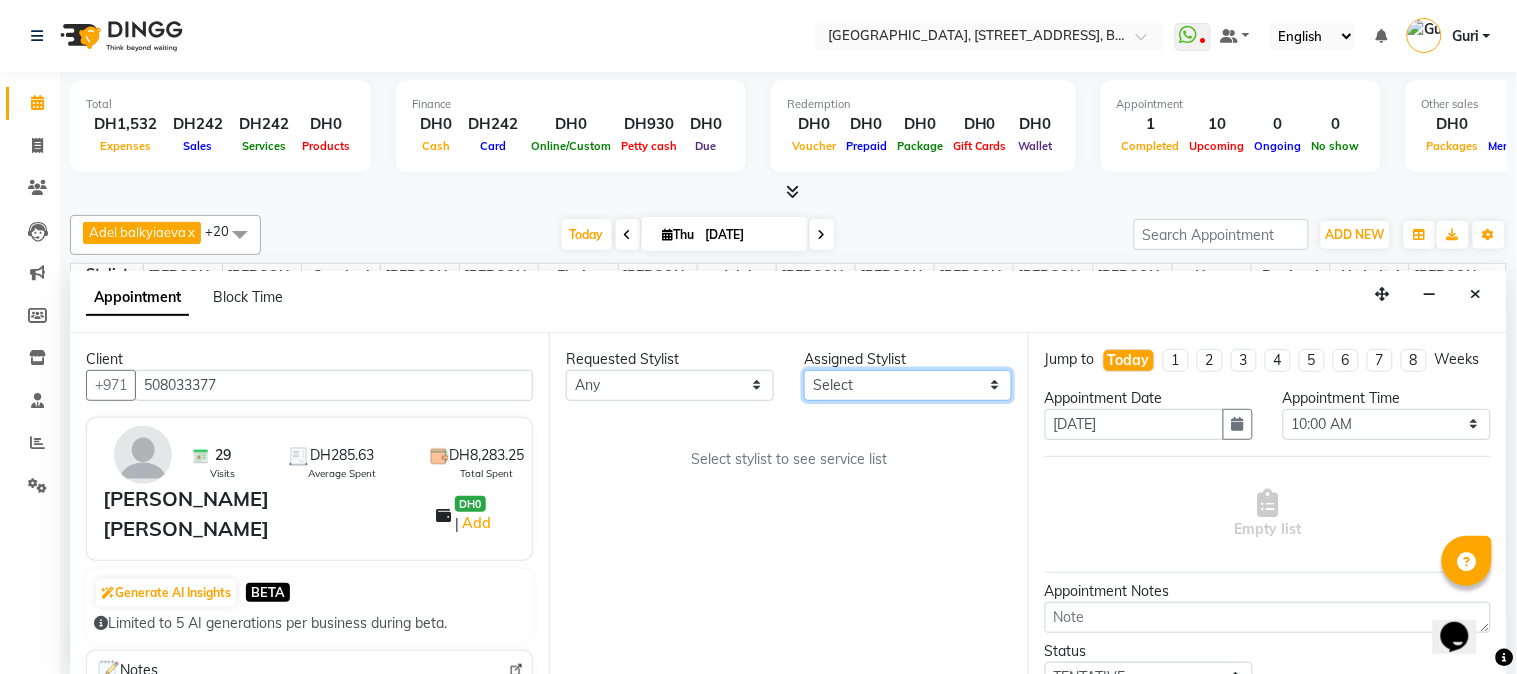 click on "Select Adel balkyiaeva [PERSON_NAME] [PERSON_NAME] ZHUMALIEVA [PERSON_NAME] Rakhmaniberdieva Aygul Durdyyeva [PERSON_NAME] soldatbek kyzy [PERSON_NAME]  [PERSON_NAME] el Gourari [PERSON_NAME] [PERSON_NAME] agozian [PERSON_NAME] (hadija) [PERSON_NAME] [PERSON_NAME] [PERSON_NAME] Soldotbek kyzy Meerzat askatovna Nour [PERSON_NAME] [PERSON_NAME]" at bounding box center [908, 385] 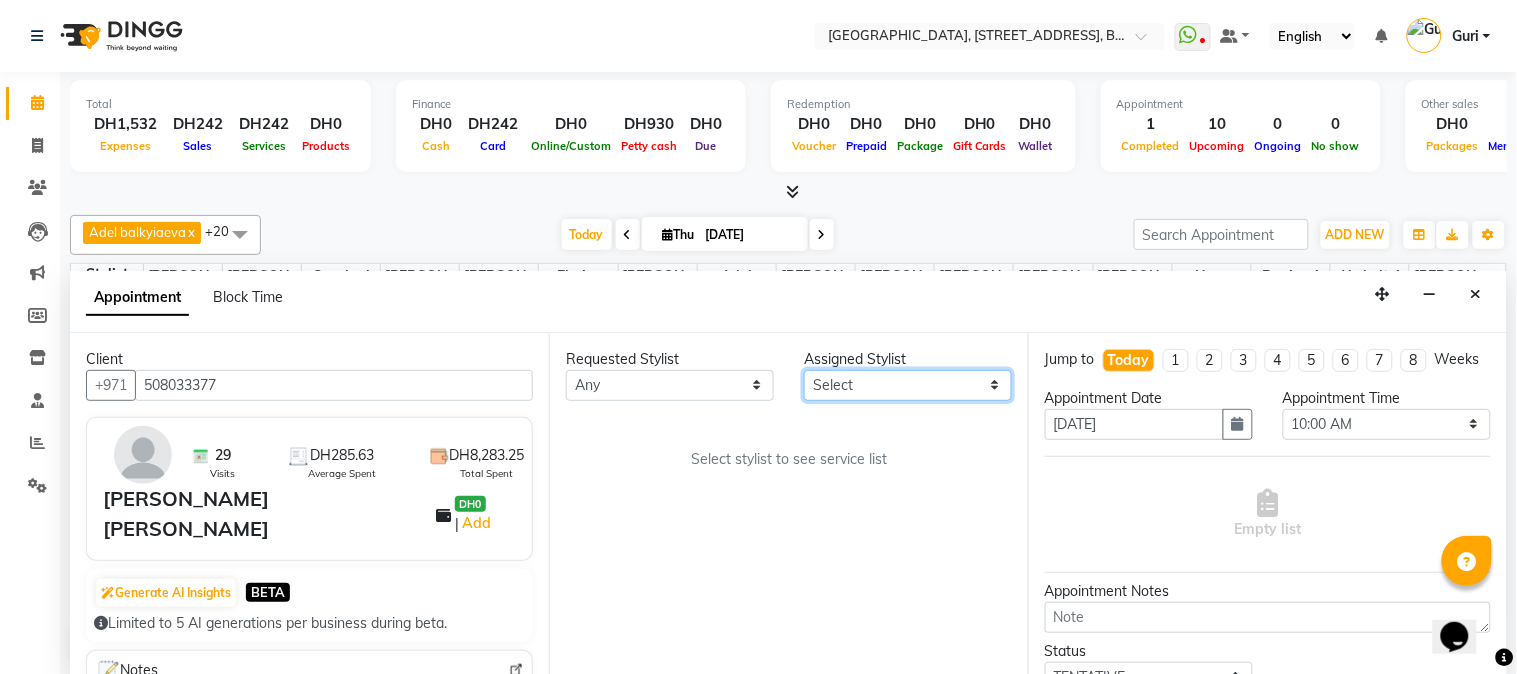 select on "34258" 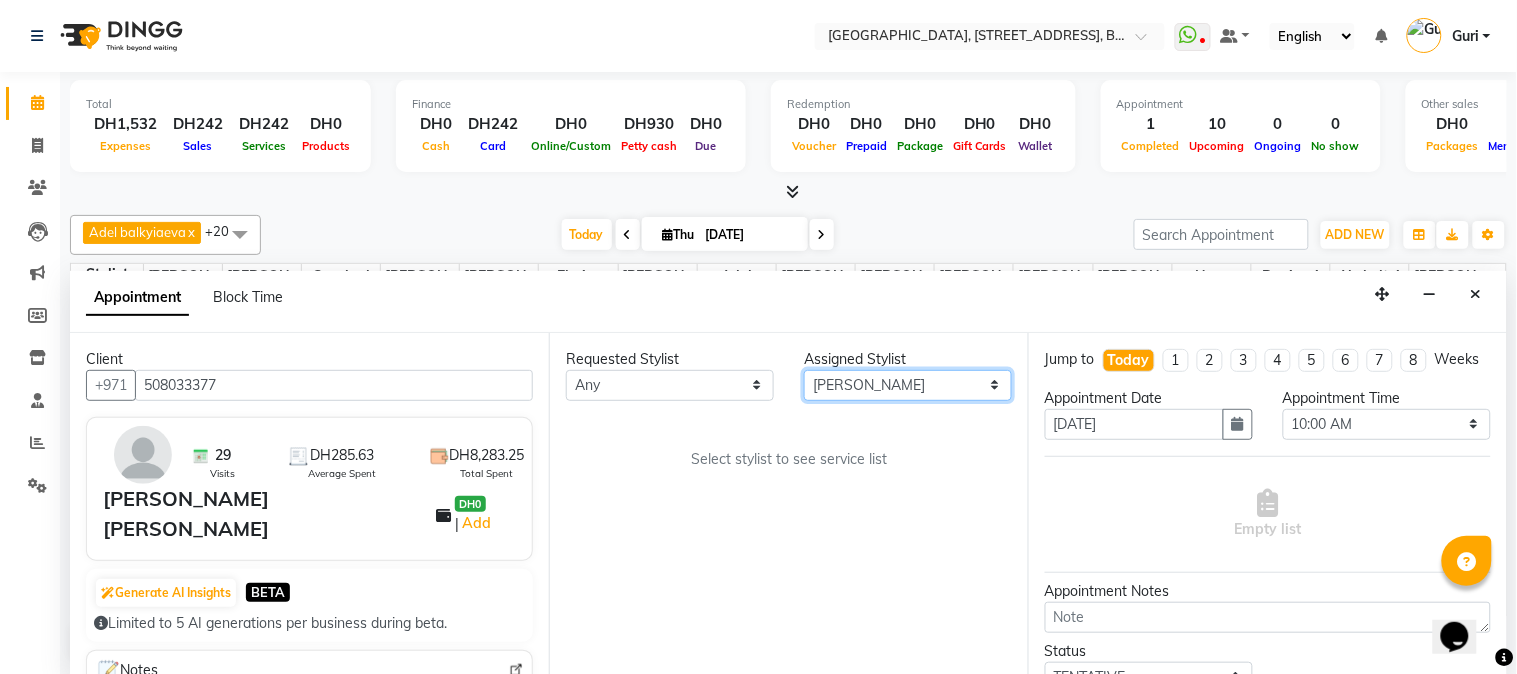 click on "Select Adel balkyiaeva [PERSON_NAME] [PERSON_NAME] ZHUMALIEVA [PERSON_NAME] Rakhmaniberdieva Aygul Durdyyeva [PERSON_NAME] soldatbek kyzy [PERSON_NAME]  [PERSON_NAME] el Gourari [PERSON_NAME] [PERSON_NAME] agozian [PERSON_NAME] (hadija) [PERSON_NAME] [PERSON_NAME] [PERSON_NAME] Soldotbek kyzy Meerzat askatovna Nour [PERSON_NAME] [PERSON_NAME]" at bounding box center [908, 385] 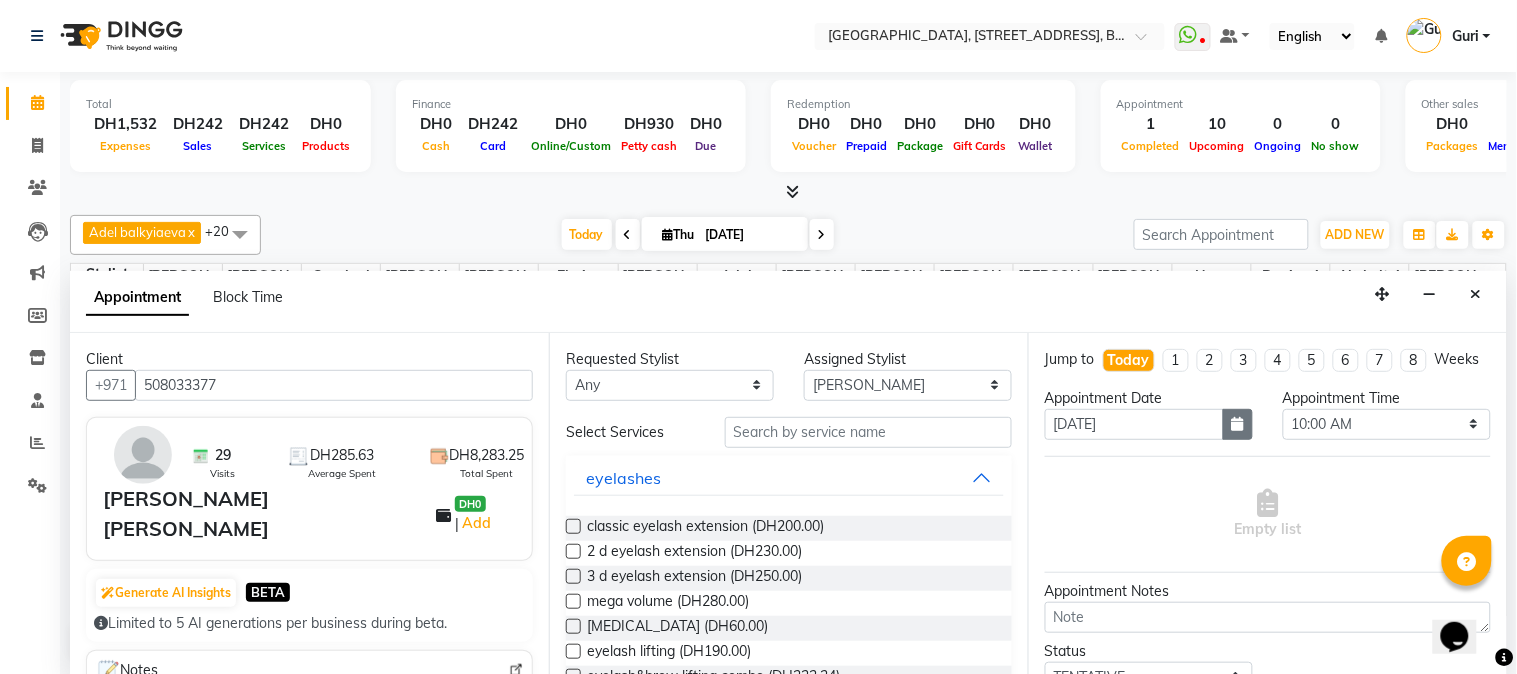 click at bounding box center (1238, 424) 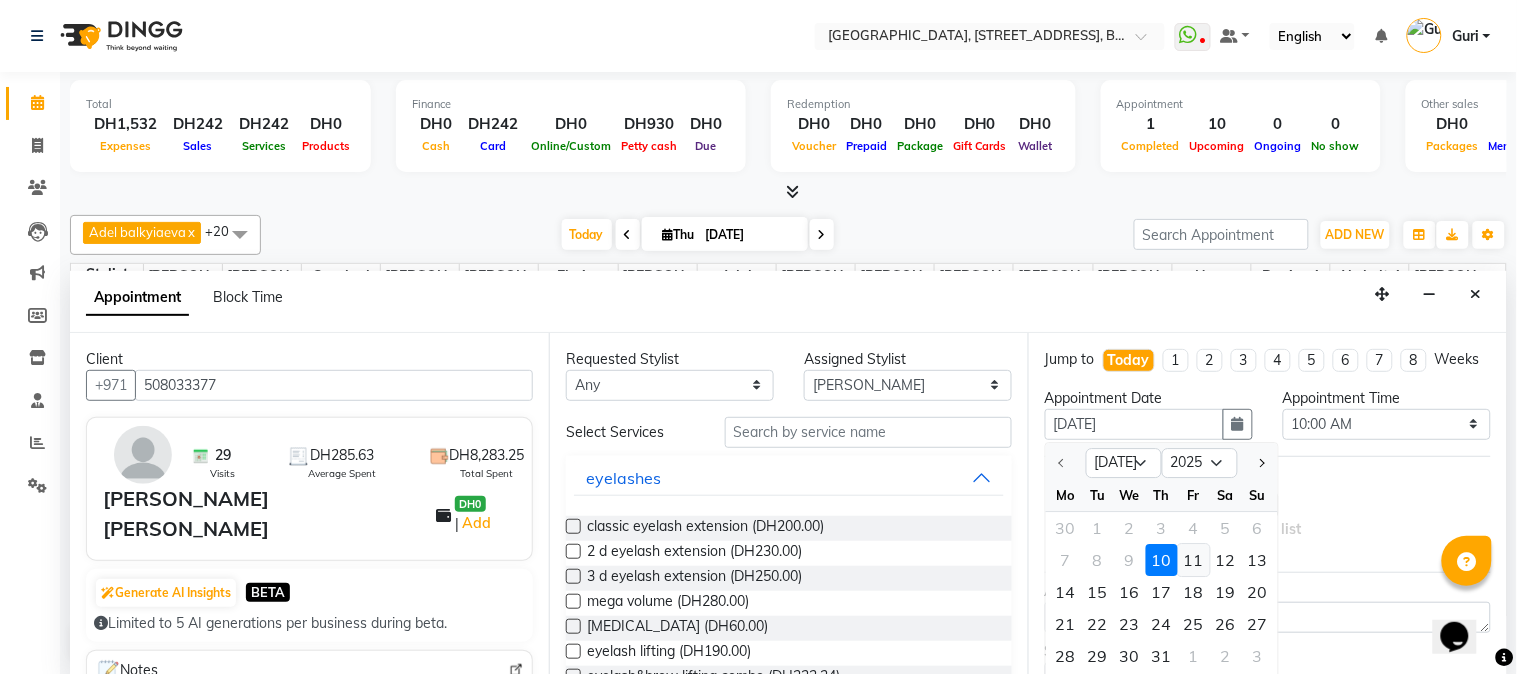 click on "11" at bounding box center (1194, 560) 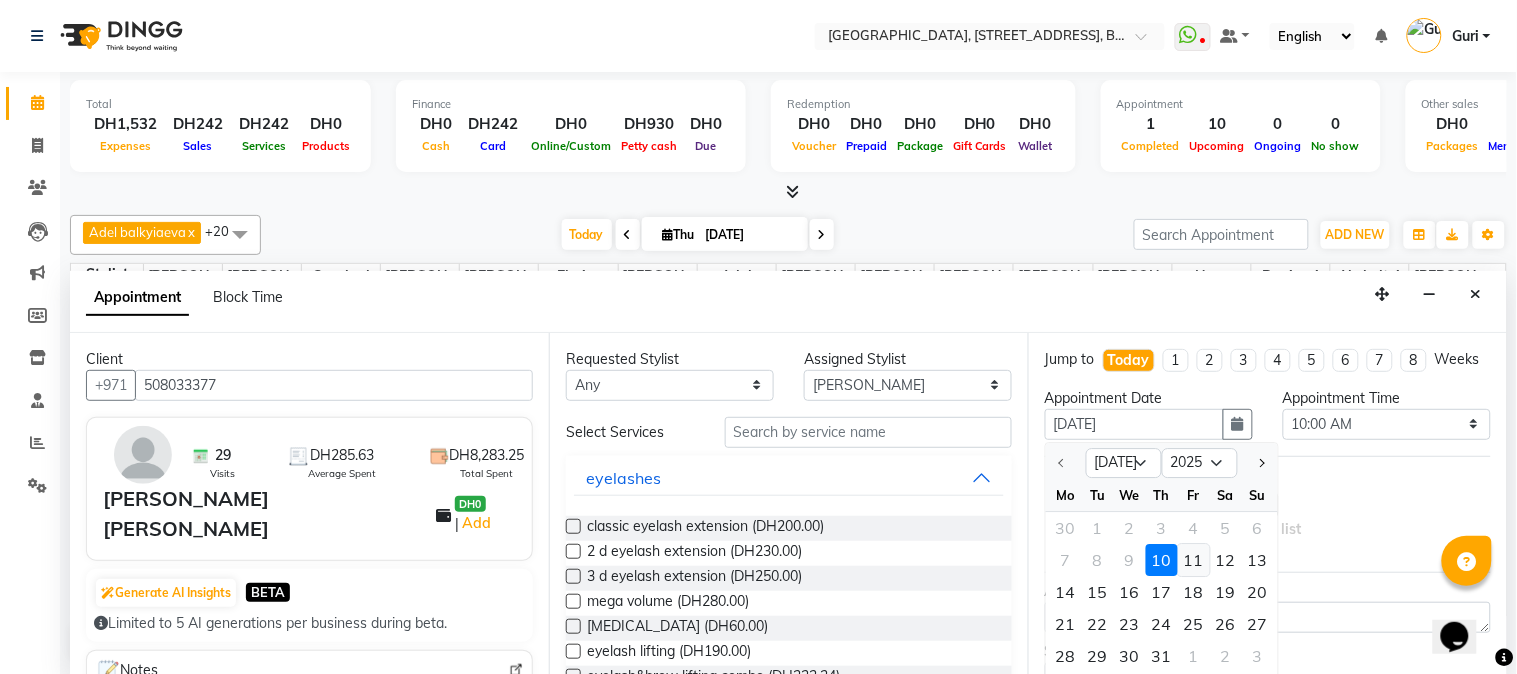 select on "600" 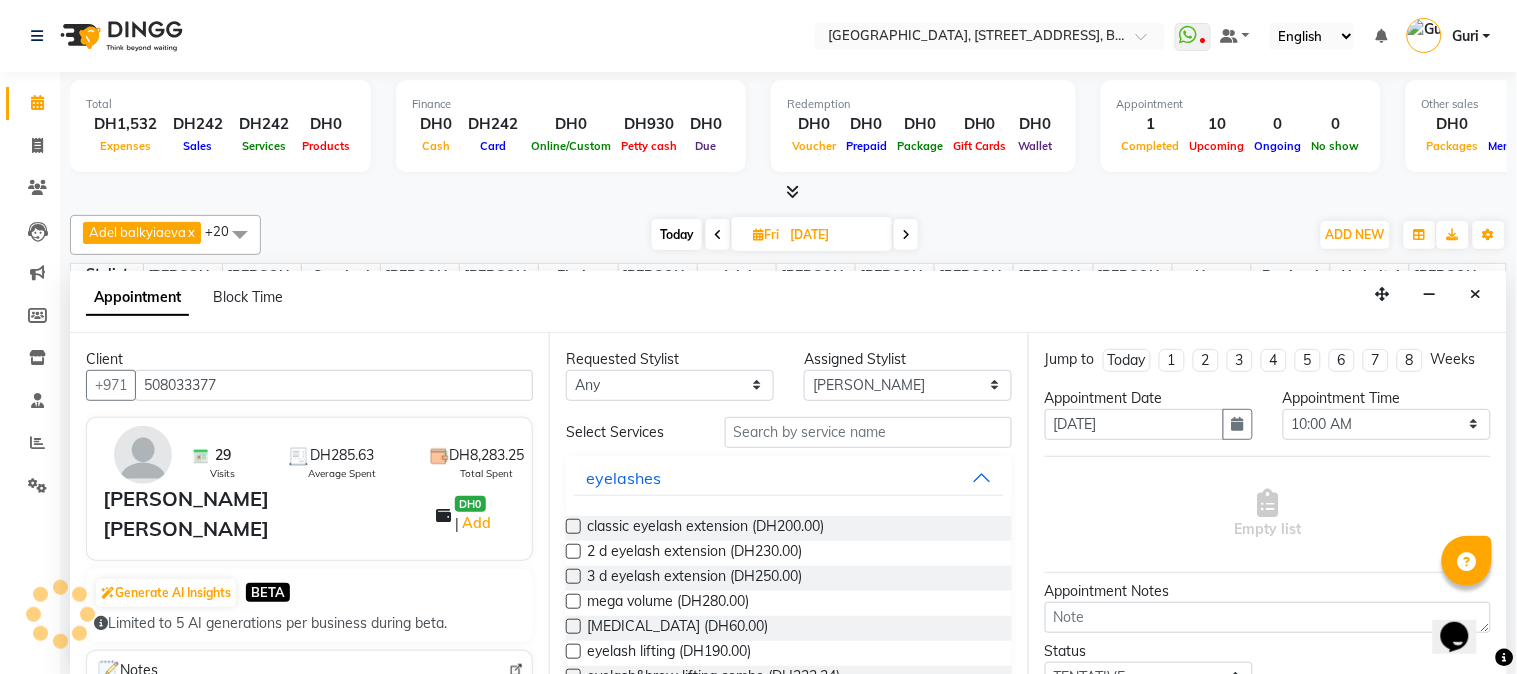 scroll, scrollTop: 973, scrollLeft: 0, axis: vertical 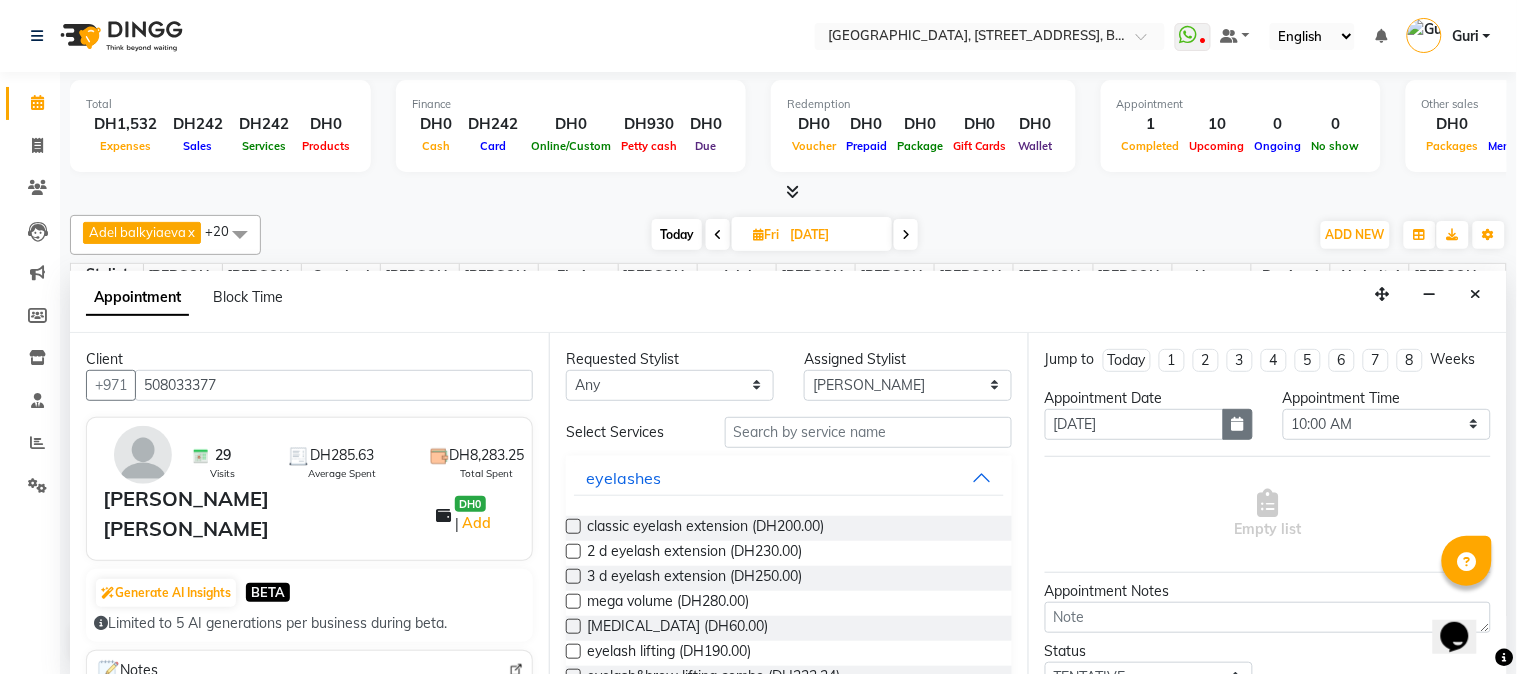 click at bounding box center [1238, 424] 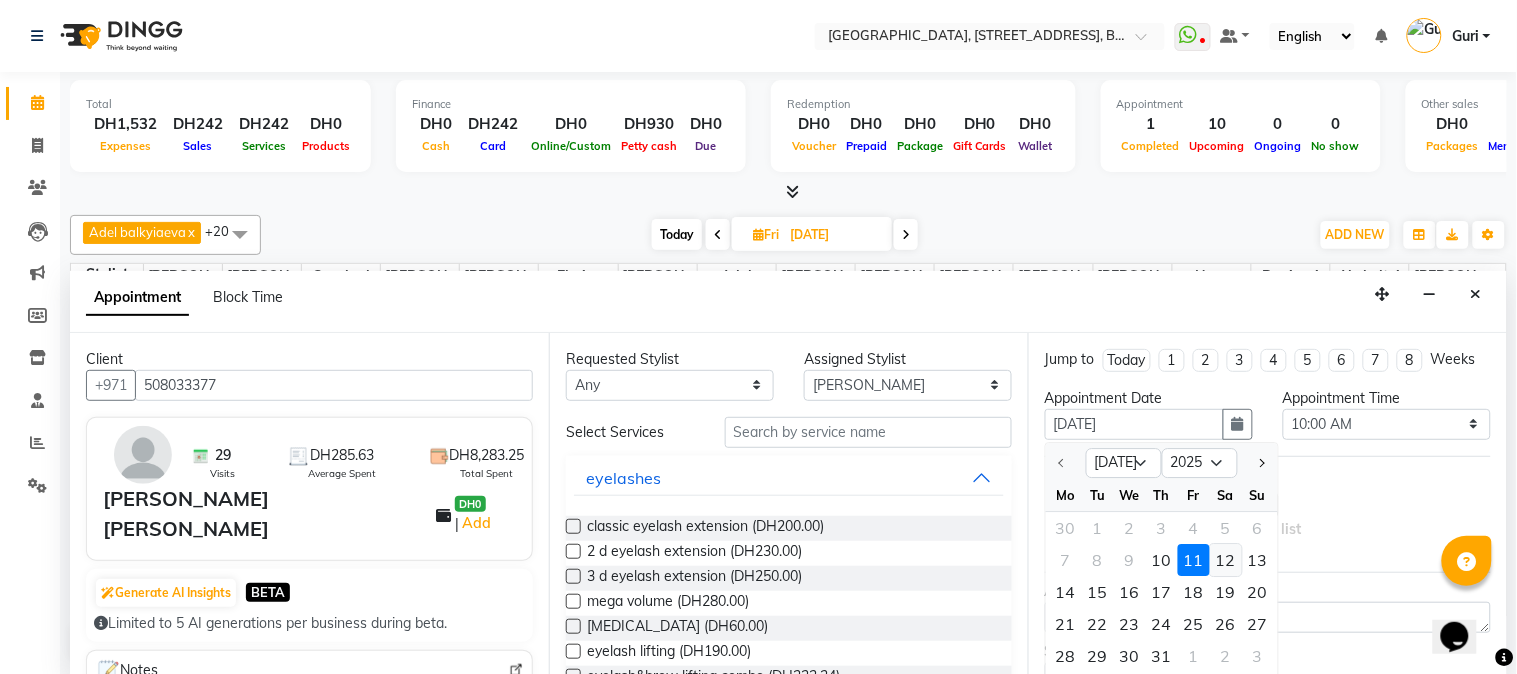 click on "12" at bounding box center [1226, 560] 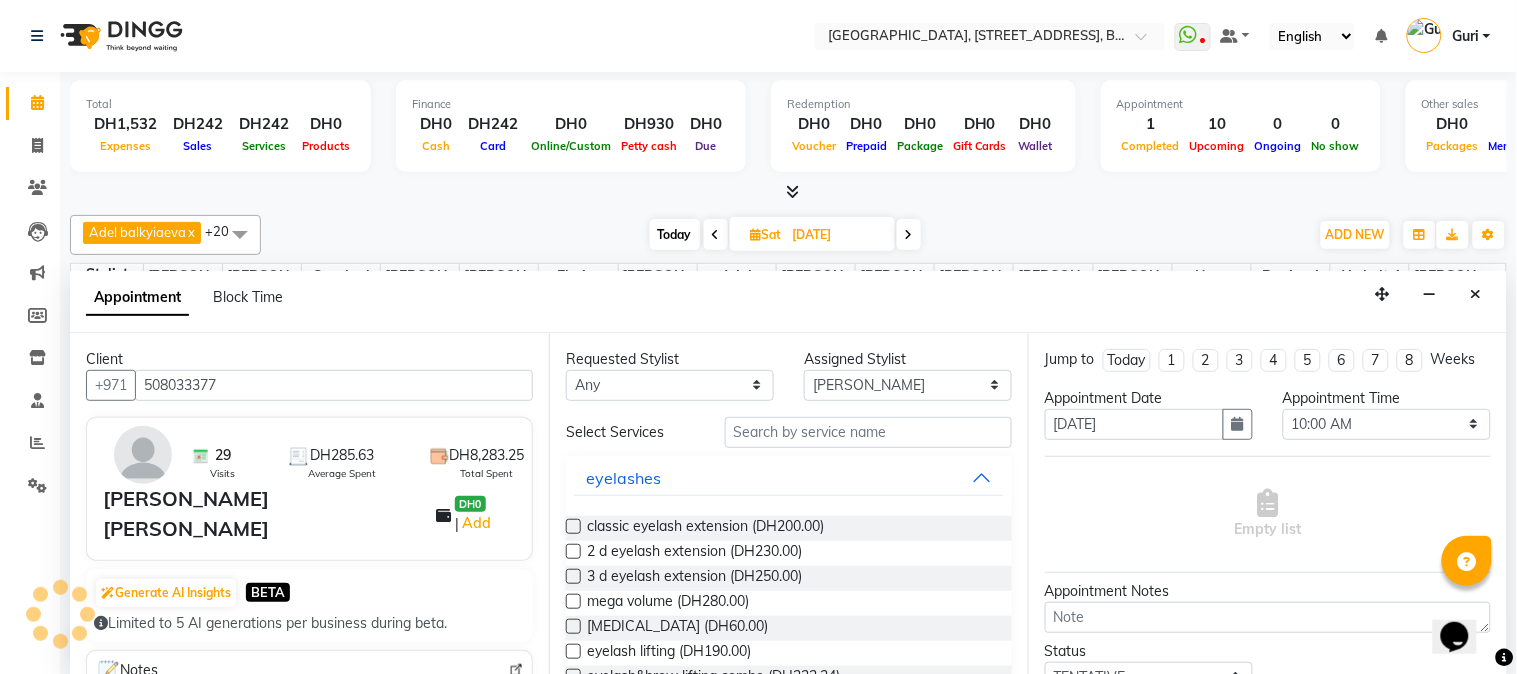 scroll, scrollTop: 973, scrollLeft: 0, axis: vertical 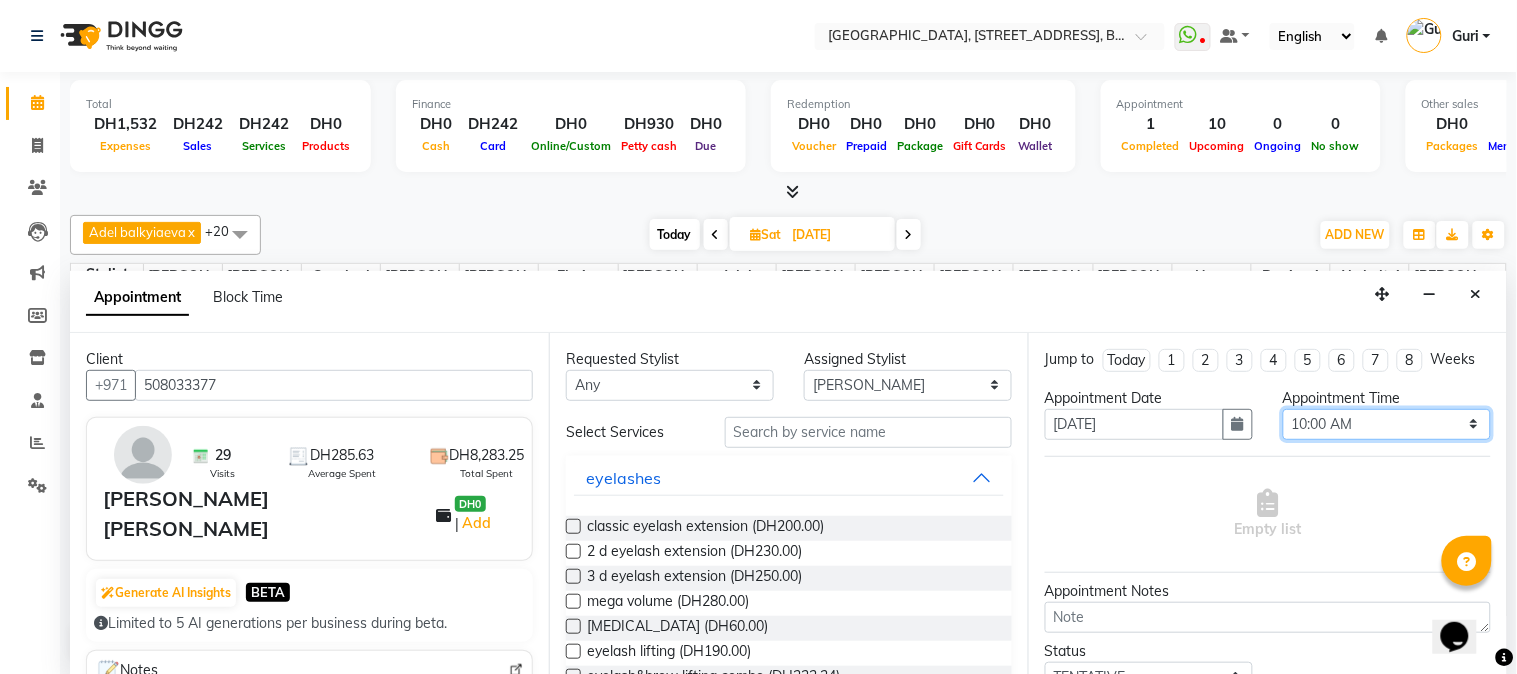 click on "Select 10:00 AM 10:15 AM 10:30 AM 10:45 AM 11:00 AM 11:15 AM 11:30 AM 11:45 AM 12:00 PM 12:15 PM 12:30 PM 12:45 PM 01:00 PM 01:15 PM 01:30 PM 01:45 PM 02:00 PM 02:15 PM 02:30 PM 02:45 PM 03:00 PM 03:15 PM 03:30 PM 03:45 PM 04:00 PM 04:15 PM 04:30 PM 04:45 PM 05:00 PM 05:15 PM 05:30 PM 05:45 PM 06:00 PM 06:15 PM 06:30 PM 06:45 PM 07:00 PM 07:15 PM 07:30 PM 07:45 PM 08:00 PM 08:15 PM 08:30 PM 08:45 PM 09:00 PM 09:15 PM 09:30 PM 09:45 PM 10:00 PM 10:15 PM 10:30 PM 10:45 PM 11:00 PM" at bounding box center (1387, 424) 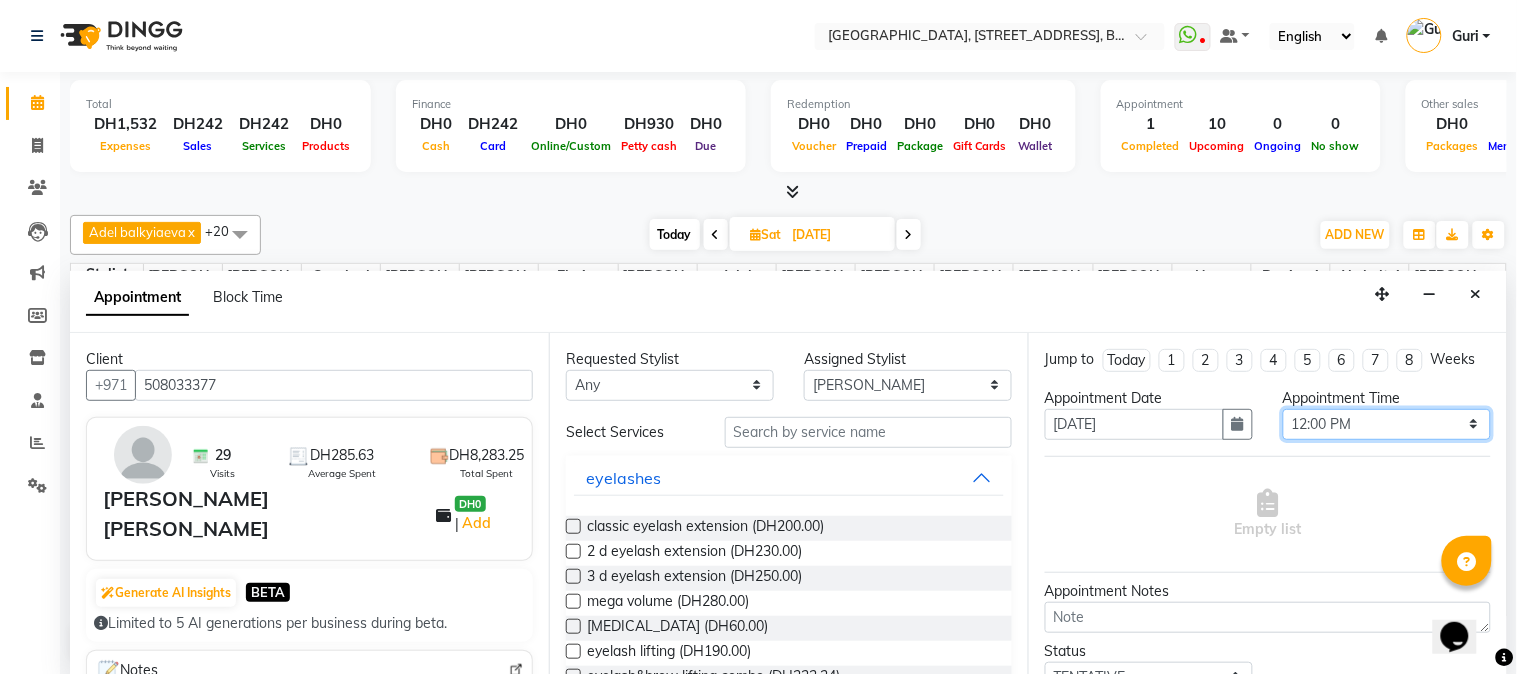 click on "Select 10:00 AM 10:15 AM 10:30 AM 10:45 AM 11:00 AM 11:15 AM 11:30 AM 11:45 AM 12:00 PM 12:15 PM 12:30 PM 12:45 PM 01:00 PM 01:15 PM 01:30 PM 01:45 PM 02:00 PM 02:15 PM 02:30 PM 02:45 PM 03:00 PM 03:15 PM 03:30 PM 03:45 PM 04:00 PM 04:15 PM 04:30 PM 04:45 PM 05:00 PM 05:15 PM 05:30 PM 05:45 PM 06:00 PM 06:15 PM 06:30 PM 06:45 PM 07:00 PM 07:15 PM 07:30 PM 07:45 PM 08:00 PM 08:15 PM 08:30 PM 08:45 PM 09:00 PM 09:15 PM 09:30 PM 09:45 PM 10:00 PM 10:15 PM 10:30 PM 10:45 PM 11:00 PM" at bounding box center [1387, 424] 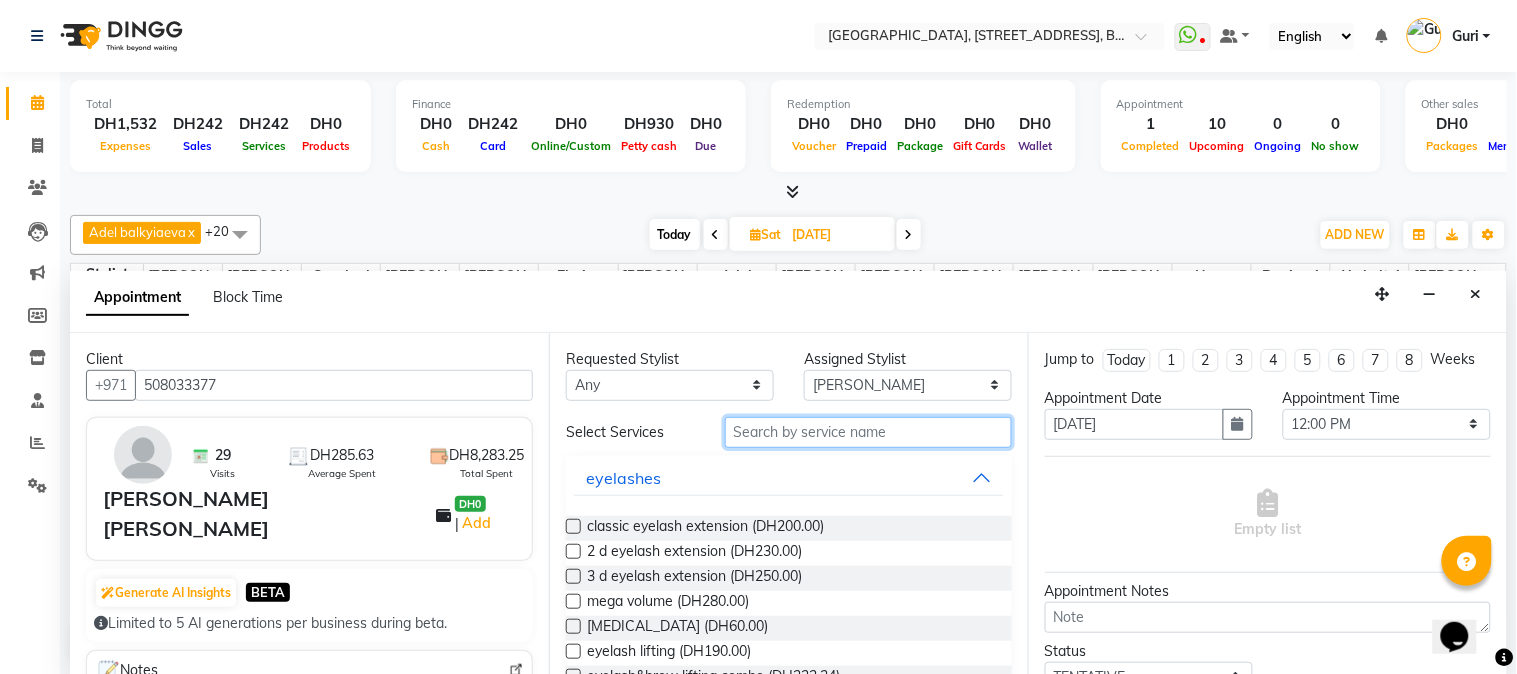 click at bounding box center (868, 432) 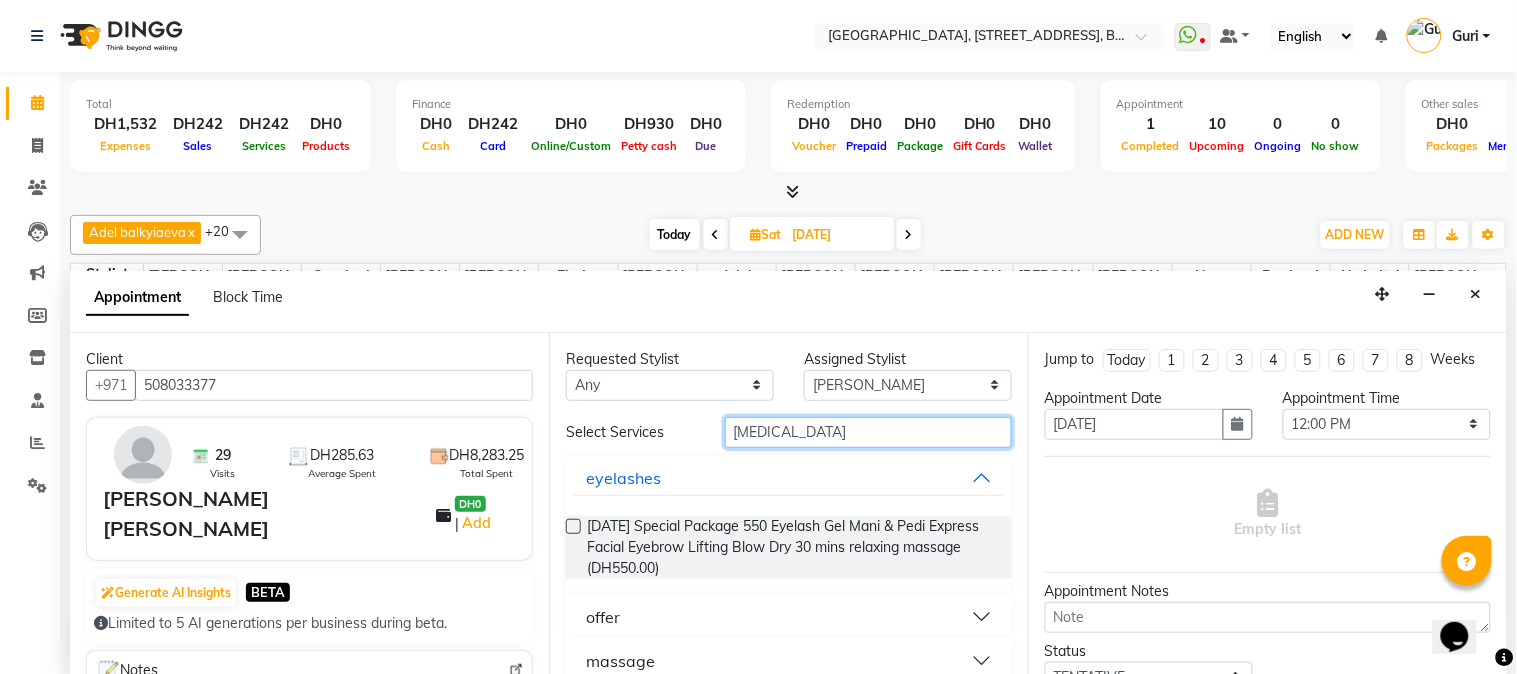 type on "[MEDICAL_DATA]" 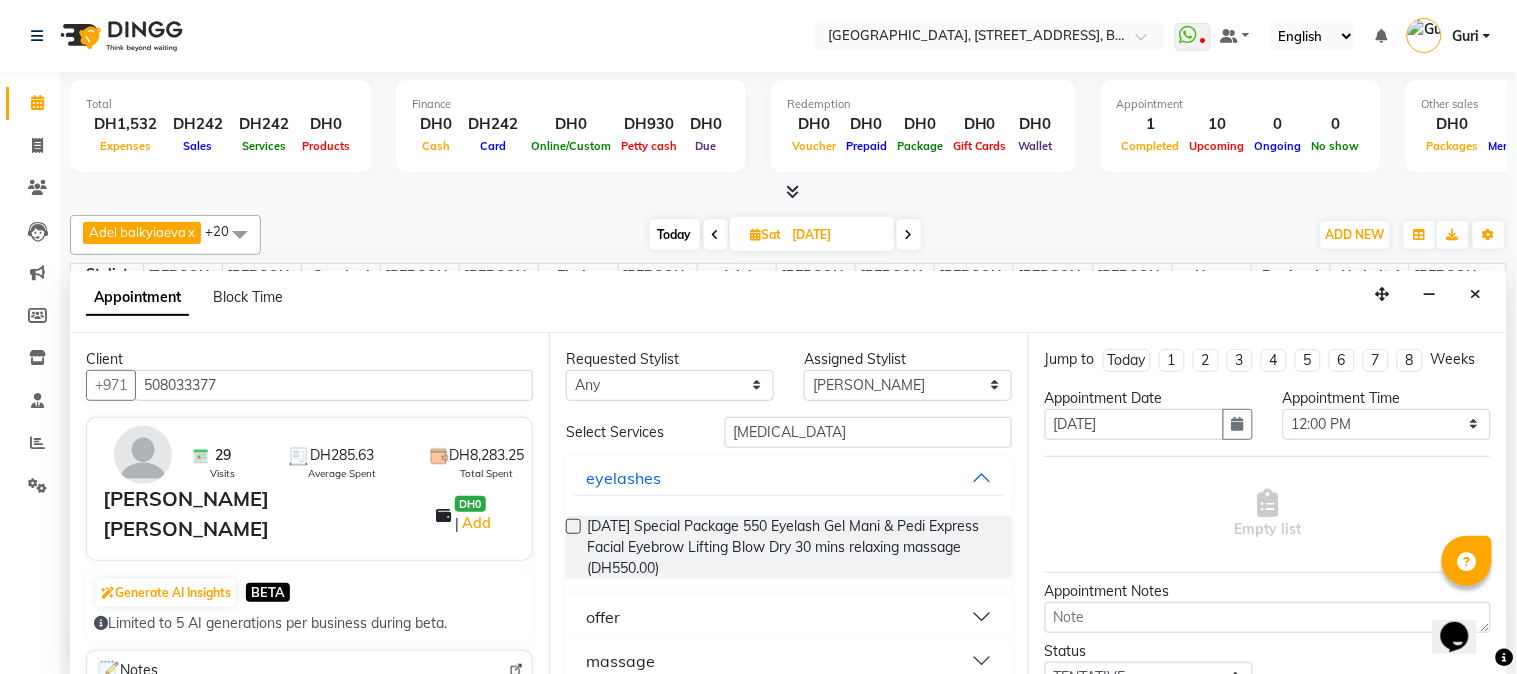 click on "massage" at bounding box center [789, 661] 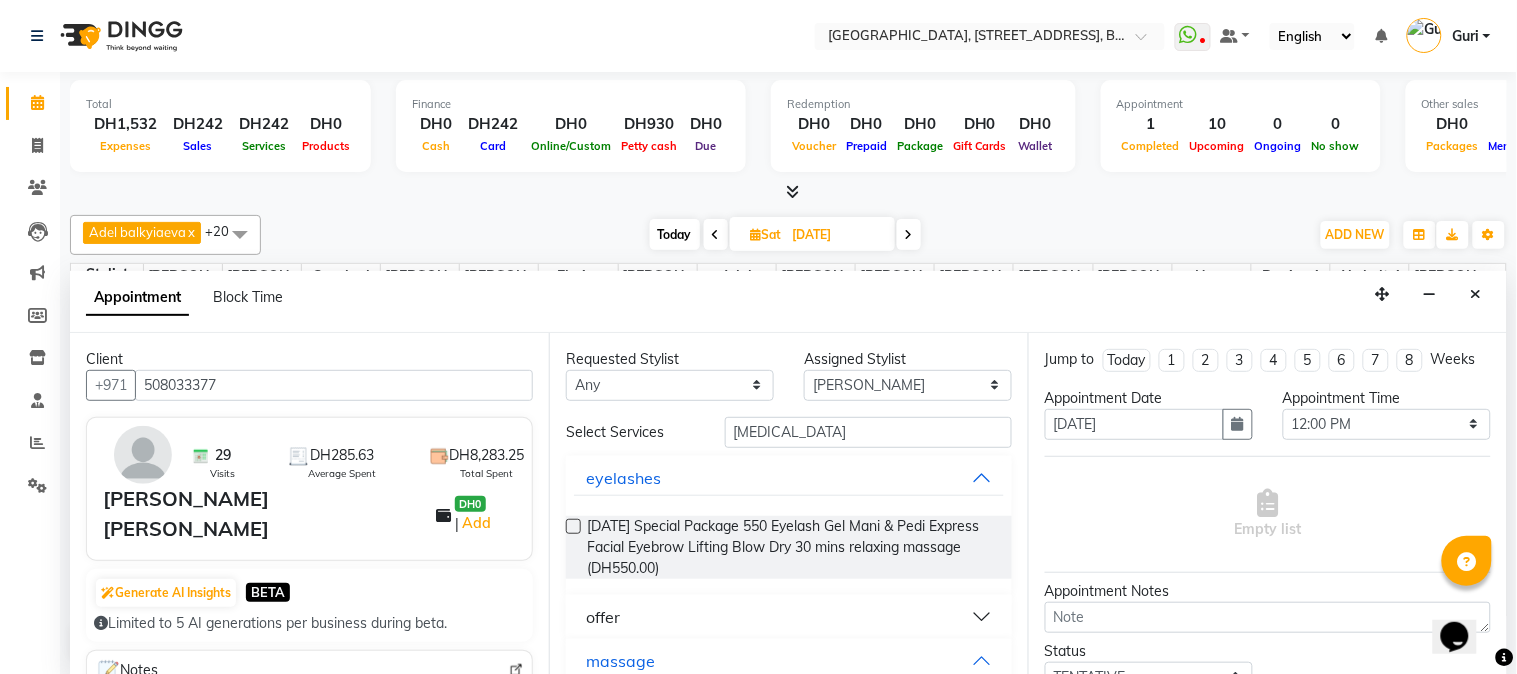 click on "Opens Chat This icon Opens the chat window." at bounding box center [1464, 601] 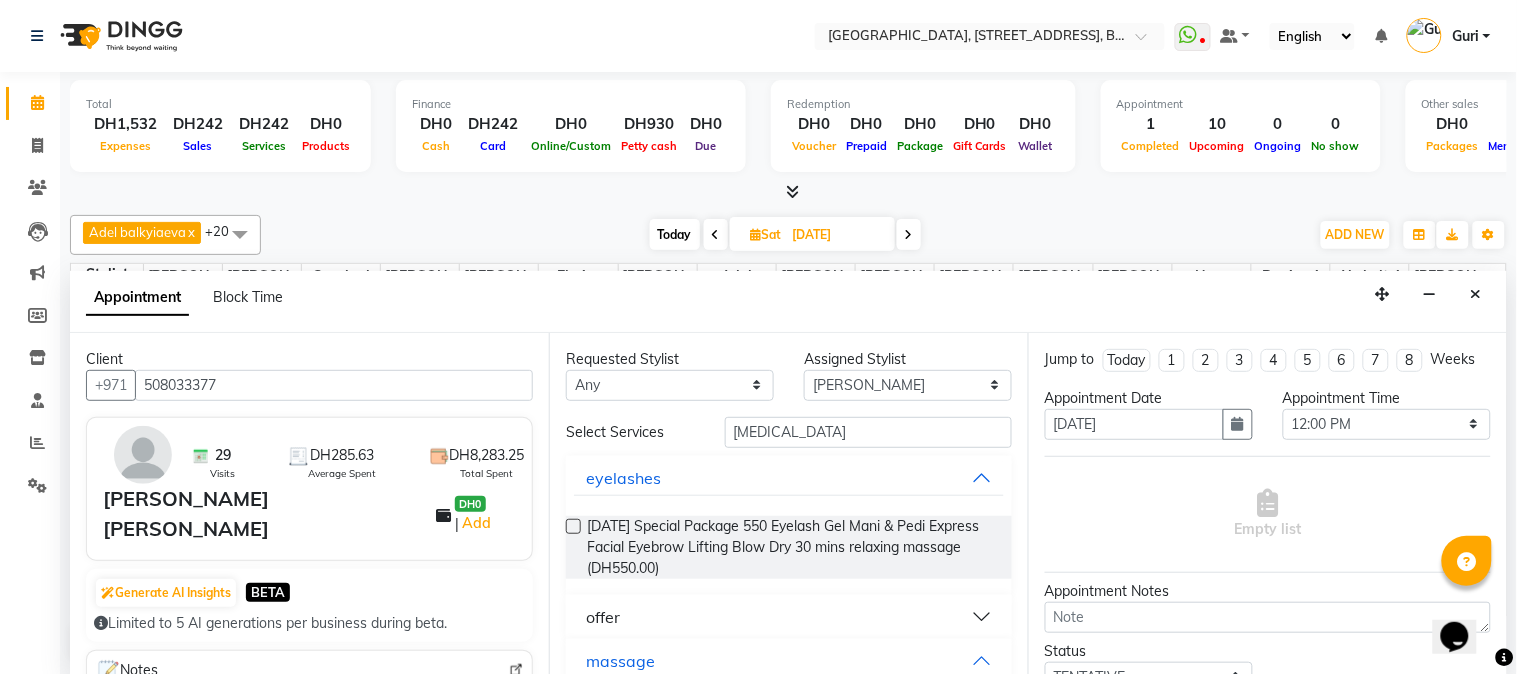 scroll, scrollTop: 132, scrollLeft: 0, axis: vertical 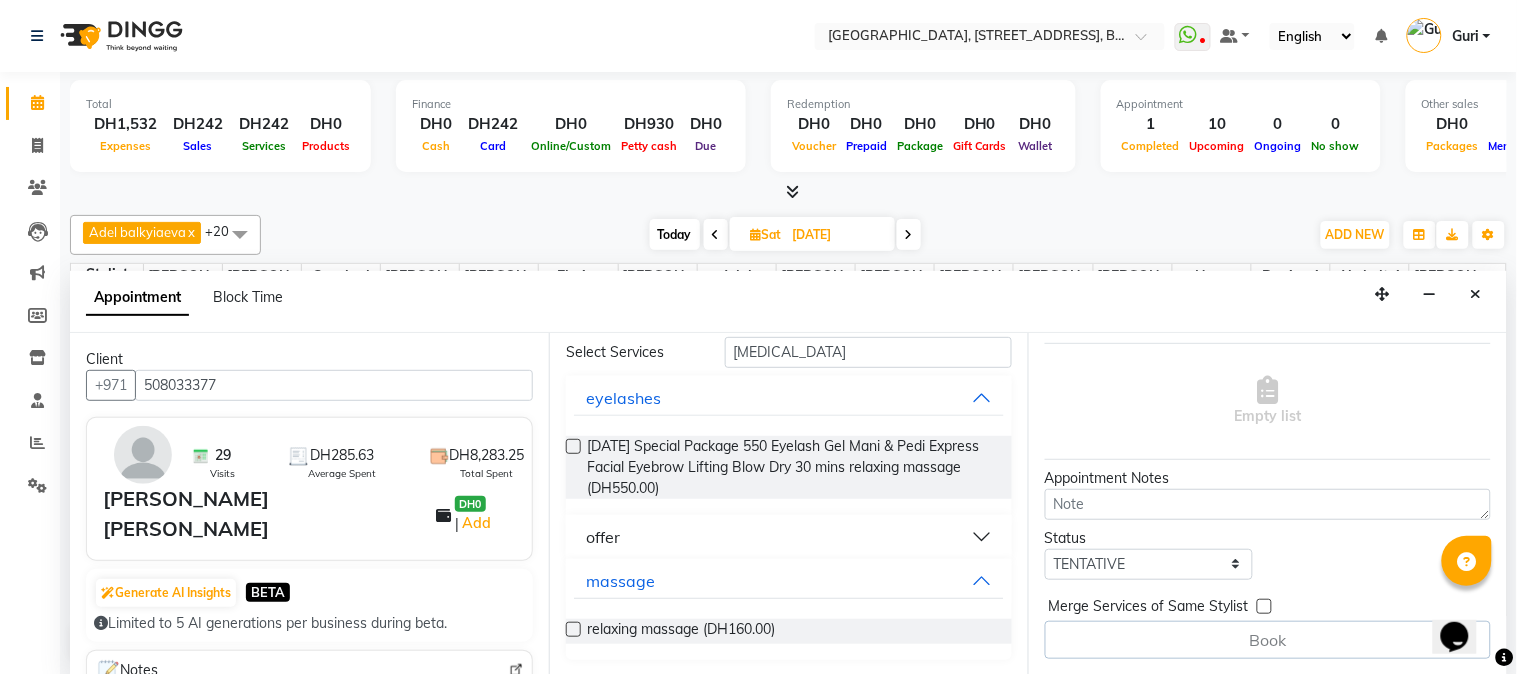 click at bounding box center [573, 629] 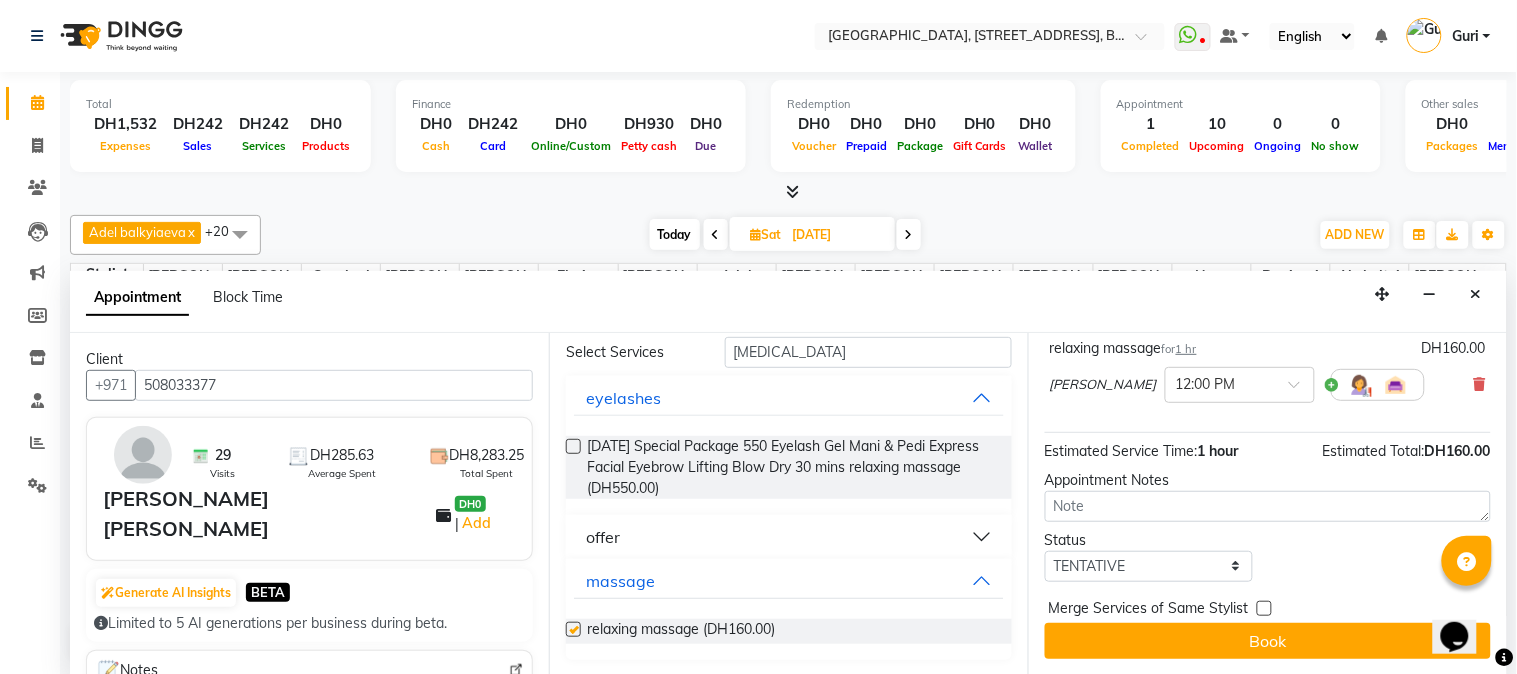 checkbox on "false" 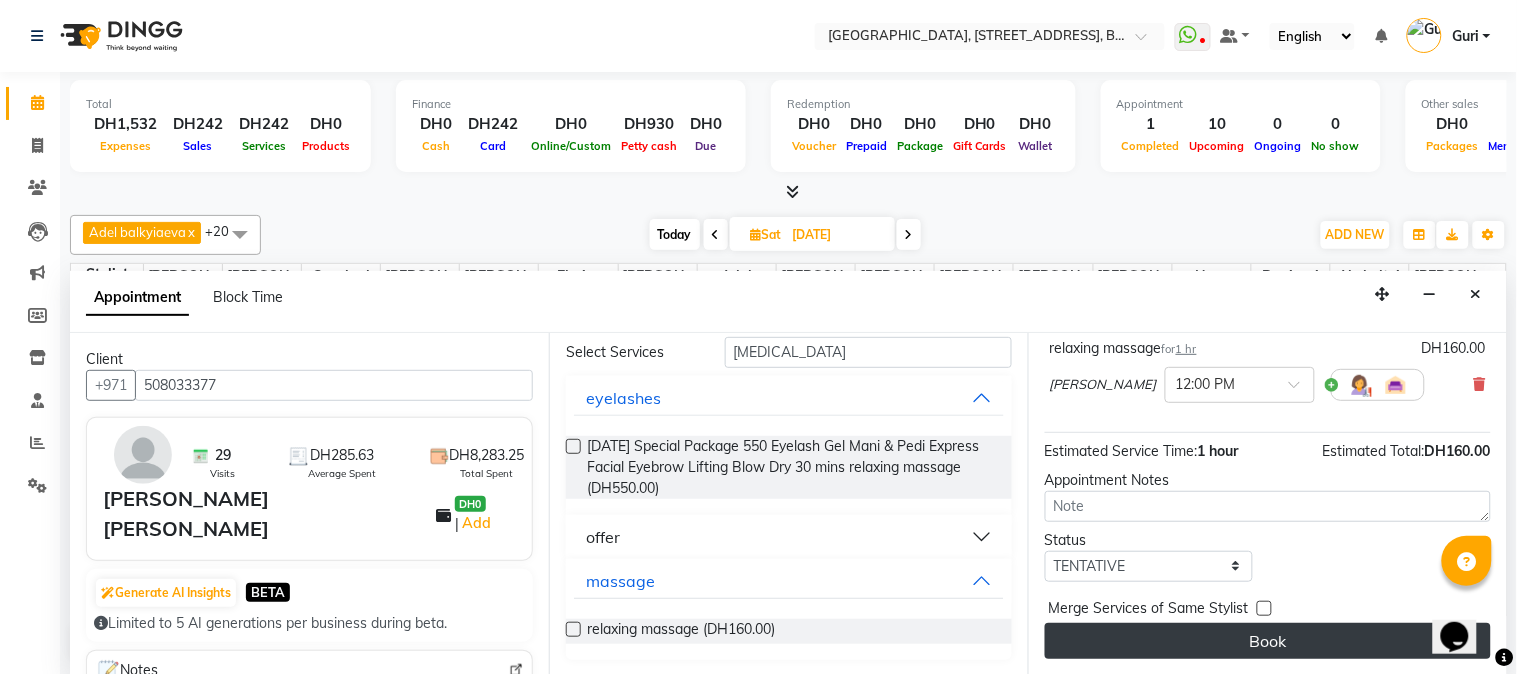 click on "Book" at bounding box center [1268, 641] 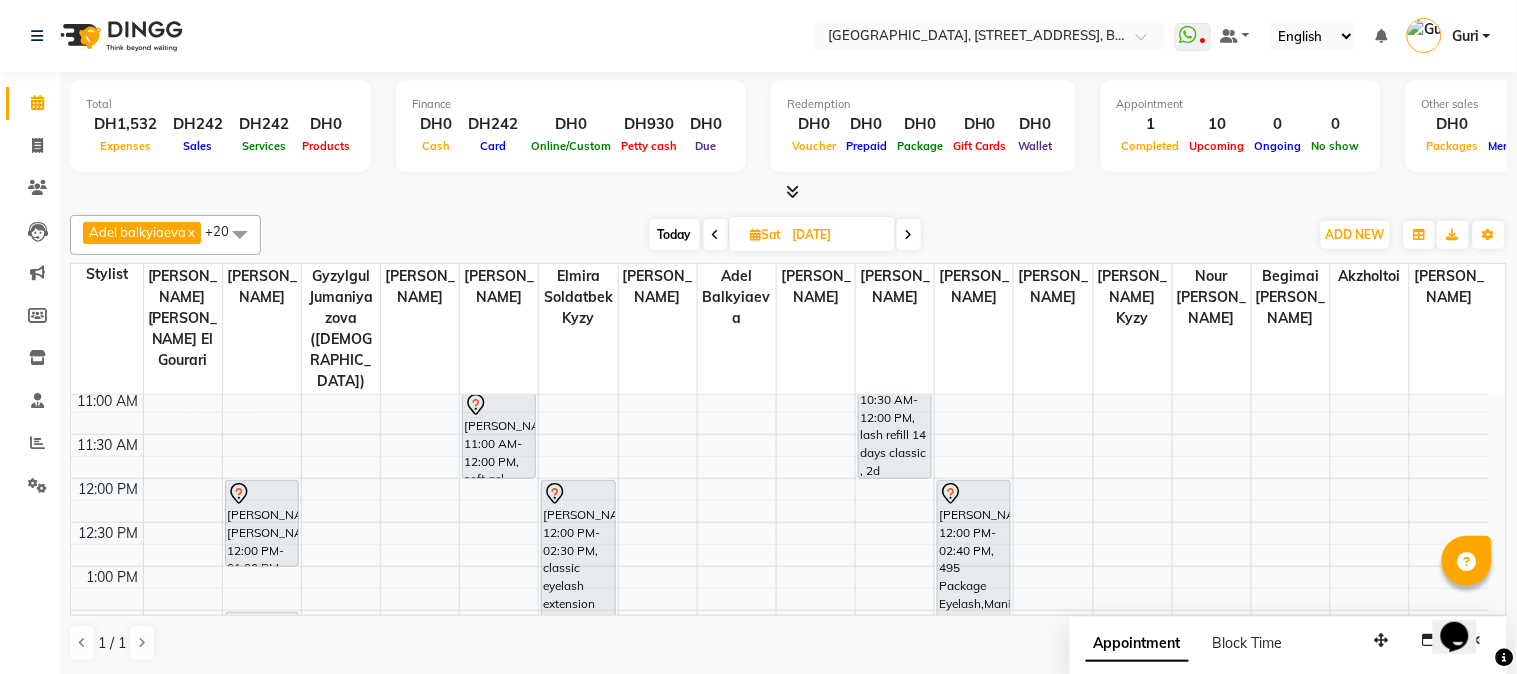 scroll, scrollTop: 135, scrollLeft: 0, axis: vertical 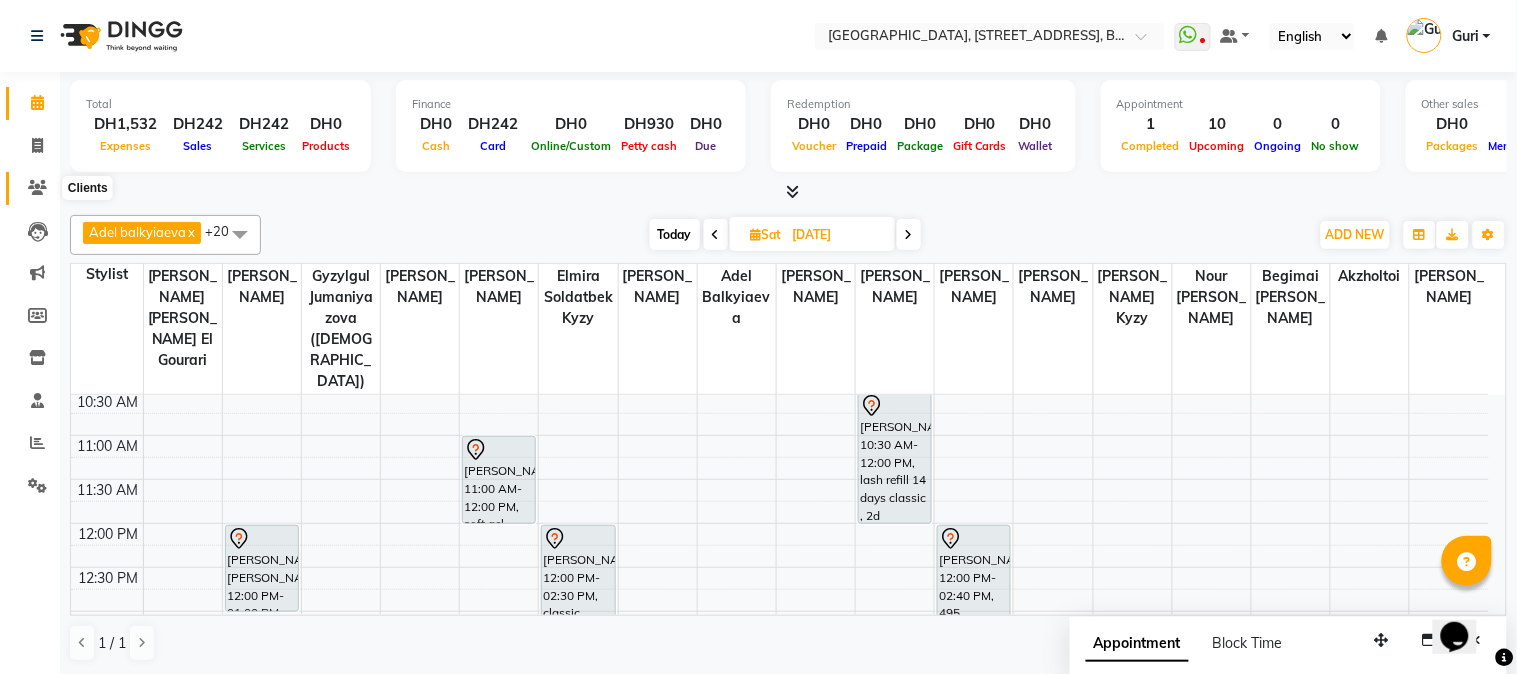 click 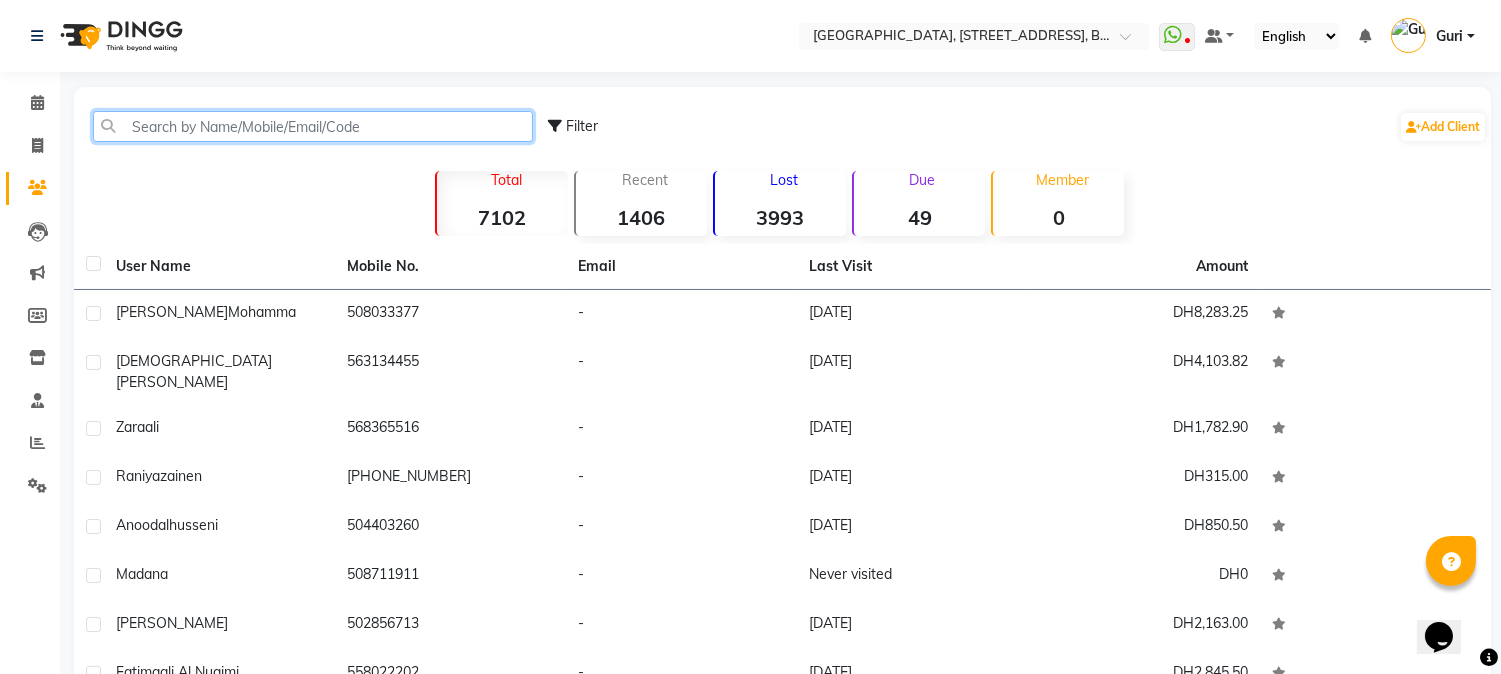click 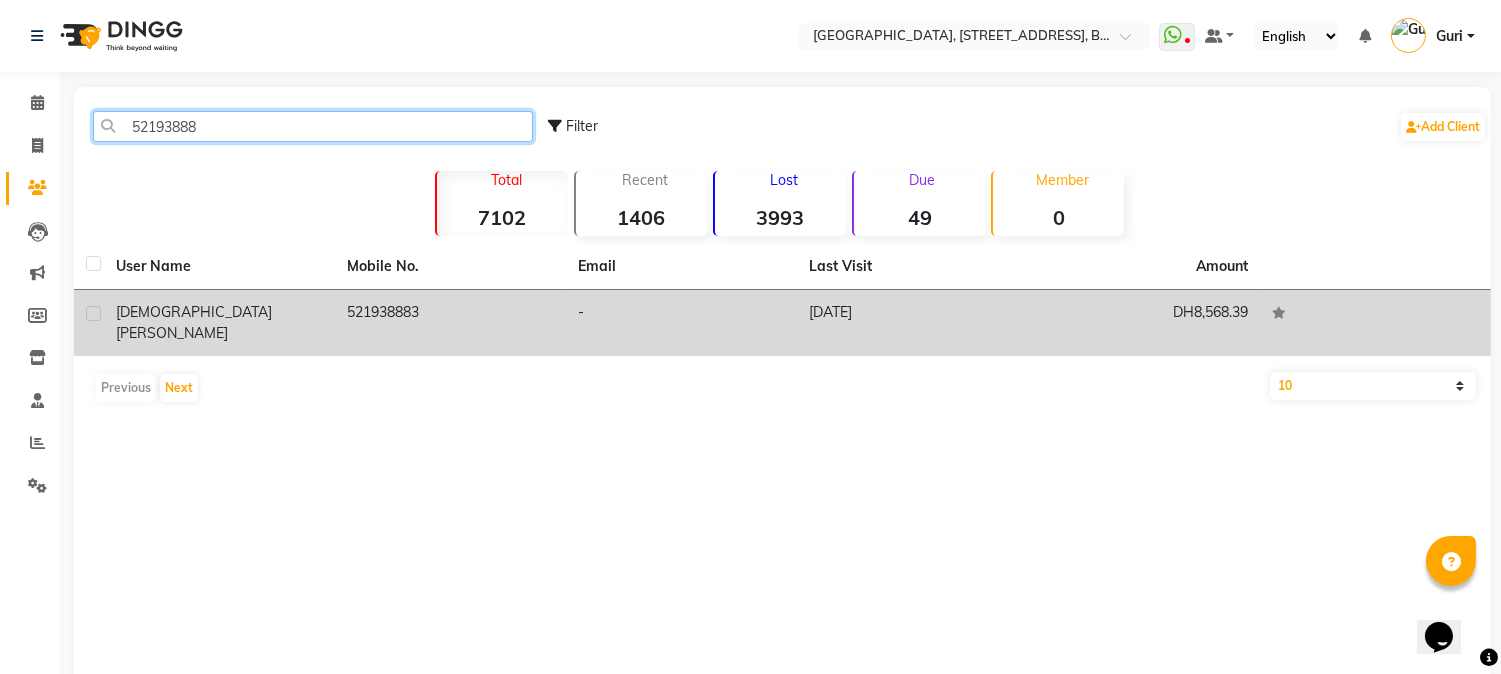 type on "52193888" 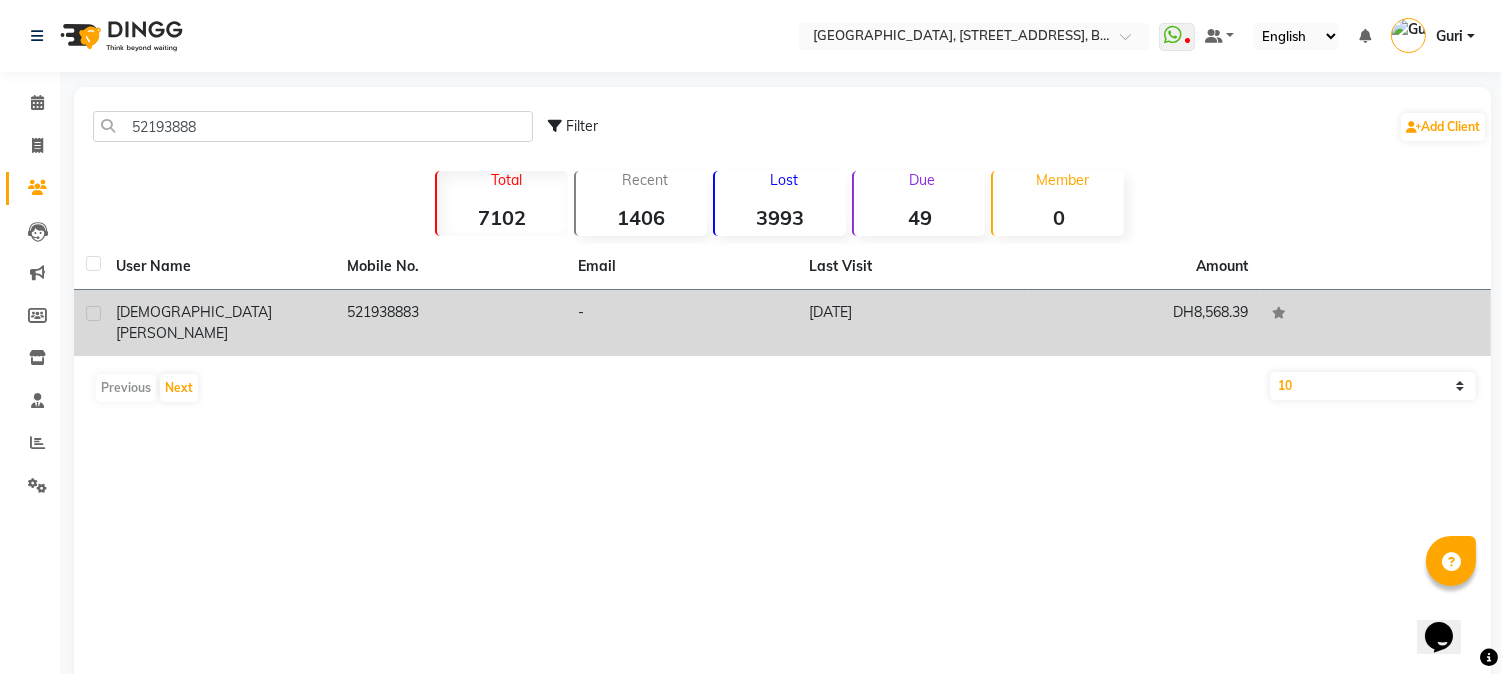 click on "[PERSON_NAME]" 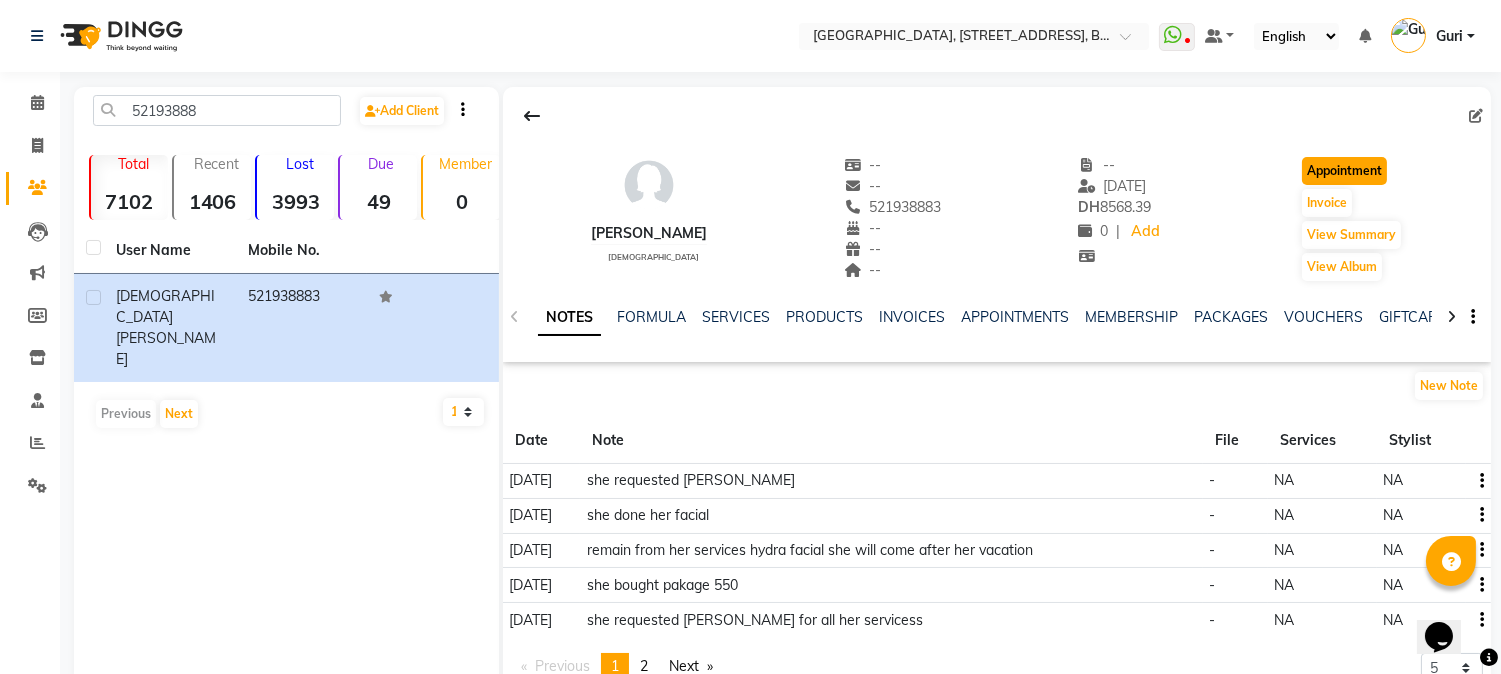 click on "Appointment" 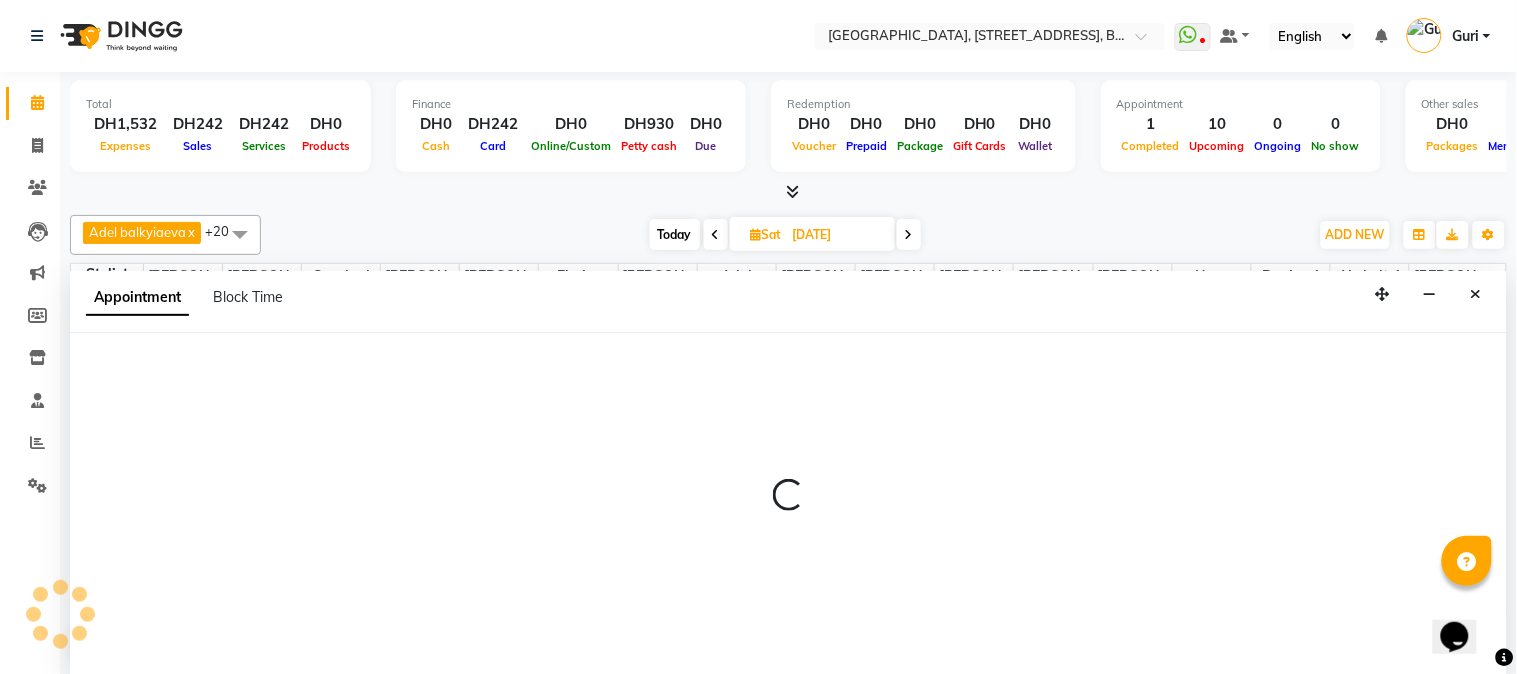 scroll, scrollTop: 0, scrollLeft: 0, axis: both 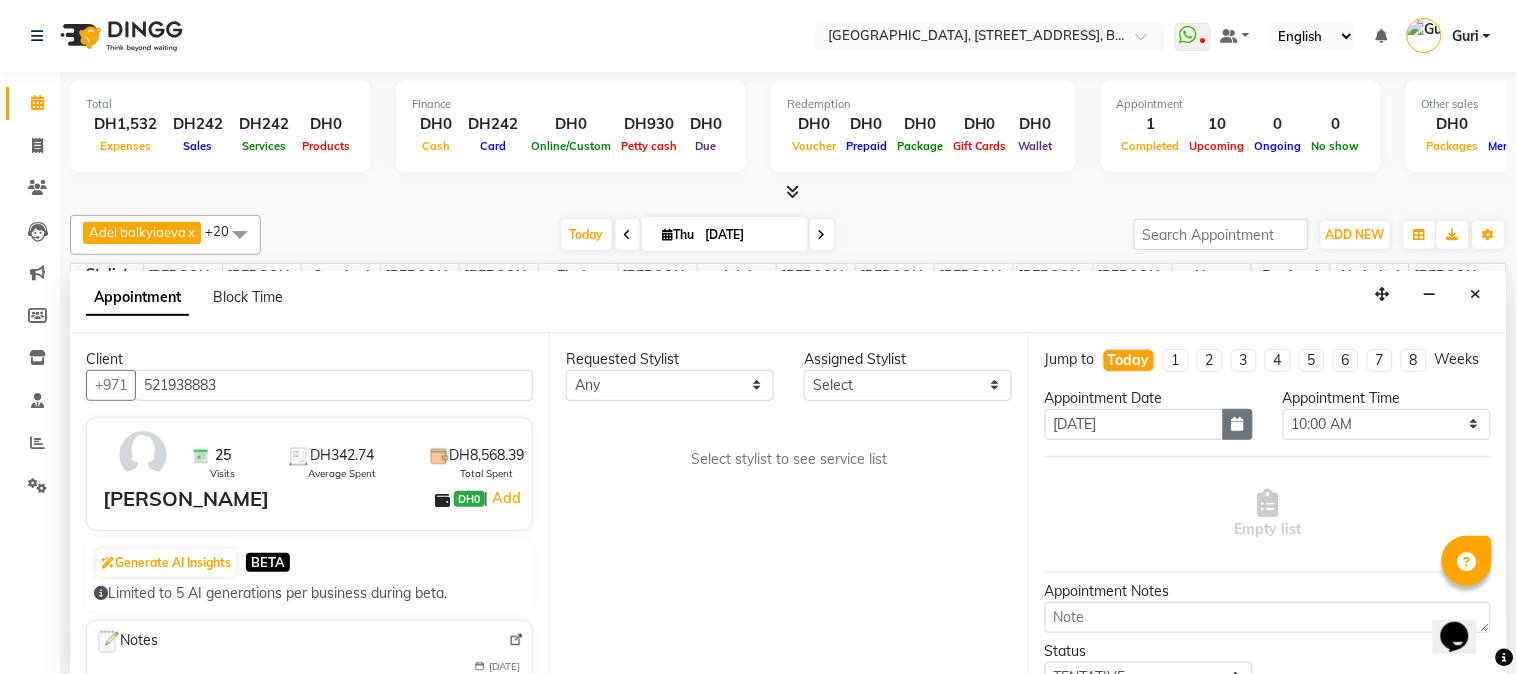 click at bounding box center (1238, 424) 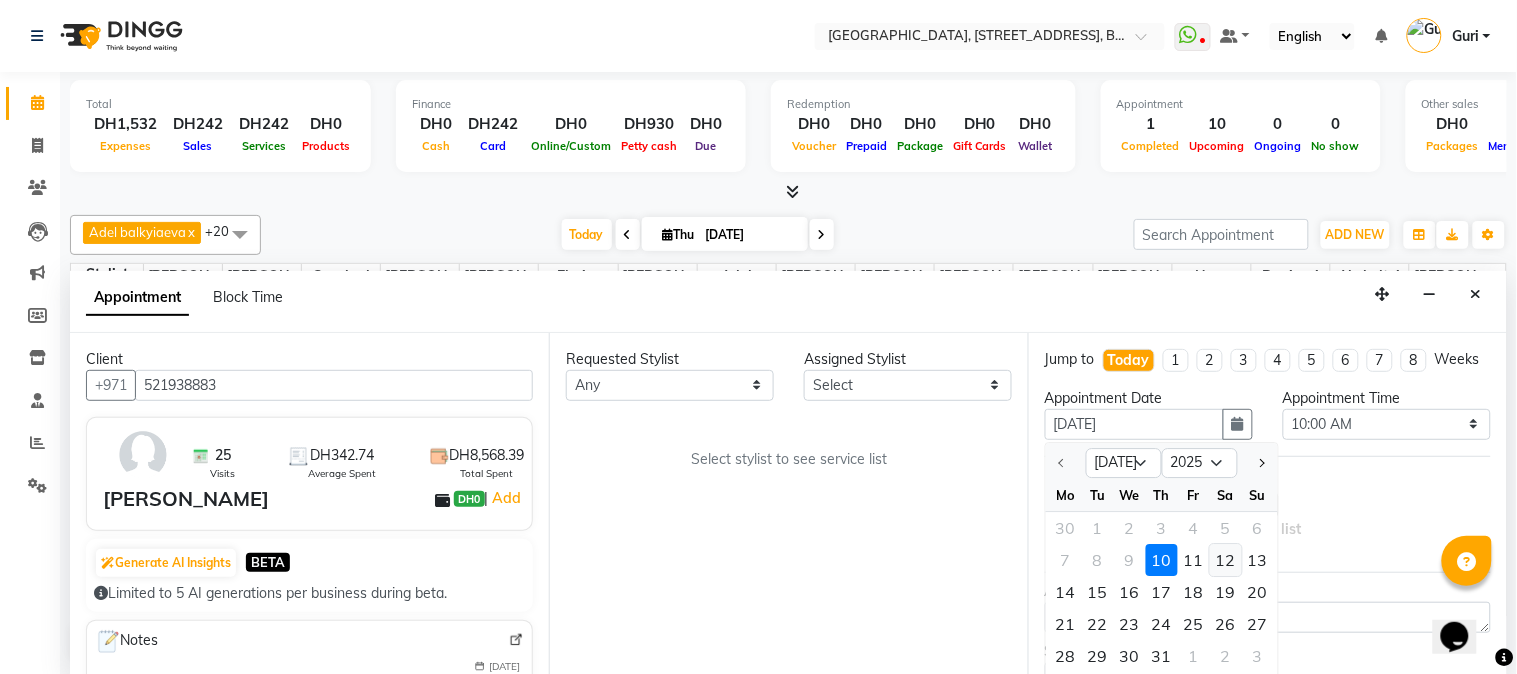 click on "12" at bounding box center [1226, 560] 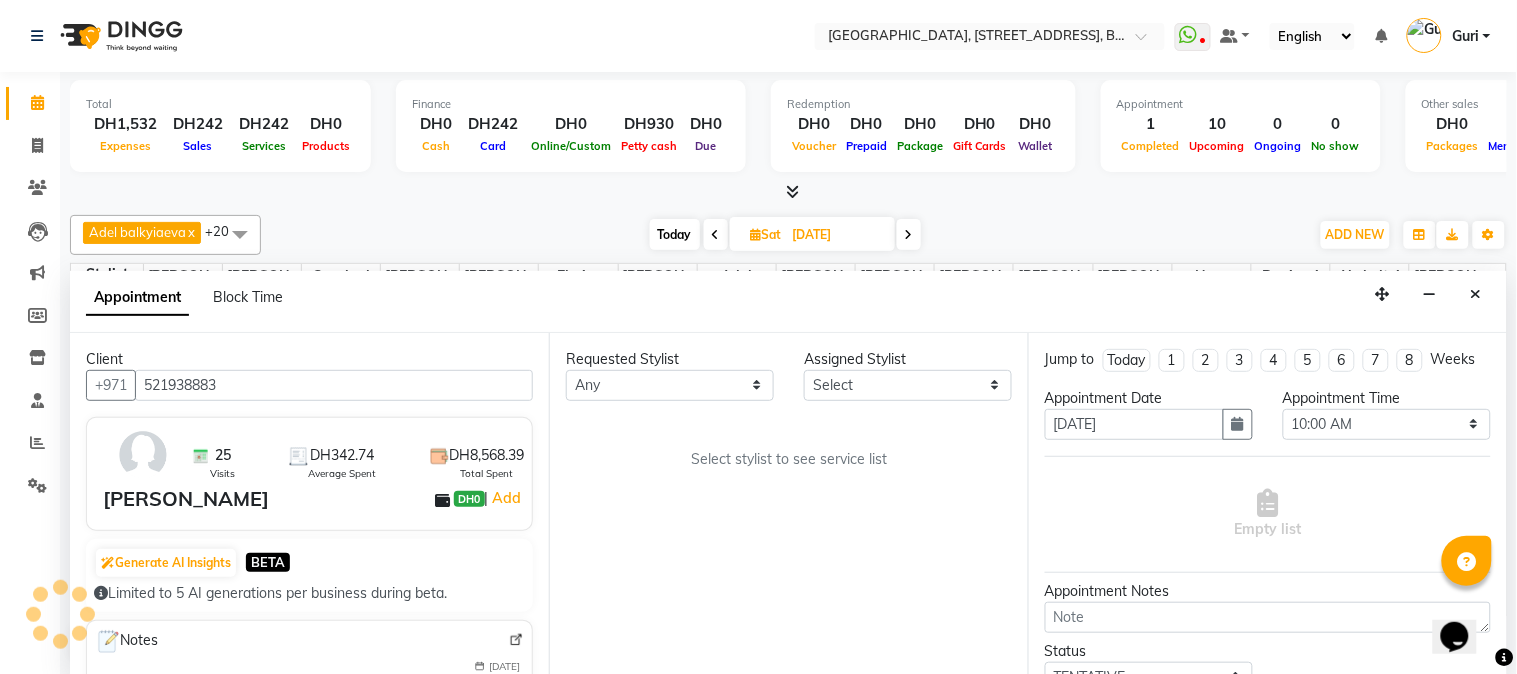 scroll, scrollTop: 973, scrollLeft: 0, axis: vertical 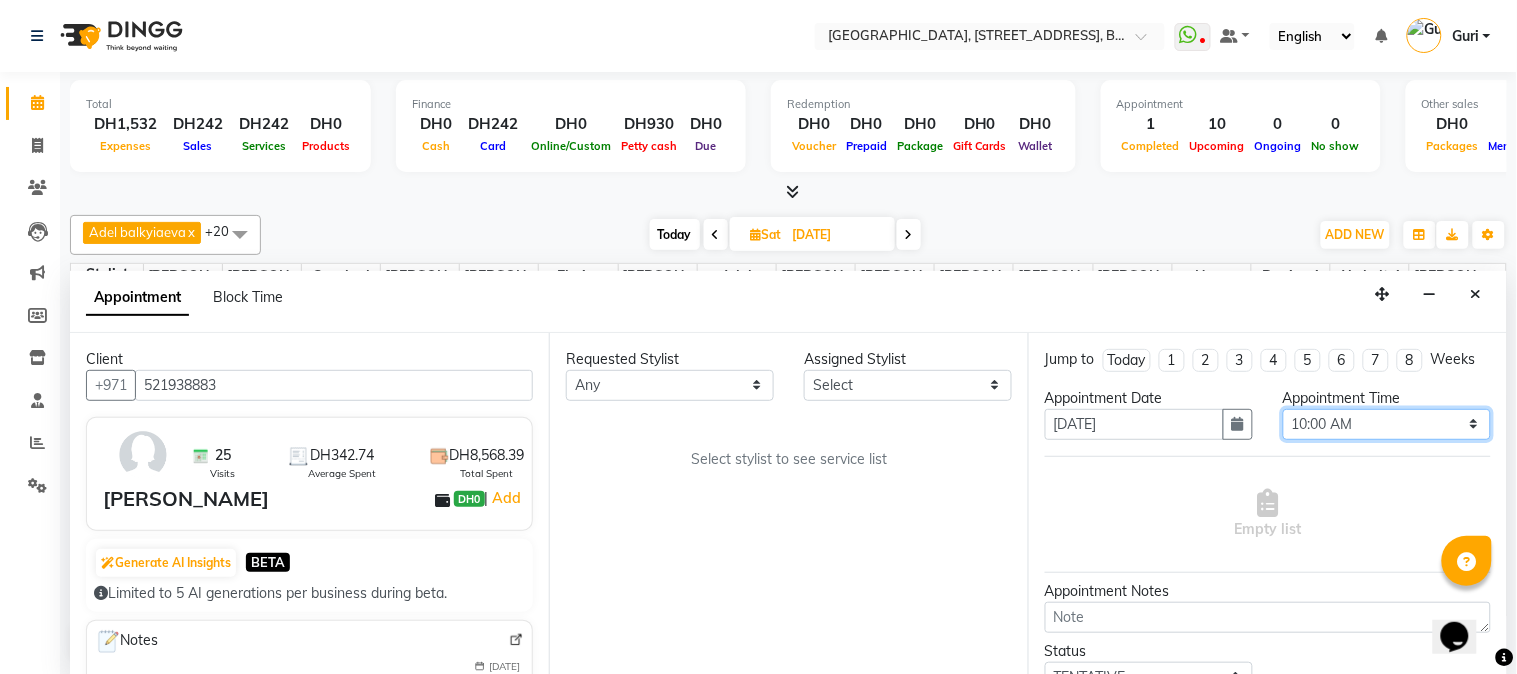 click on "Select 10:00 AM 10:15 AM 10:30 AM 10:45 AM 11:00 AM 11:15 AM 11:30 AM 11:45 AM 12:00 PM 12:15 PM 12:30 PM 12:45 PM 01:00 PM 01:15 PM 01:30 PM 01:45 PM 02:00 PM 02:15 PM 02:30 PM 02:45 PM 03:00 PM 03:15 PM 03:30 PM 03:45 PM 04:00 PM 04:15 PM 04:30 PM 04:45 PM 05:00 PM 05:15 PM 05:30 PM 05:45 PM 06:00 PM 06:15 PM 06:30 PM 06:45 PM 07:00 PM 07:15 PM 07:30 PM 07:45 PM 08:00 PM 08:15 PM 08:30 PM 08:45 PM 09:00 PM 09:15 PM 09:30 PM 09:45 PM 10:00 PM 10:15 PM 10:30 PM 10:45 PM 11:00 PM" at bounding box center [1387, 424] 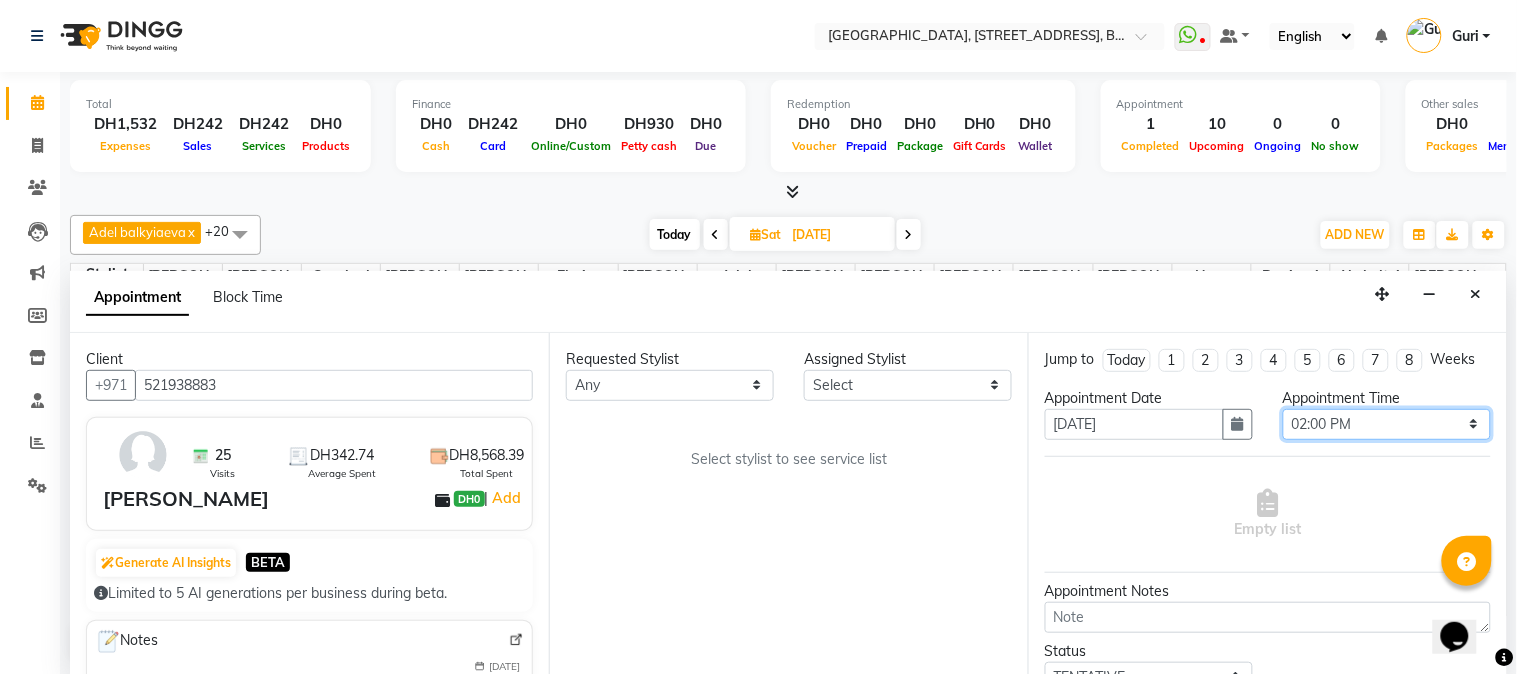 click on "Select 10:00 AM 10:15 AM 10:30 AM 10:45 AM 11:00 AM 11:15 AM 11:30 AM 11:45 AM 12:00 PM 12:15 PM 12:30 PM 12:45 PM 01:00 PM 01:15 PM 01:30 PM 01:45 PM 02:00 PM 02:15 PM 02:30 PM 02:45 PM 03:00 PM 03:15 PM 03:30 PM 03:45 PM 04:00 PM 04:15 PM 04:30 PM 04:45 PM 05:00 PM 05:15 PM 05:30 PM 05:45 PM 06:00 PM 06:15 PM 06:30 PM 06:45 PM 07:00 PM 07:15 PM 07:30 PM 07:45 PM 08:00 PM 08:15 PM 08:30 PM 08:45 PM 09:00 PM 09:15 PM 09:30 PM 09:45 PM 10:00 PM 10:15 PM 10:30 PM 10:45 PM 11:00 PM" at bounding box center (1387, 424) 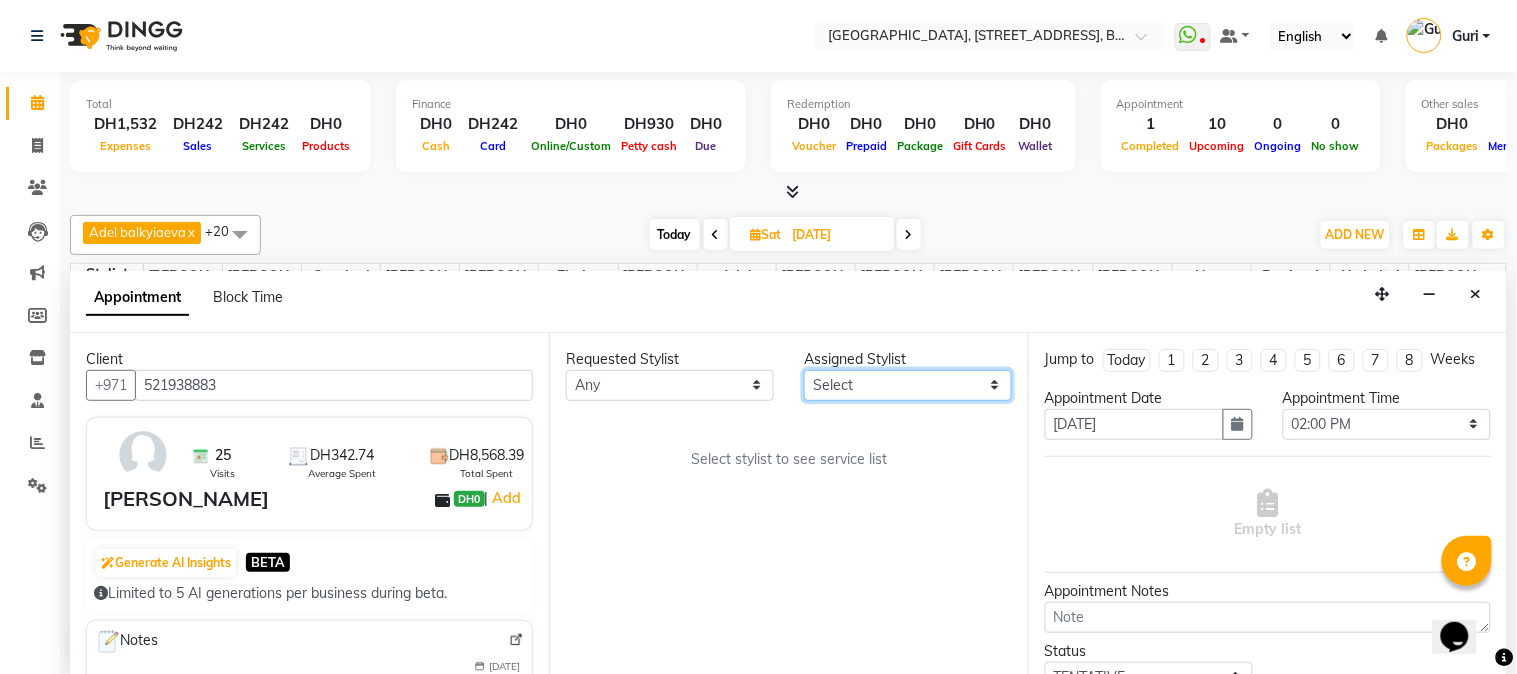 click on "Select Adel balkyiaeva [PERSON_NAME] [PERSON_NAME] ZHUMALIEVA [PERSON_NAME] Rakhmaniberdieva Aygul Durdyyeva [PERSON_NAME] soldatbek kyzy [PERSON_NAME]  [PERSON_NAME] el Gourari [PERSON_NAME] [PERSON_NAME] agozian [PERSON_NAME] (hadija) [PERSON_NAME] [PERSON_NAME] [PERSON_NAME] Soldotbek kyzy Meerzat askatovna Nour [PERSON_NAME] [PERSON_NAME]" at bounding box center (908, 385) 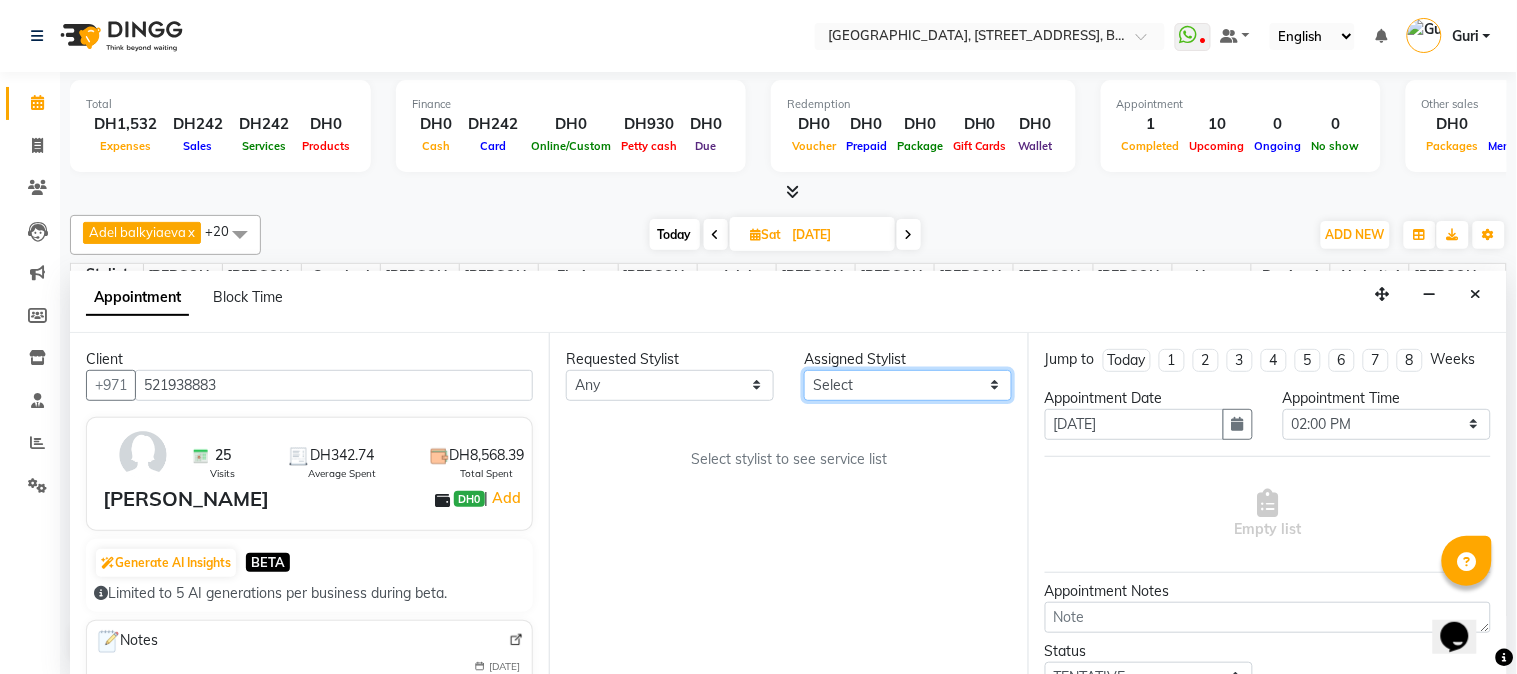 select on "48099" 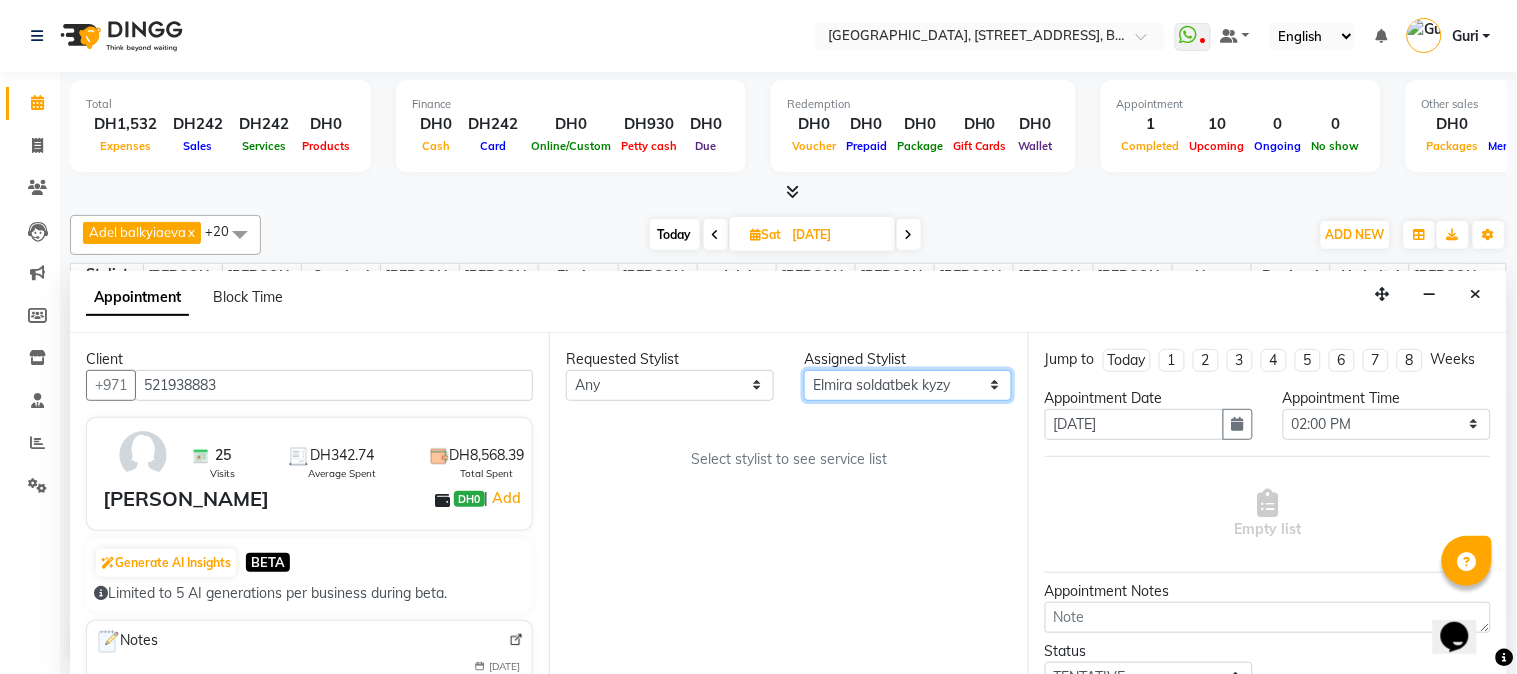 click on "Select Adel balkyiaeva [PERSON_NAME] [PERSON_NAME] ZHUMALIEVA [PERSON_NAME] Rakhmaniberdieva Aygul Durdyyeva [PERSON_NAME] soldatbek kyzy [PERSON_NAME]  [PERSON_NAME] el Gourari [PERSON_NAME] [PERSON_NAME] agozian [PERSON_NAME] (hadija) [PERSON_NAME] [PERSON_NAME] [PERSON_NAME] Soldotbek kyzy Meerzat askatovna Nour [PERSON_NAME] [PERSON_NAME]" at bounding box center [908, 385] 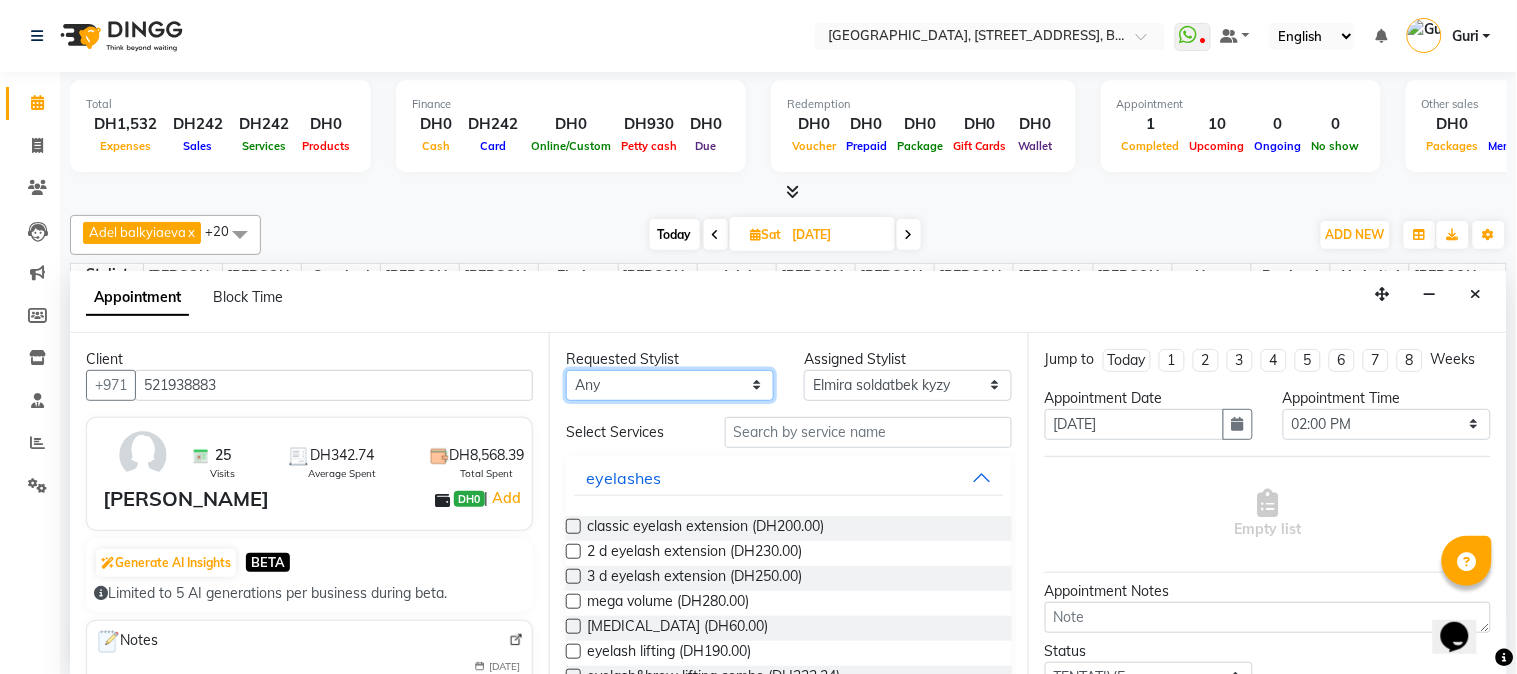 click on "Any Adel balkyiaeva [PERSON_NAME] [PERSON_NAME] ZHUMALIEVA [PERSON_NAME] Rakhmaniberdieva Aygul Durdyyeva [PERSON_NAME] soldatbek kyzy [PERSON_NAME]  [PERSON_NAME] el Gourari [PERSON_NAME] [PERSON_NAME] agozian [PERSON_NAME] jumaniyazova (hadija) [PERSON_NAME] [PERSON_NAME] [PERSON_NAME] Soldotbek kyzy Meerzat askatovna [PERSON_NAME] [PERSON_NAME]" at bounding box center [670, 385] 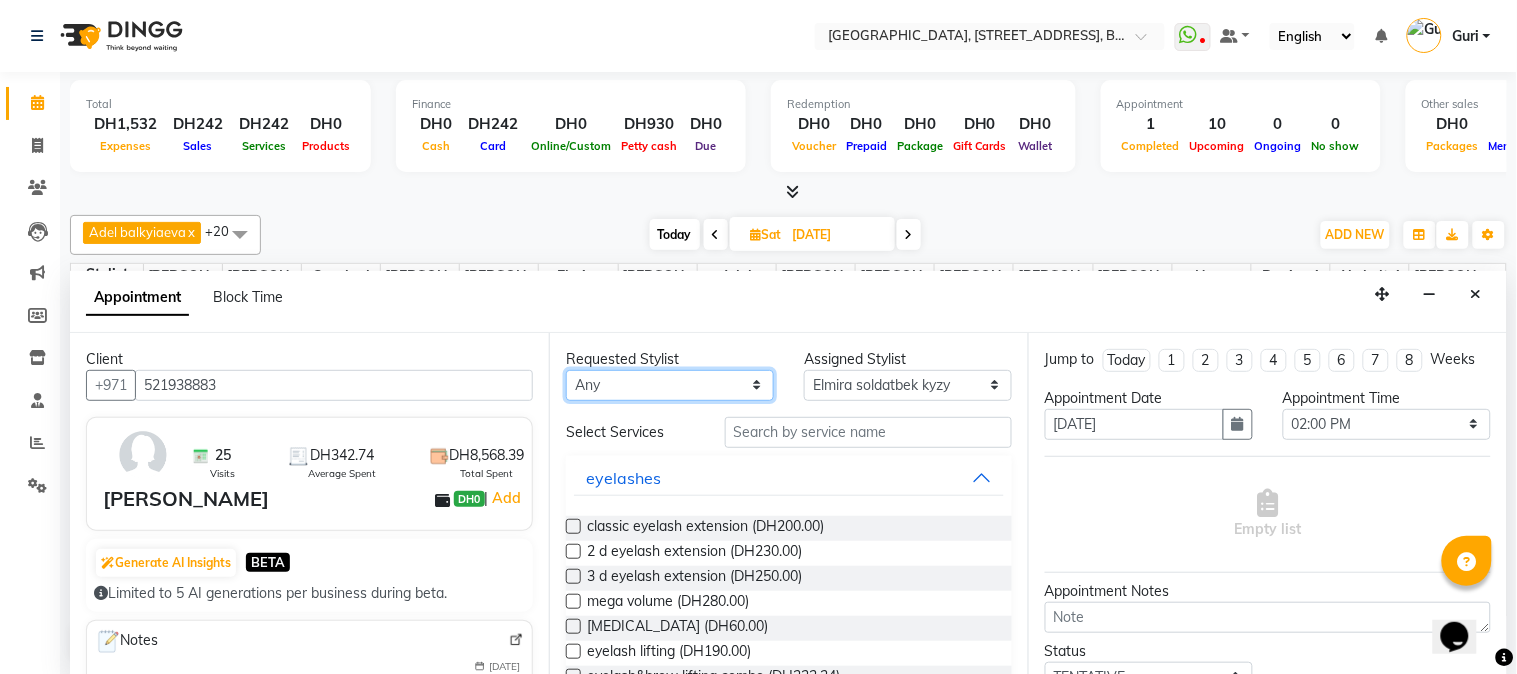 select on "48099" 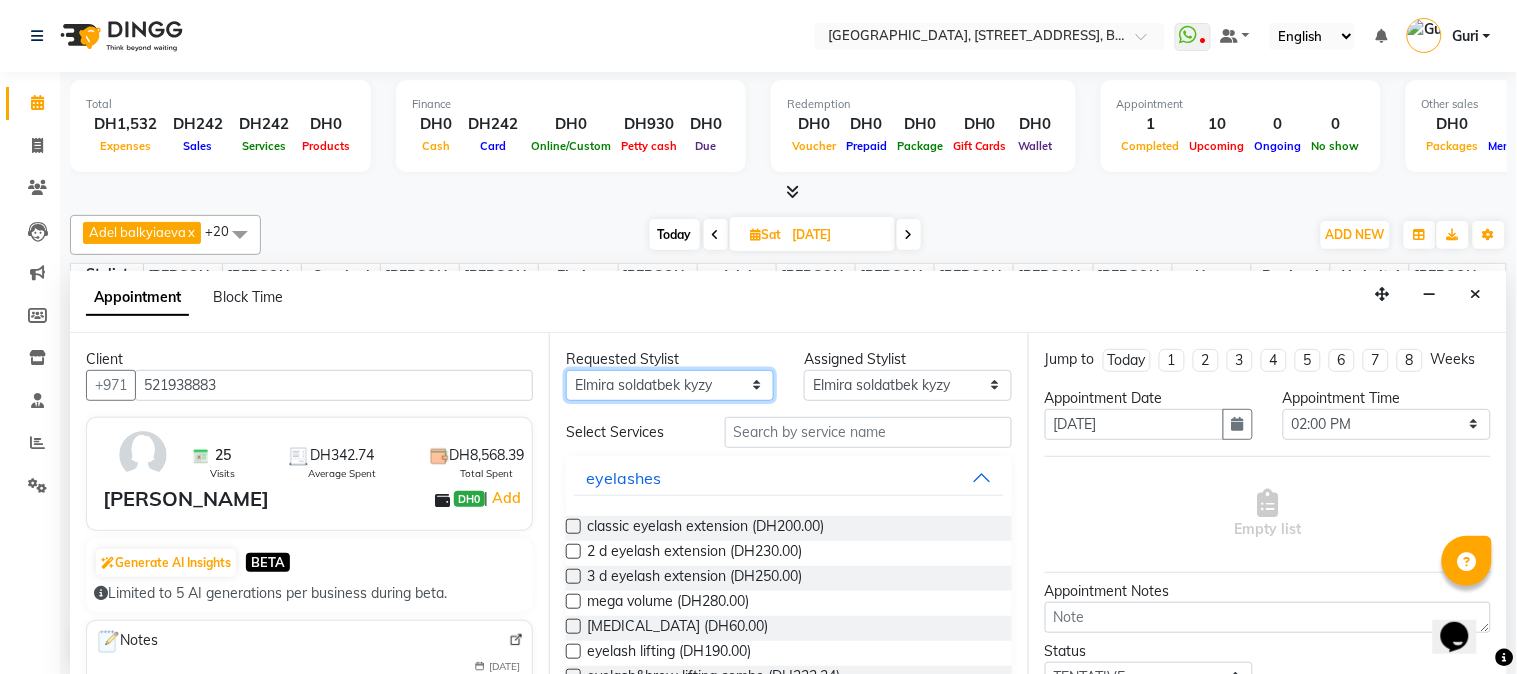 click on "Any Adel balkyiaeva [PERSON_NAME] [PERSON_NAME] ZHUMALIEVA [PERSON_NAME] Rakhmaniberdieva Aygul Durdyyeva [PERSON_NAME] soldatbek kyzy [PERSON_NAME]  [PERSON_NAME] el Gourari [PERSON_NAME] [PERSON_NAME] agozian [PERSON_NAME] jumaniyazova (hadija) [PERSON_NAME] [PERSON_NAME] [PERSON_NAME] Soldotbek kyzy Meerzat askatovna [PERSON_NAME] [PERSON_NAME]" at bounding box center [670, 385] 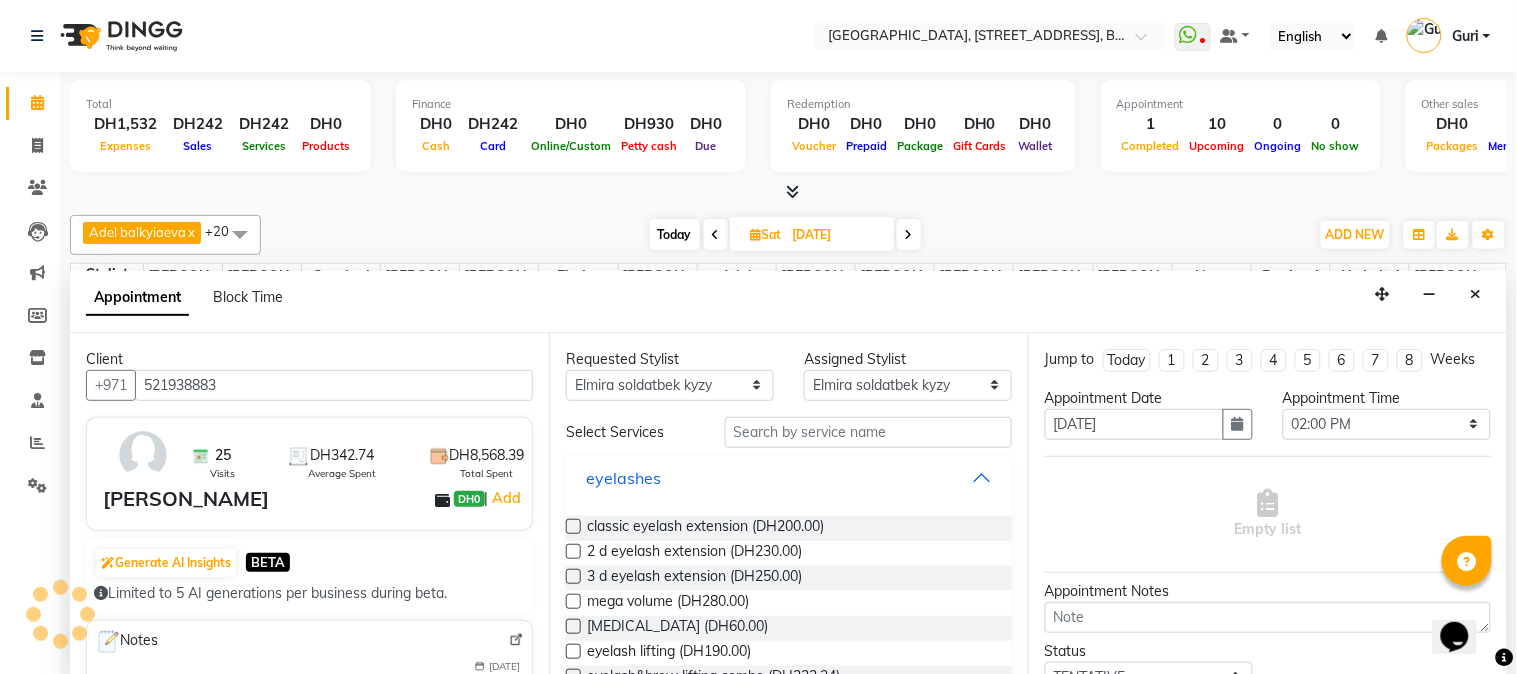 drag, startPoint x: 771, startPoint y: 474, endPoint x: 771, endPoint y: 453, distance: 21 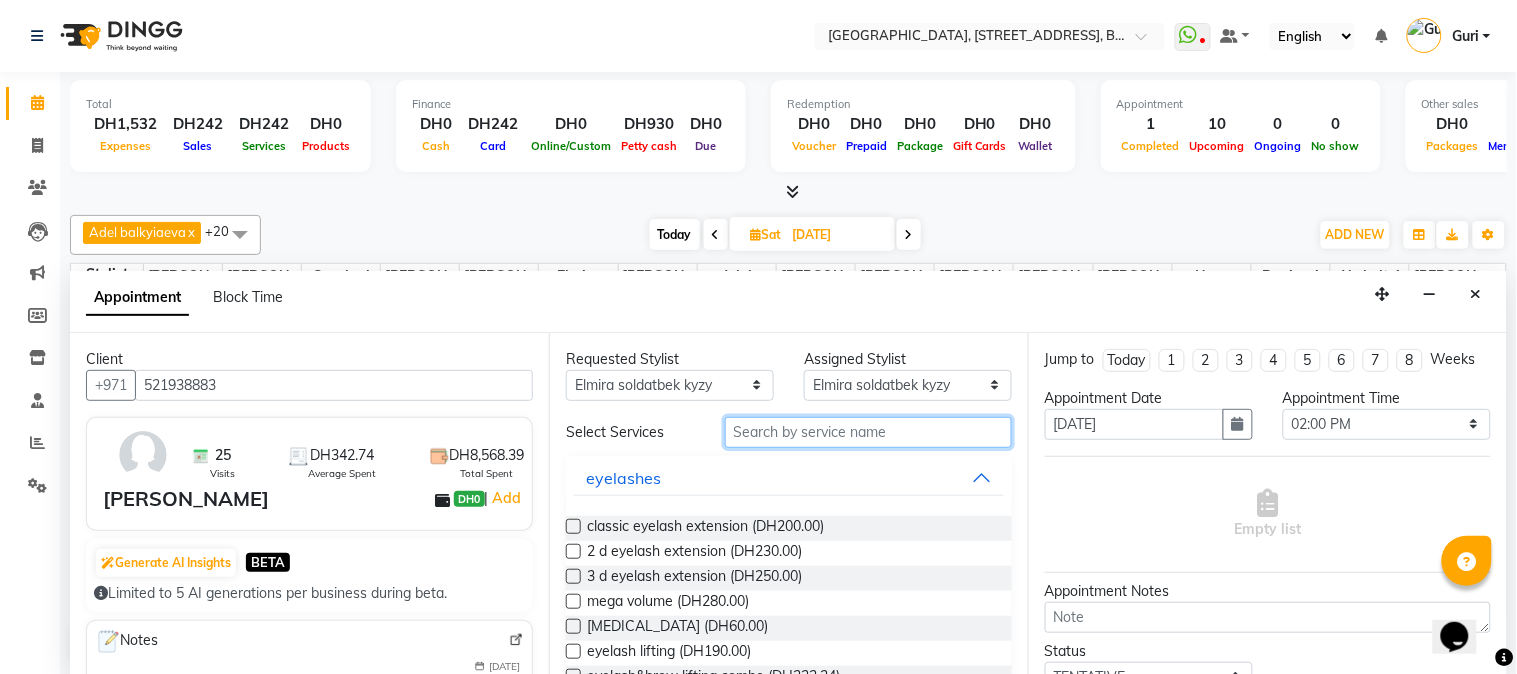 click at bounding box center [868, 432] 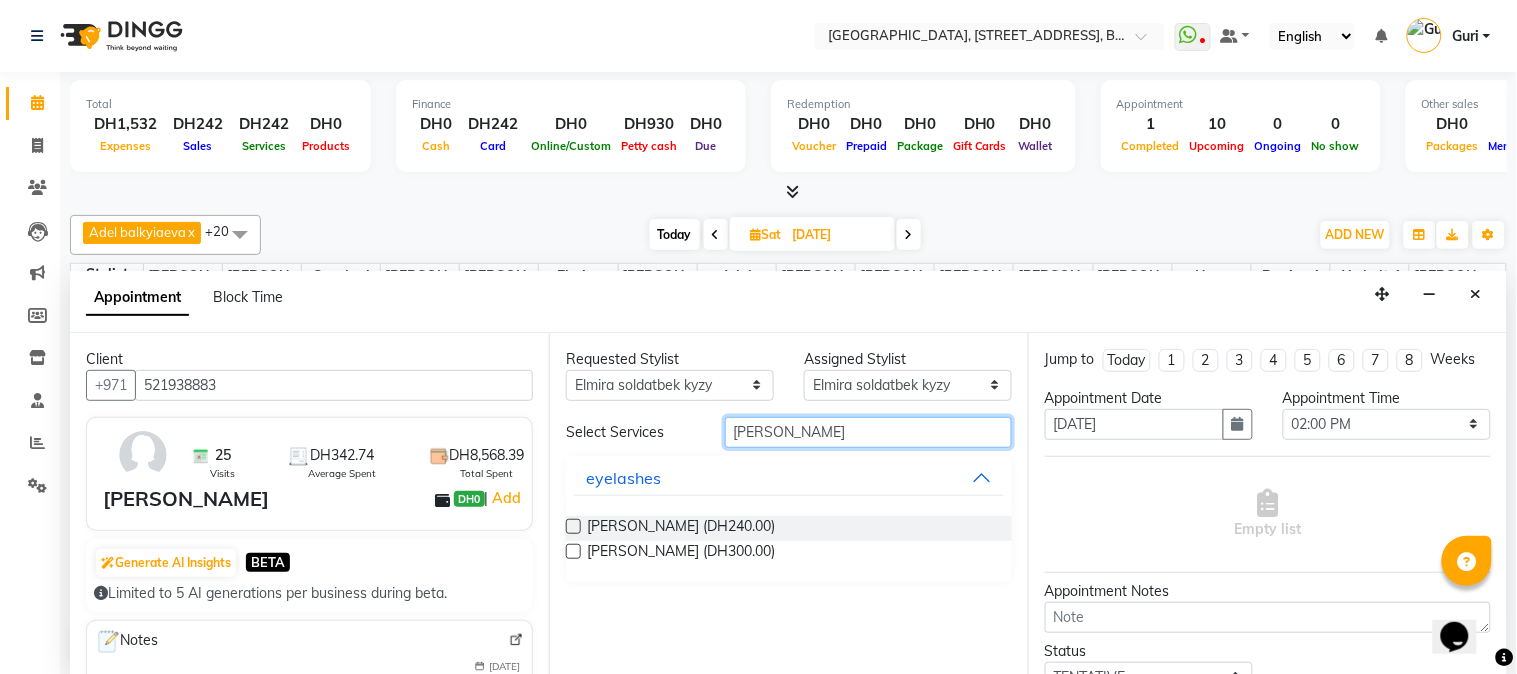 type on "[PERSON_NAME]" 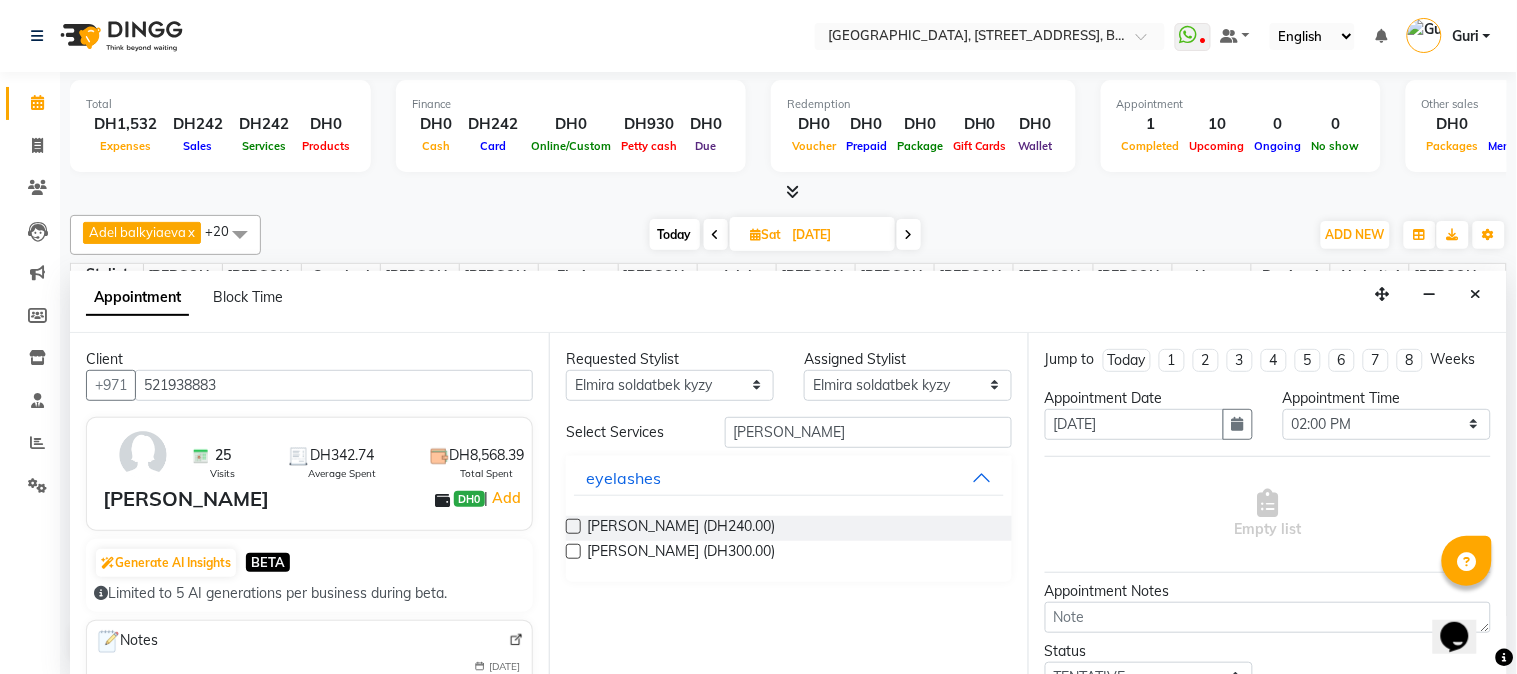 click at bounding box center (573, 526) 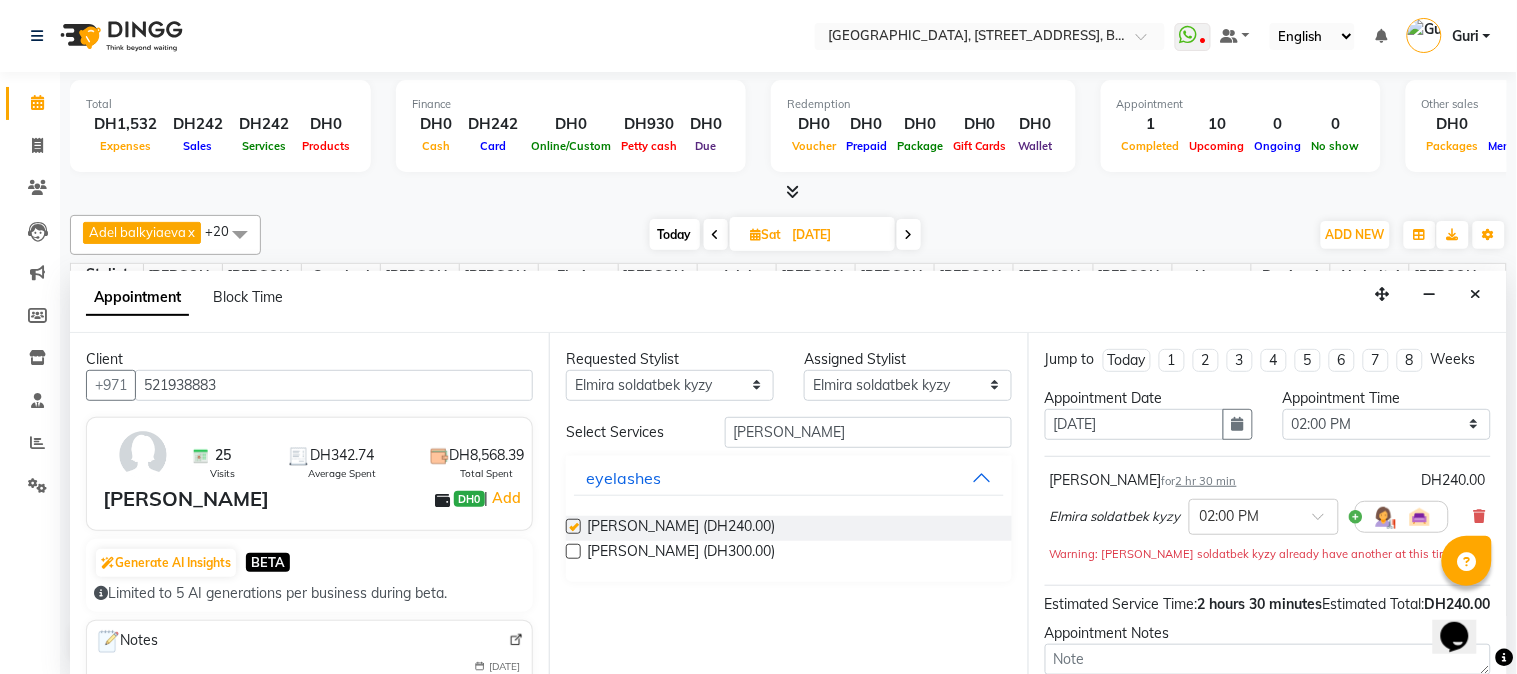checkbox on "false" 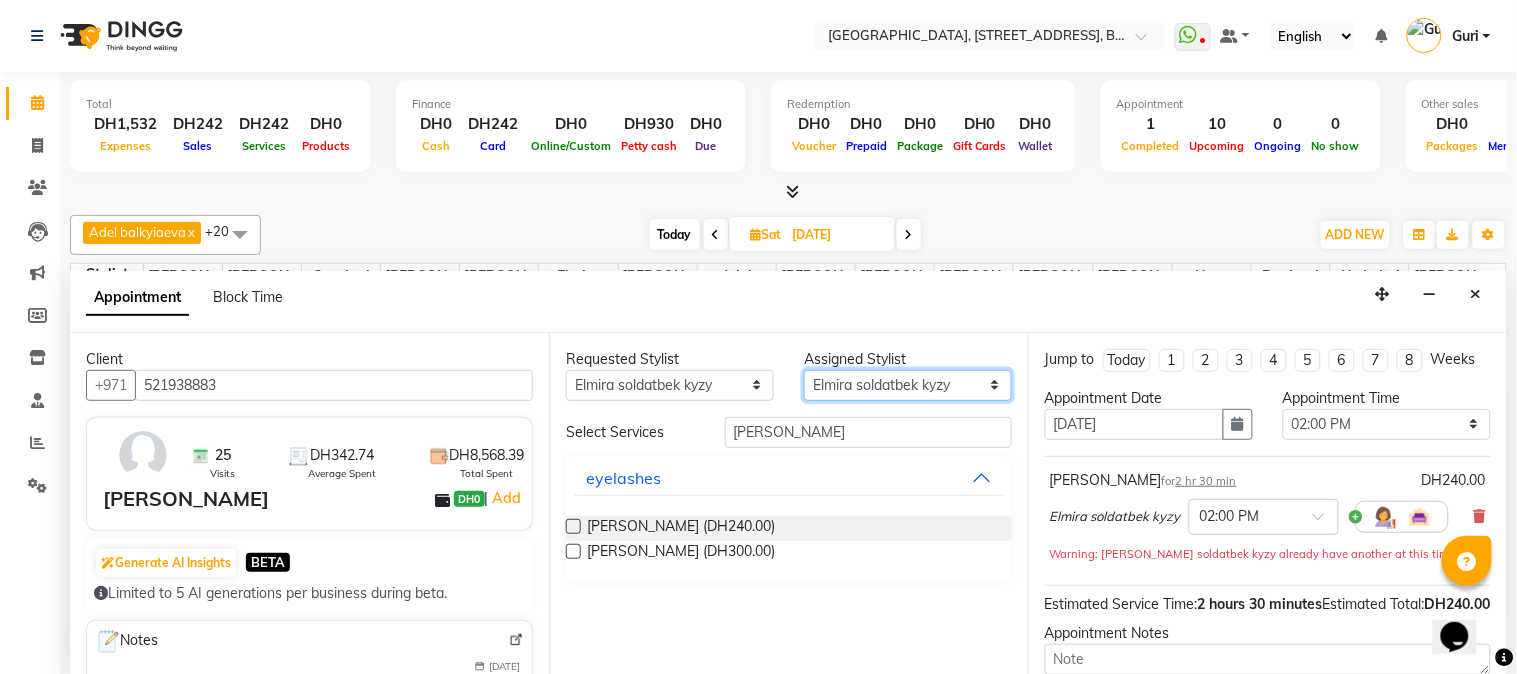 click on "Select Adel balkyiaeva [PERSON_NAME] [PERSON_NAME] ZHUMALIEVA [PERSON_NAME] Rakhmaniberdieva Aygul Durdyyeva [PERSON_NAME] soldatbek kyzy [PERSON_NAME]  [PERSON_NAME] el Gourari [PERSON_NAME] [PERSON_NAME] agozian [PERSON_NAME] (hadija) [PERSON_NAME] [PERSON_NAME] [PERSON_NAME] Soldotbek kyzy Meerzat askatovna Nour [PERSON_NAME] [PERSON_NAME]" at bounding box center [908, 385] 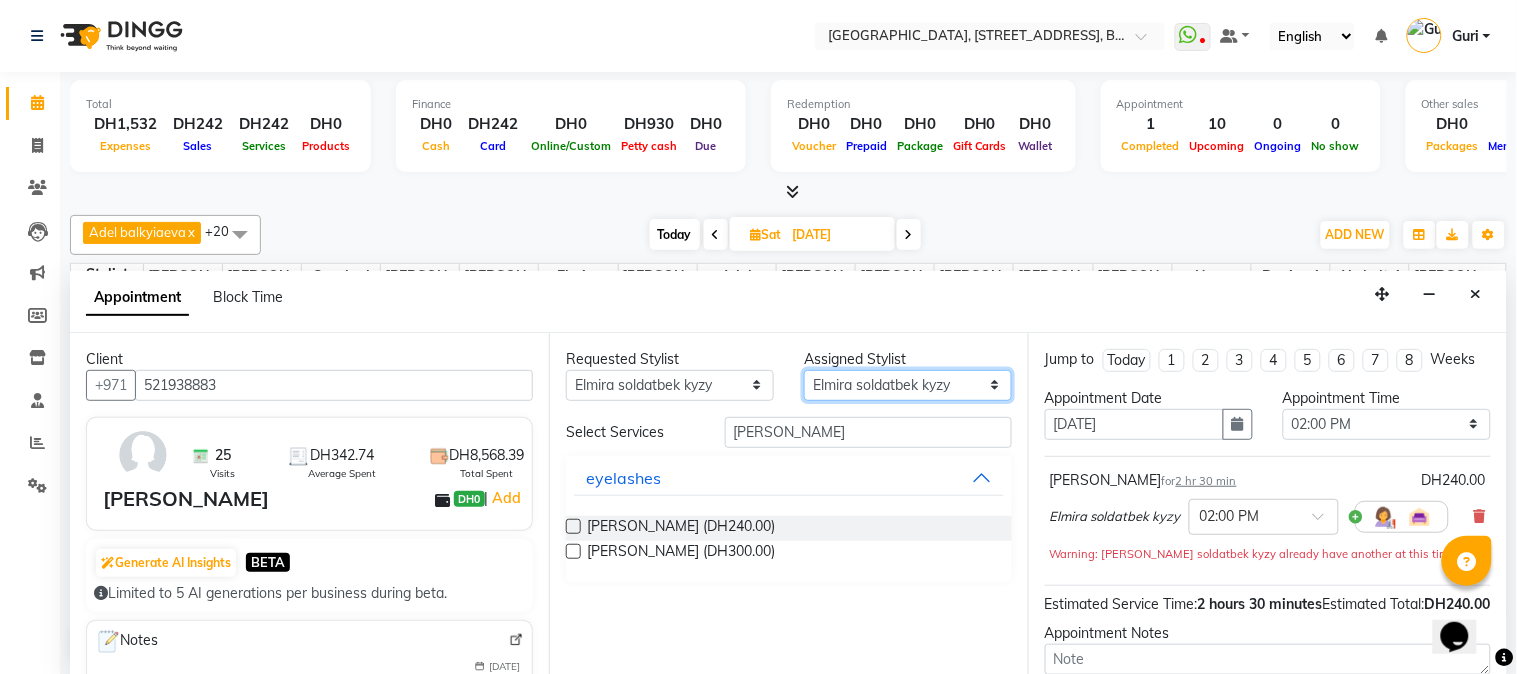 select on "53586" 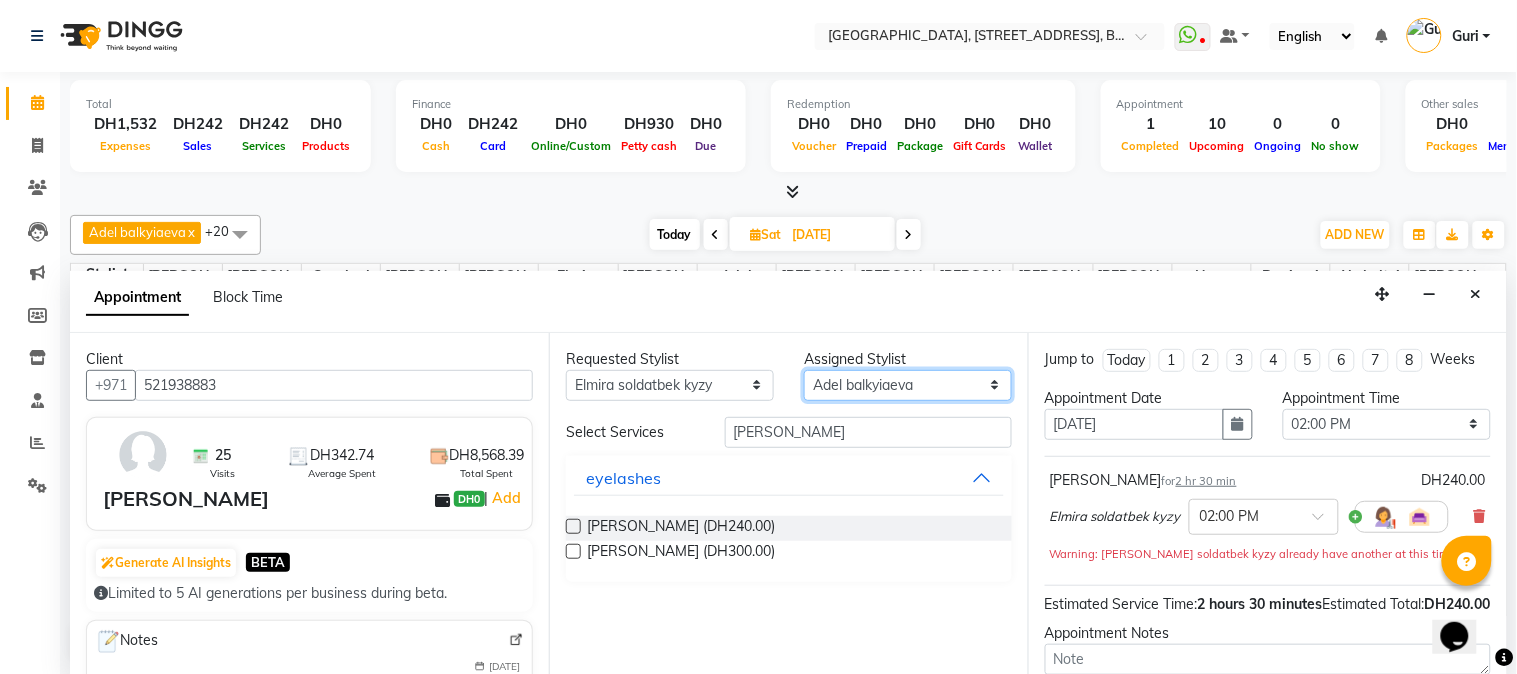 click on "Select Adel balkyiaeva [PERSON_NAME] [PERSON_NAME] ZHUMALIEVA [PERSON_NAME] Rakhmaniberdieva Aygul Durdyyeva [PERSON_NAME] soldatbek kyzy [PERSON_NAME]  [PERSON_NAME] el Gourari [PERSON_NAME] [PERSON_NAME] agozian [PERSON_NAME] (hadija) [PERSON_NAME] [PERSON_NAME] [PERSON_NAME] Soldotbek kyzy Meerzat askatovna Nour [PERSON_NAME] [PERSON_NAME]" at bounding box center [908, 385] 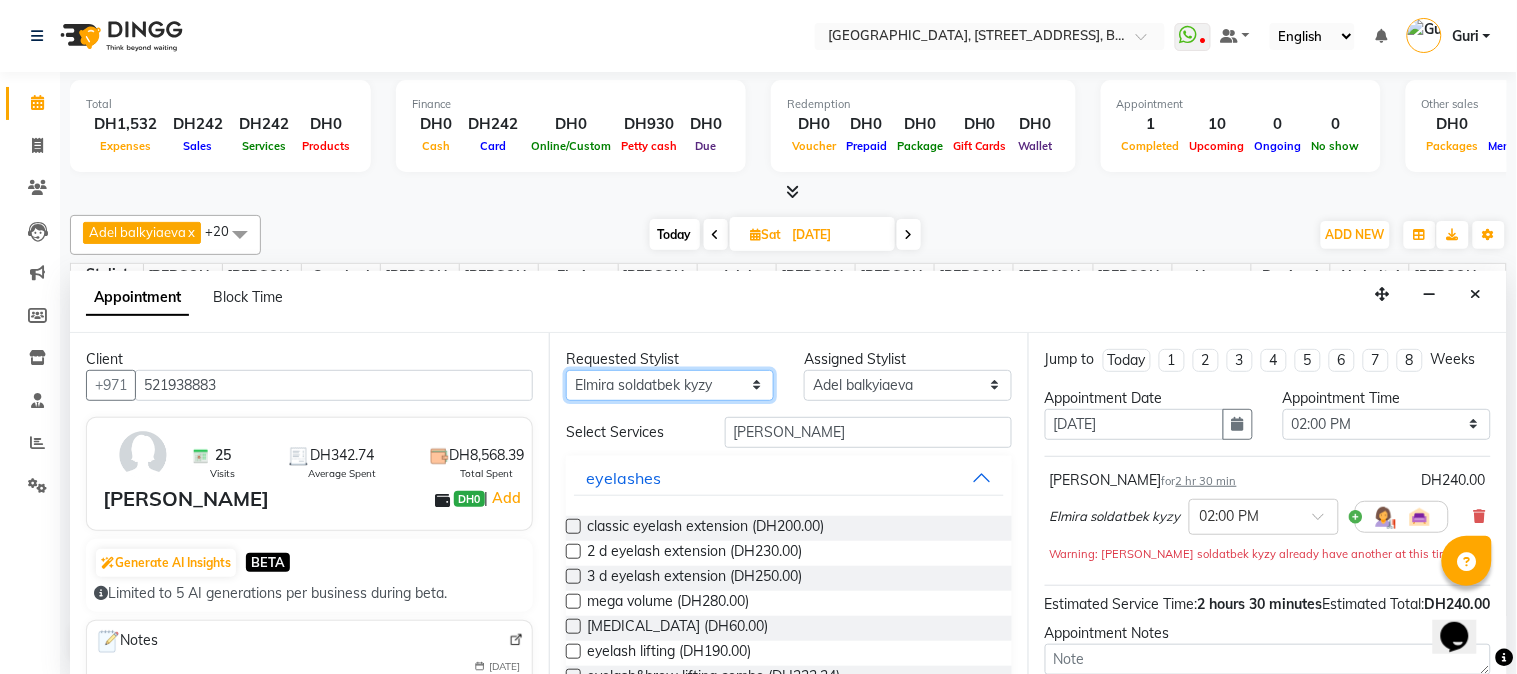 click on "Any Adel balkyiaeva [PERSON_NAME] [PERSON_NAME] ZHUMALIEVA [PERSON_NAME] Rakhmaniberdieva Aygul Durdyyeva [PERSON_NAME] soldatbek kyzy [PERSON_NAME]  [PERSON_NAME] el Gourari [PERSON_NAME] [PERSON_NAME] agozian [PERSON_NAME] jumaniyazova (hadija) [PERSON_NAME] [PERSON_NAME] [PERSON_NAME] Soldotbek kyzy Meerzat askatovna [PERSON_NAME] [PERSON_NAME]" at bounding box center [670, 385] 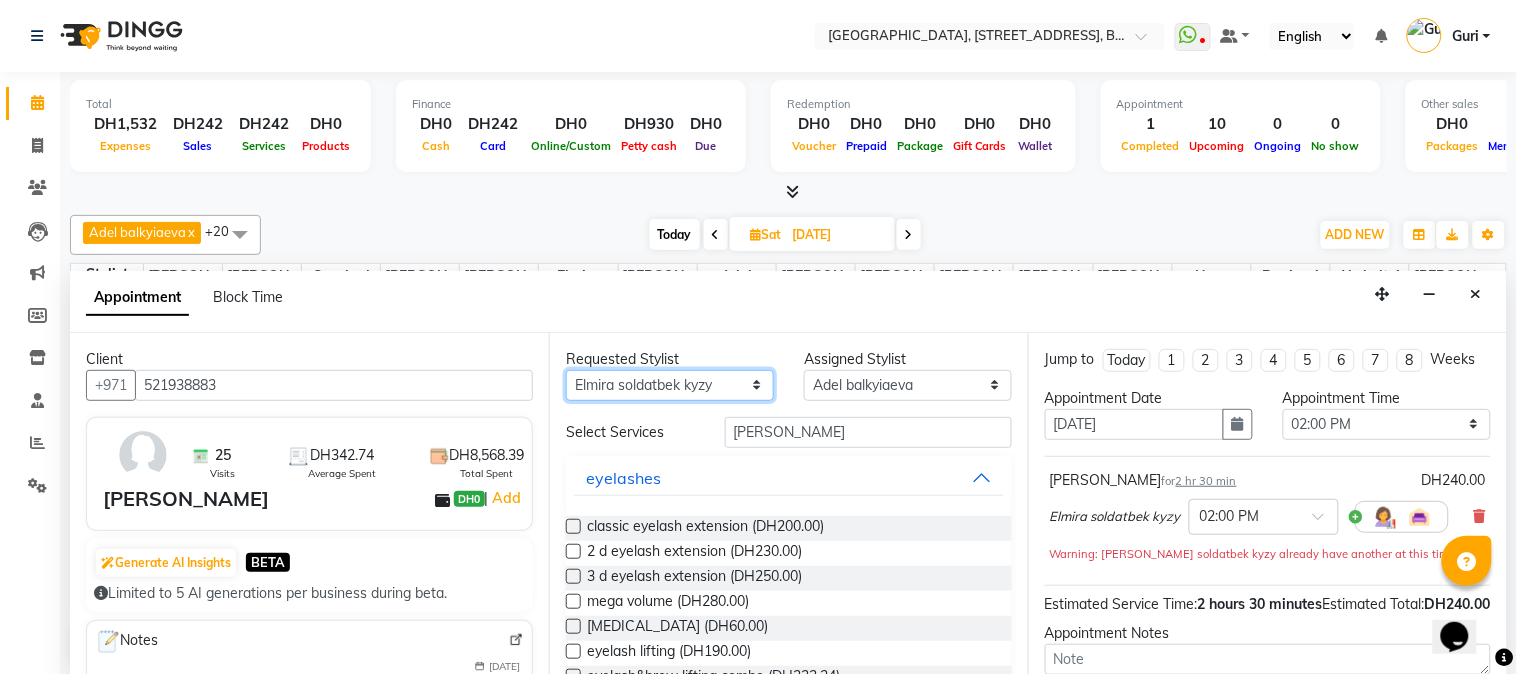 select on "53586" 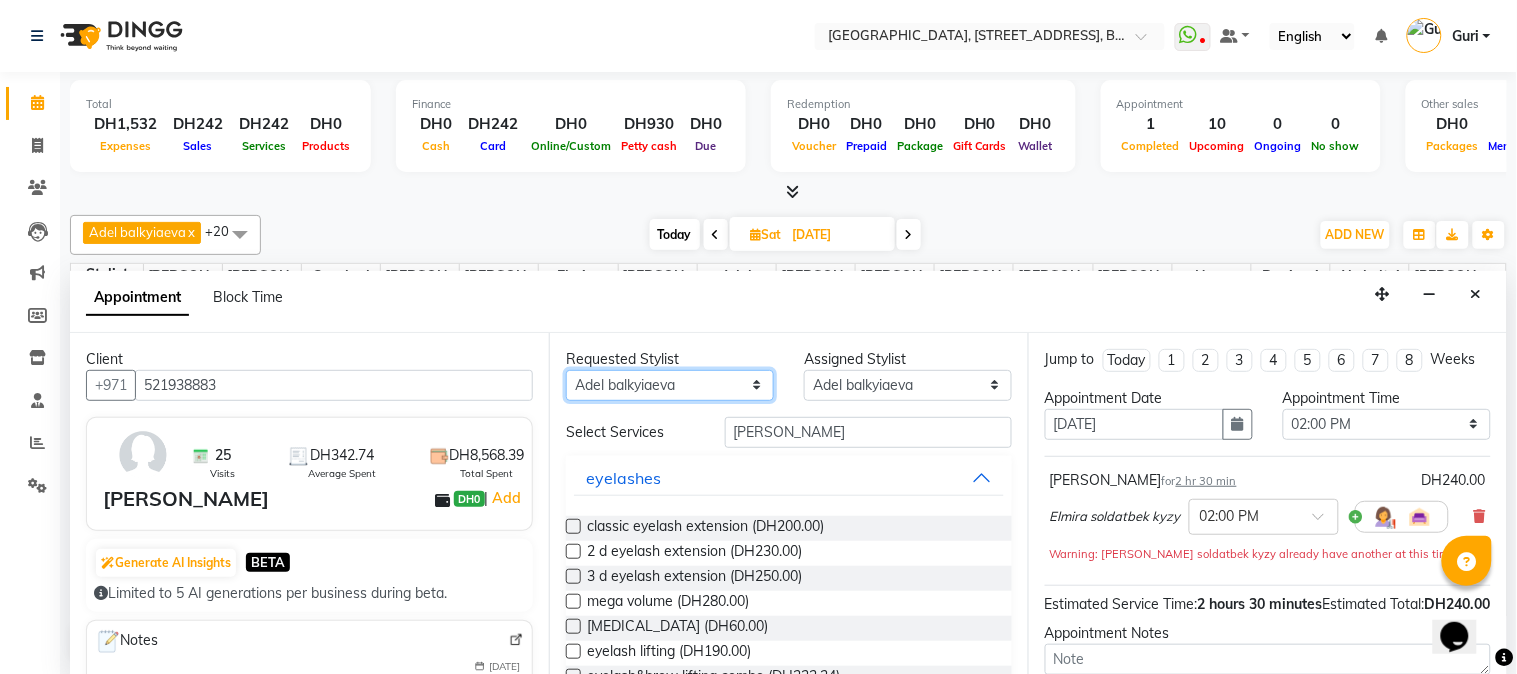click on "Any Adel balkyiaeva [PERSON_NAME] [PERSON_NAME] ZHUMALIEVA [PERSON_NAME] Rakhmaniberdieva Aygul Durdyyeva [PERSON_NAME] soldatbek kyzy [PERSON_NAME]  [PERSON_NAME] el Gourari [PERSON_NAME] [PERSON_NAME] agozian [PERSON_NAME] jumaniyazova (hadija) [PERSON_NAME] [PERSON_NAME] [PERSON_NAME] Soldotbek kyzy Meerzat askatovna [PERSON_NAME] [PERSON_NAME]" at bounding box center [670, 385] 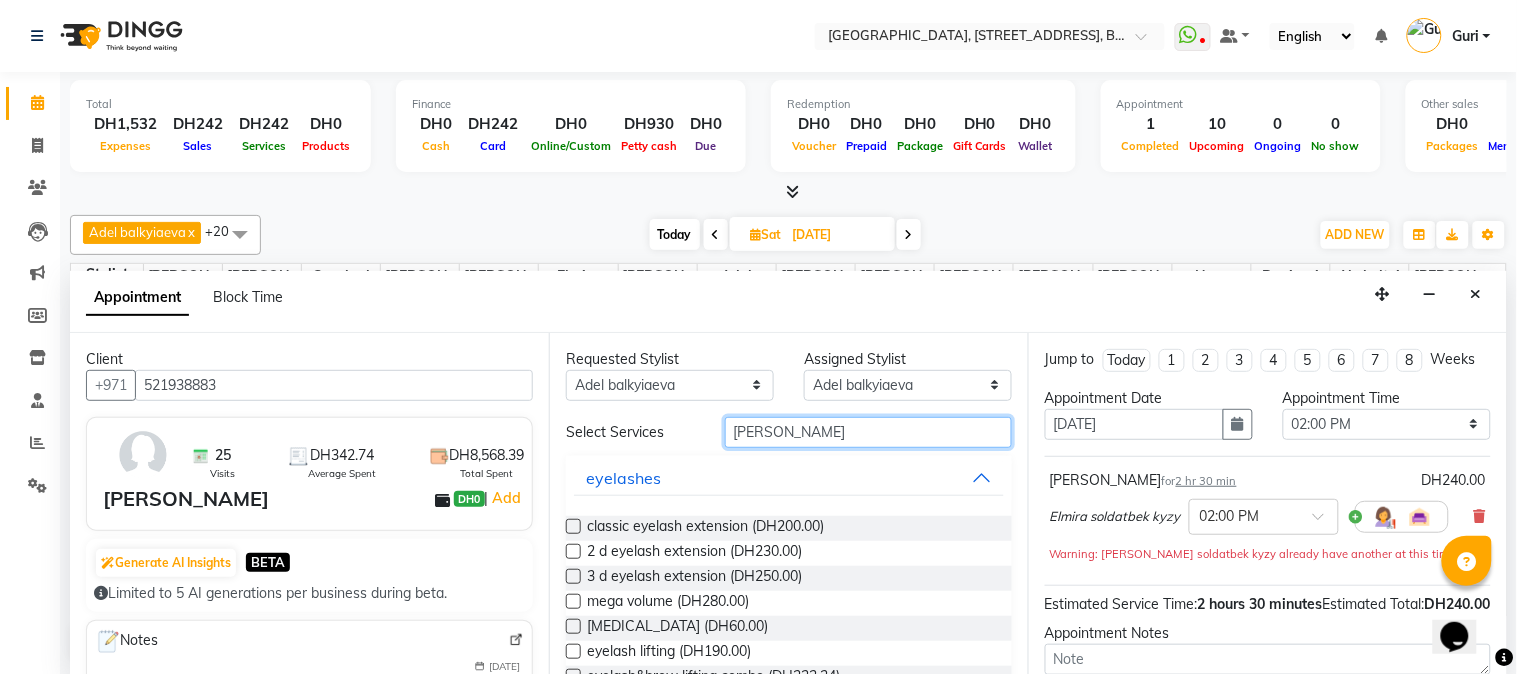 click on "[PERSON_NAME]" at bounding box center [868, 432] 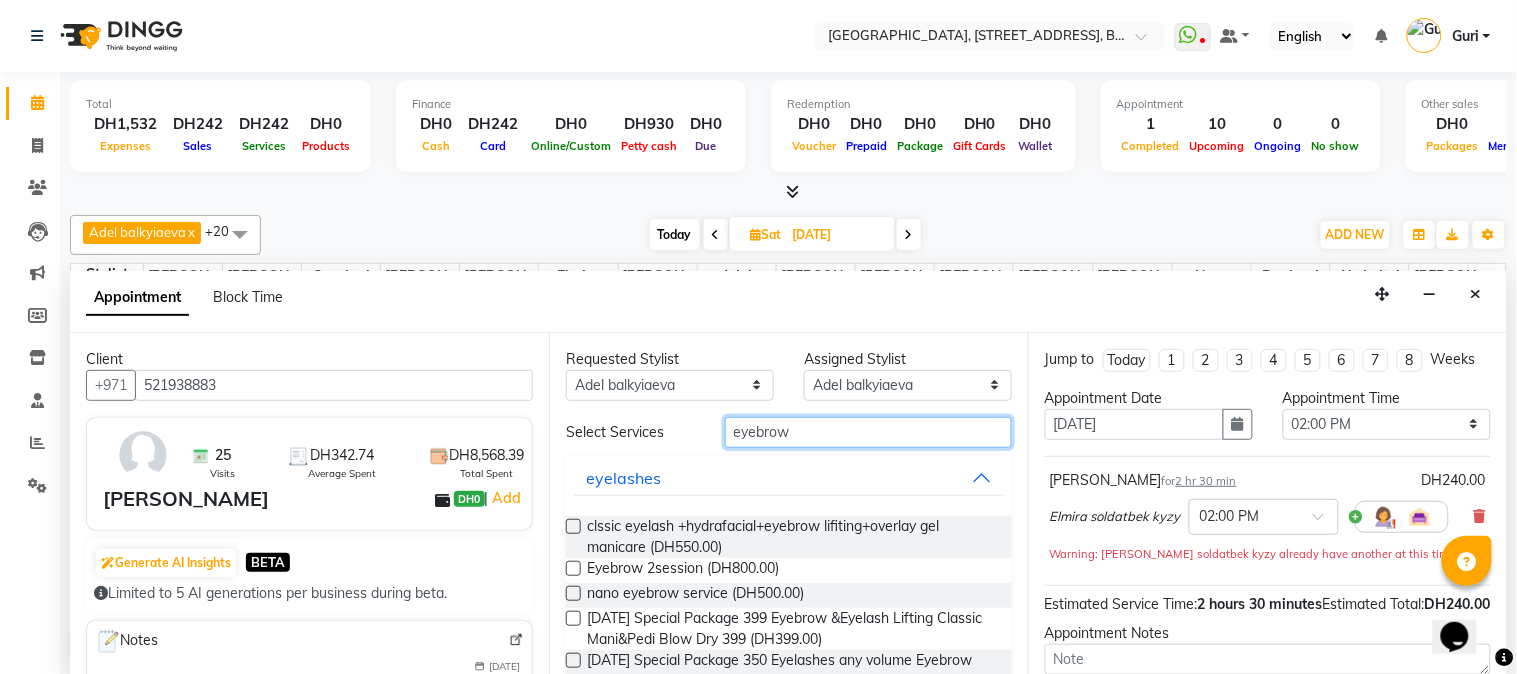 scroll, scrollTop: 264, scrollLeft: 0, axis: vertical 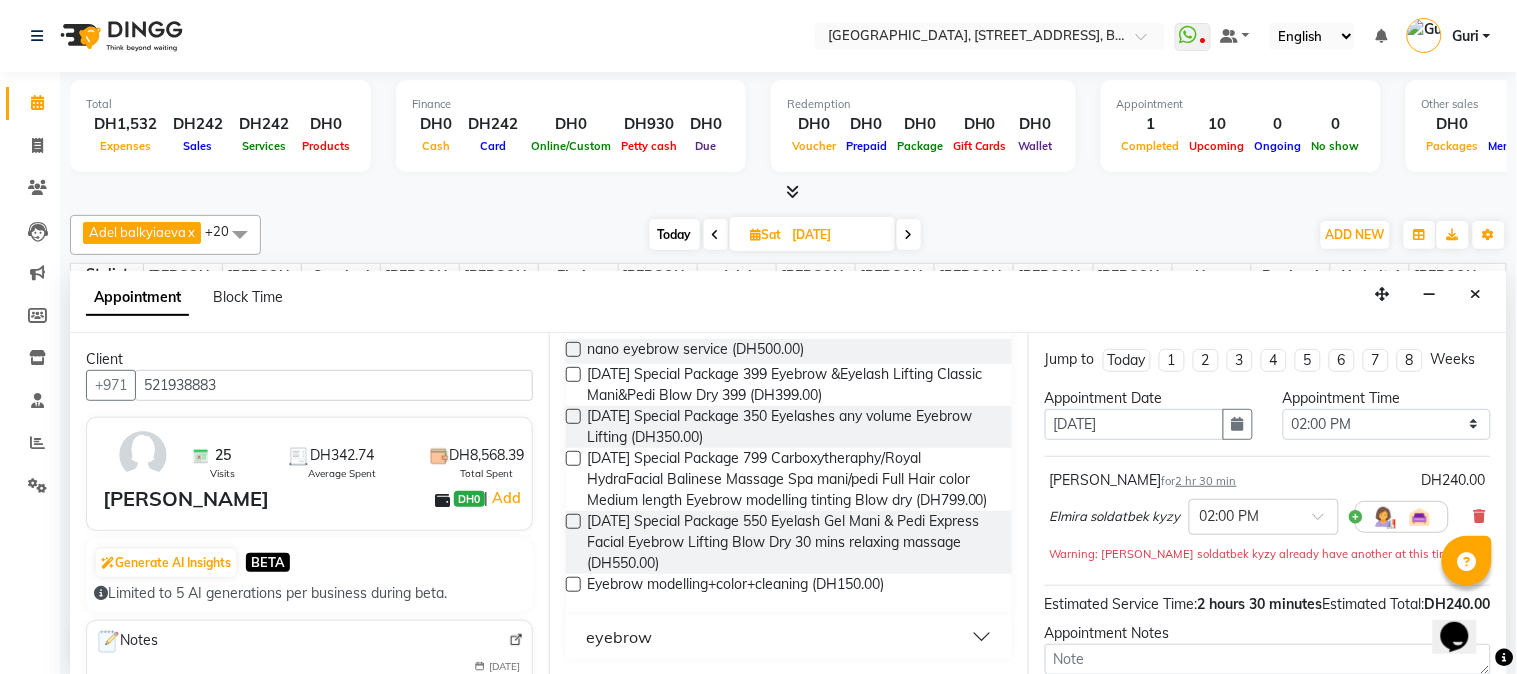 type on "eyebrow" 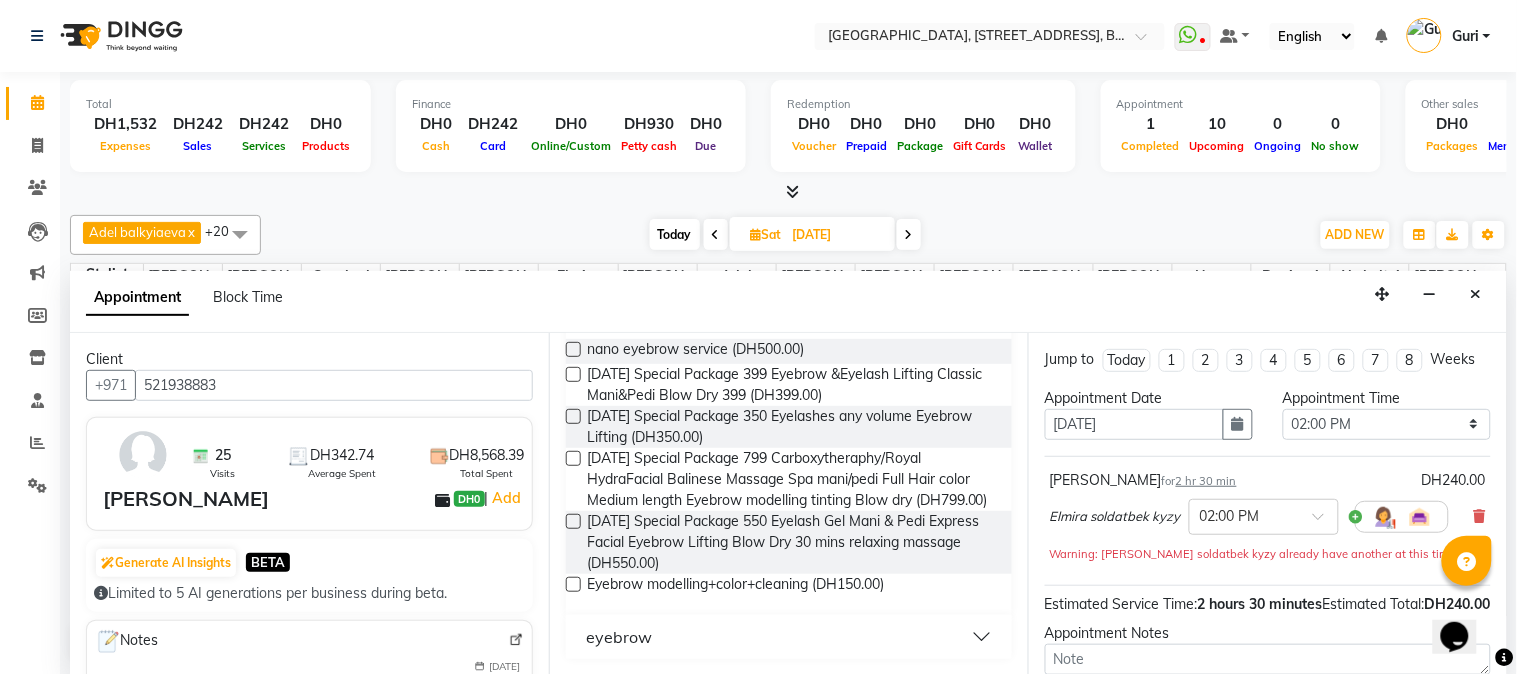 click on "eyebrow" at bounding box center [789, 637] 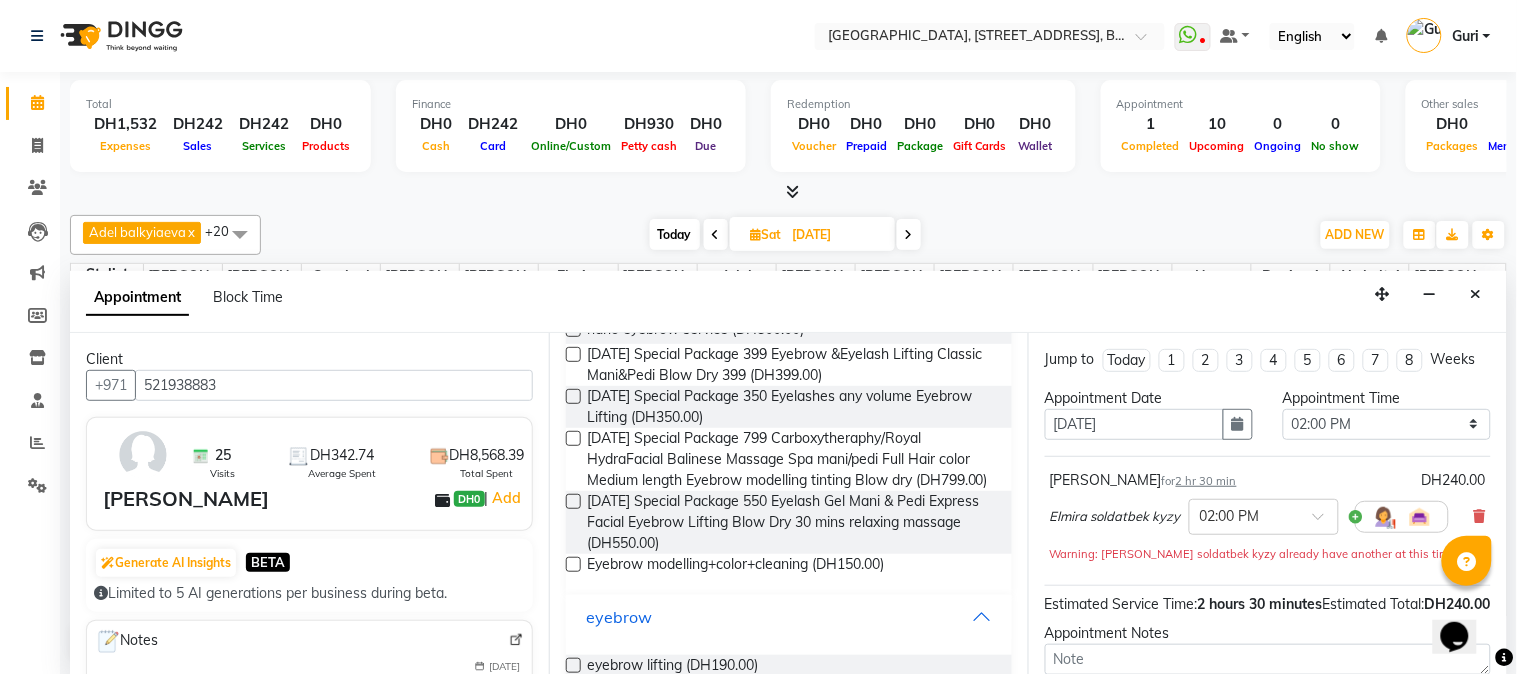 scroll, scrollTop: 193, scrollLeft: 0, axis: vertical 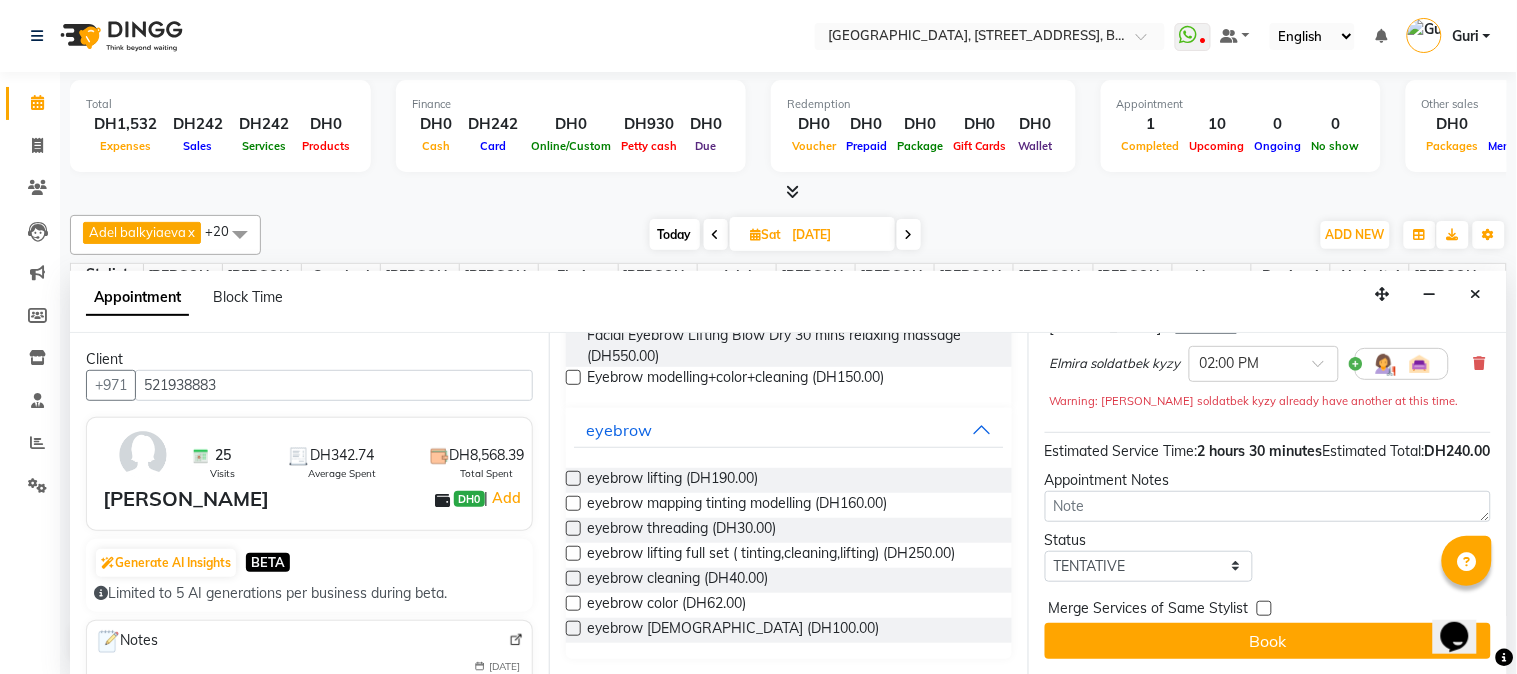 click at bounding box center [573, 578] 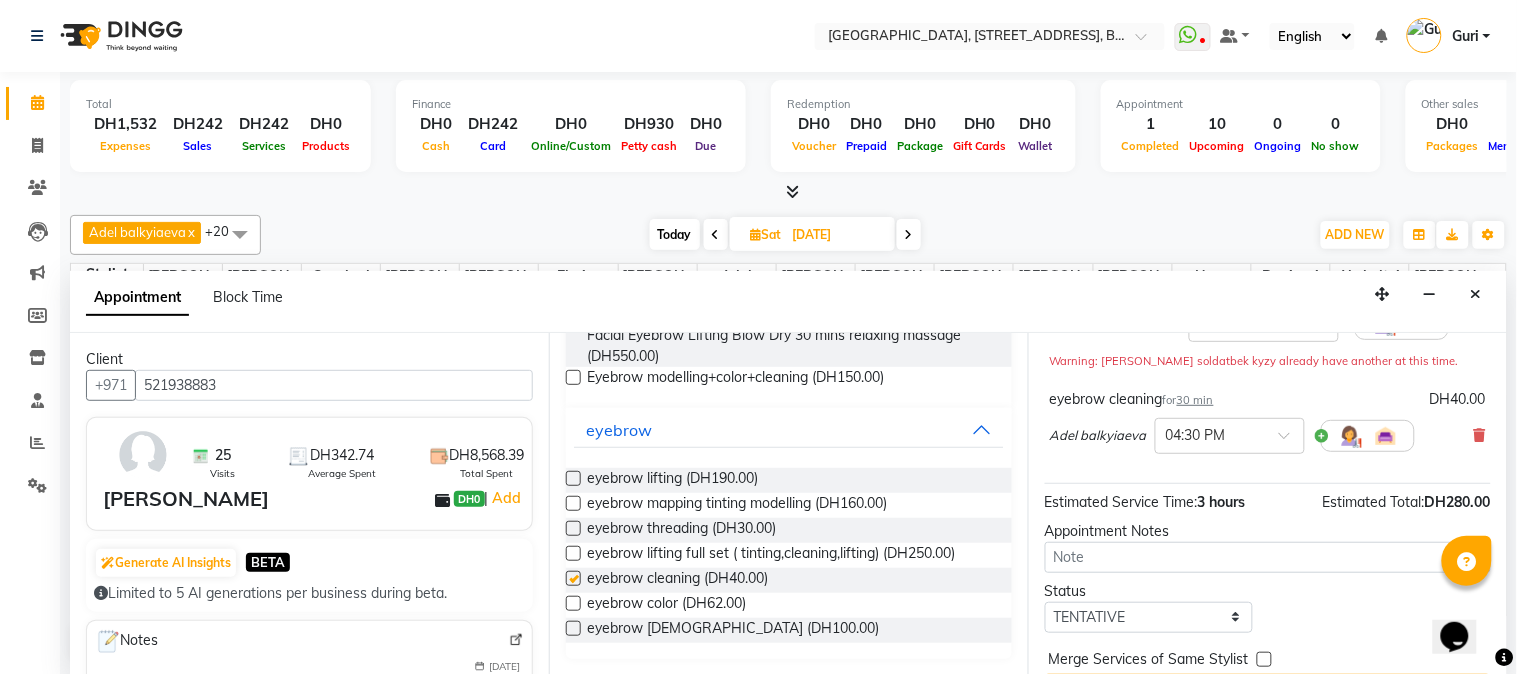 checkbox on "false" 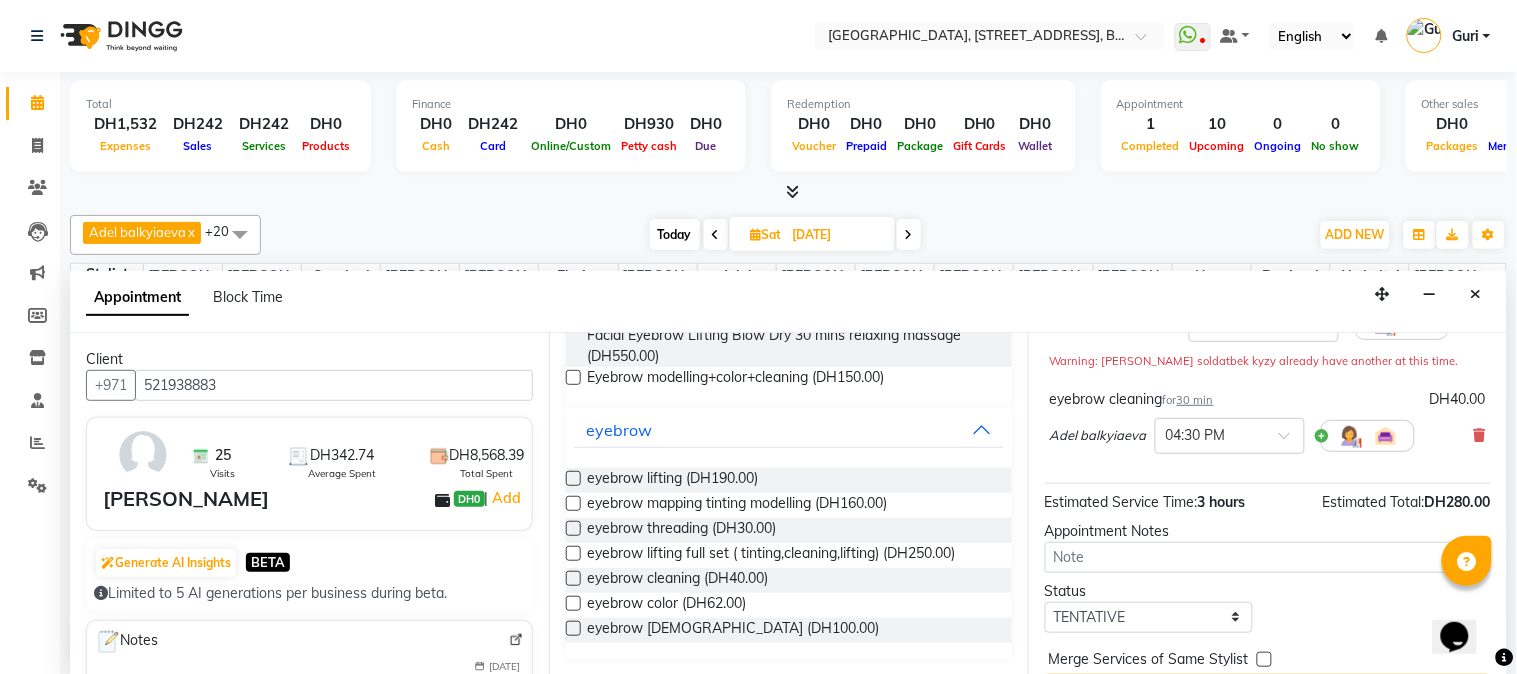 click at bounding box center (573, 603) 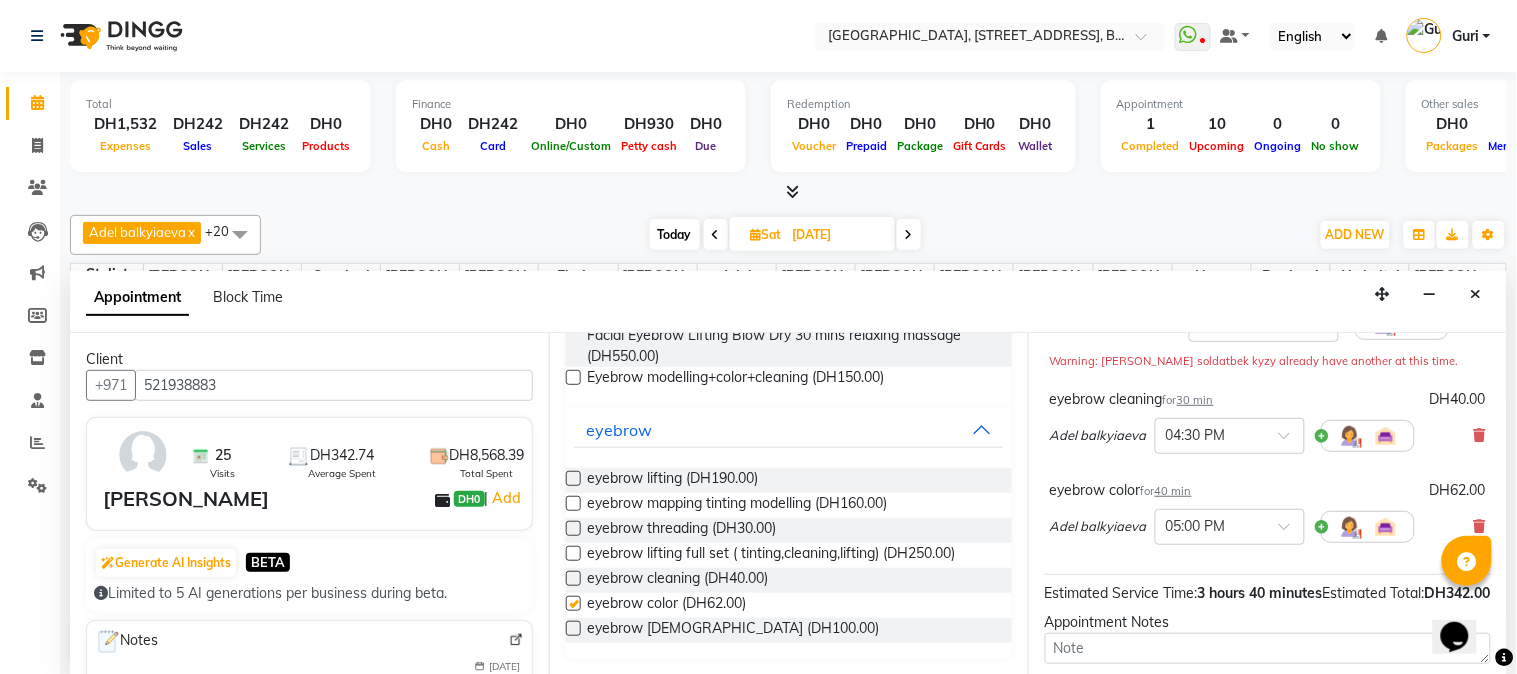 checkbox on "false" 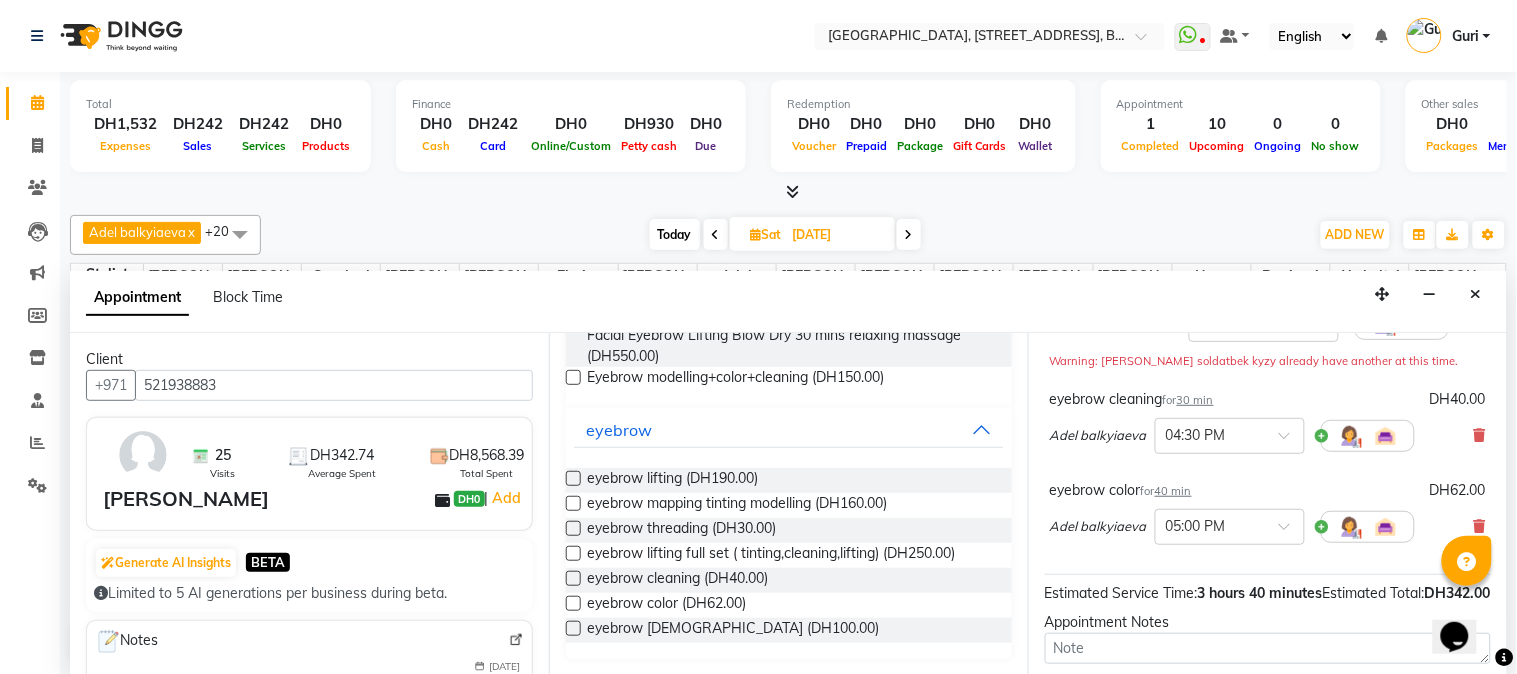 scroll, scrollTop: 374, scrollLeft: 0, axis: vertical 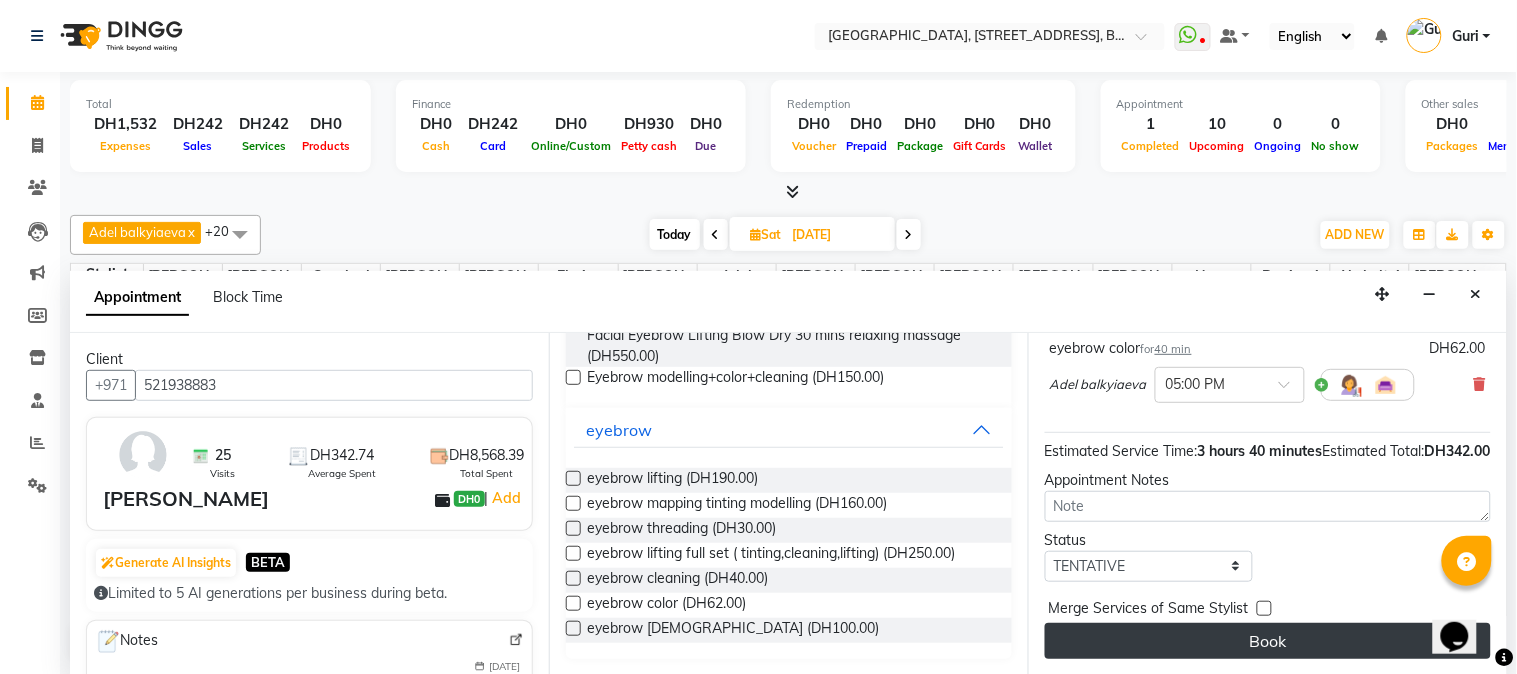 click on "Book" at bounding box center (1268, 641) 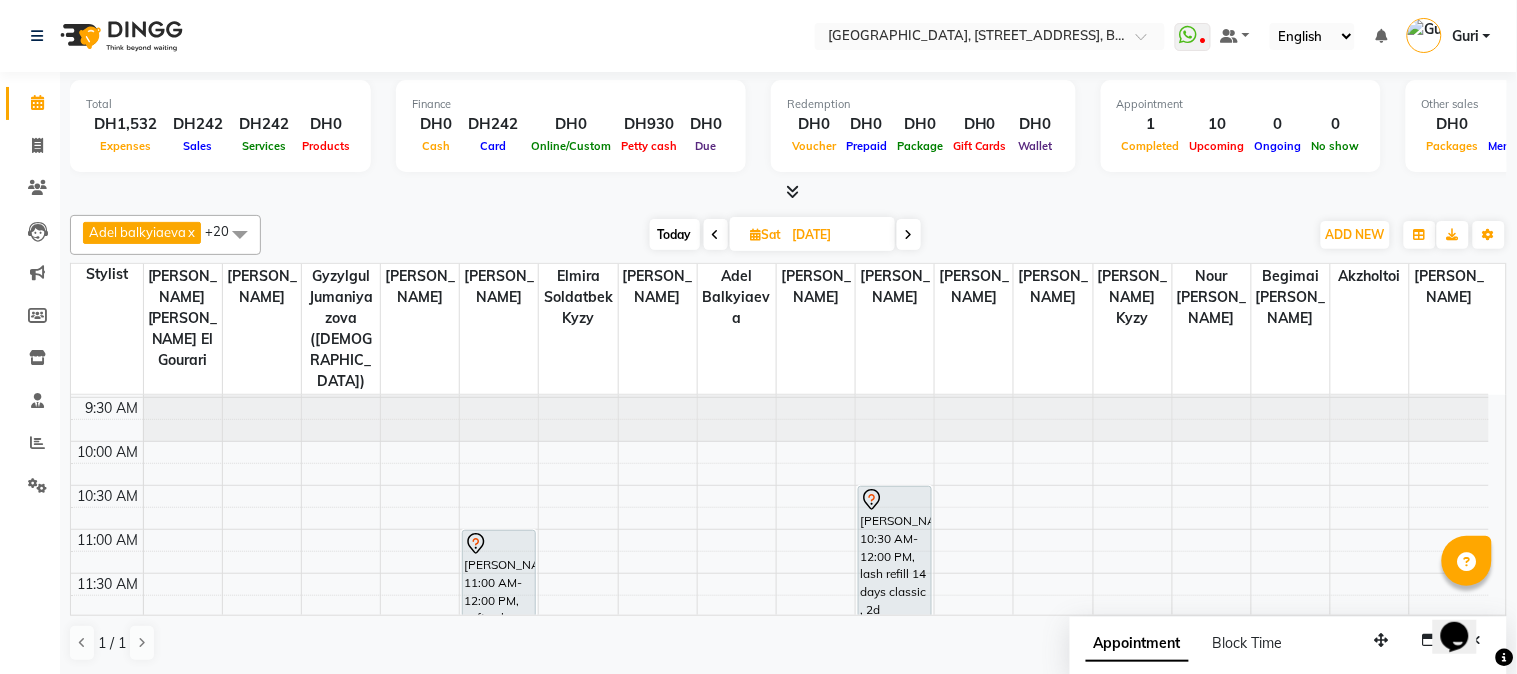 scroll, scrollTop: 0, scrollLeft: 0, axis: both 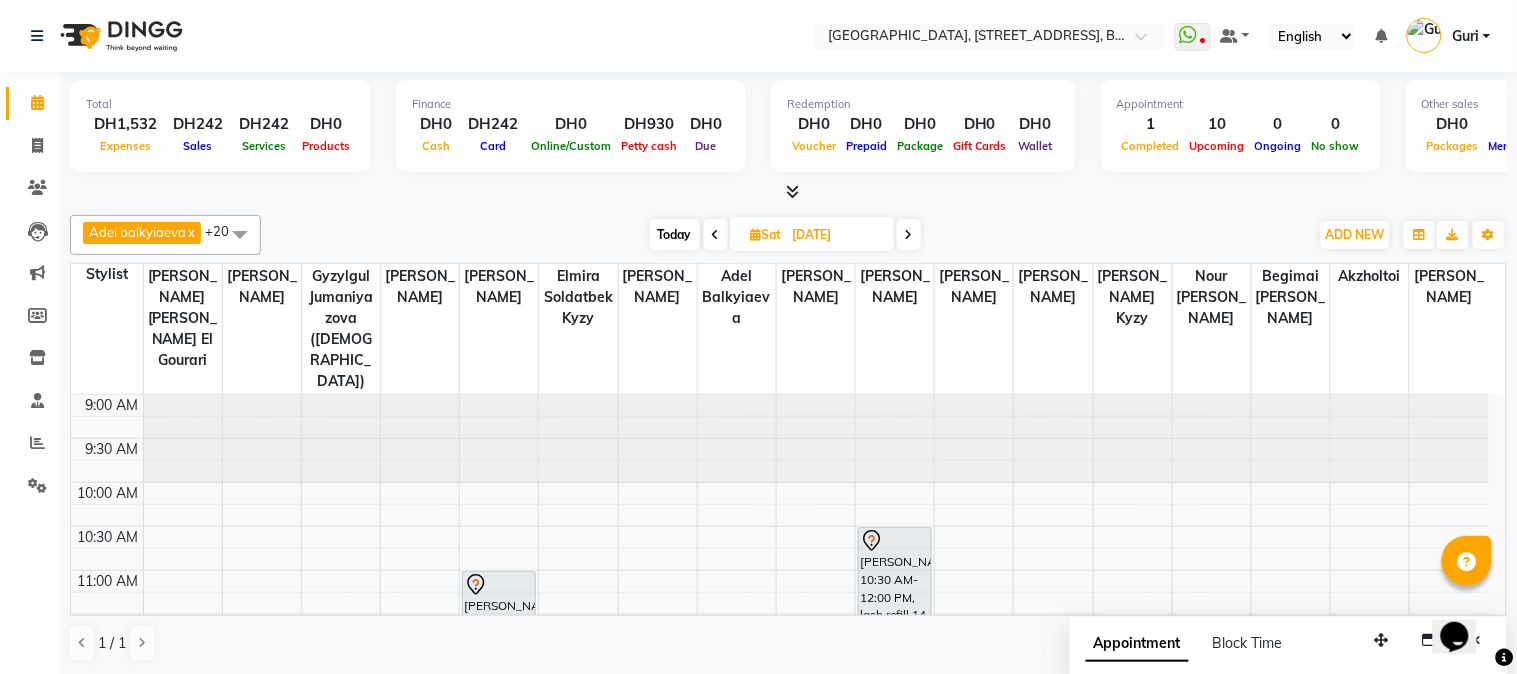 click on "Today" at bounding box center [675, 234] 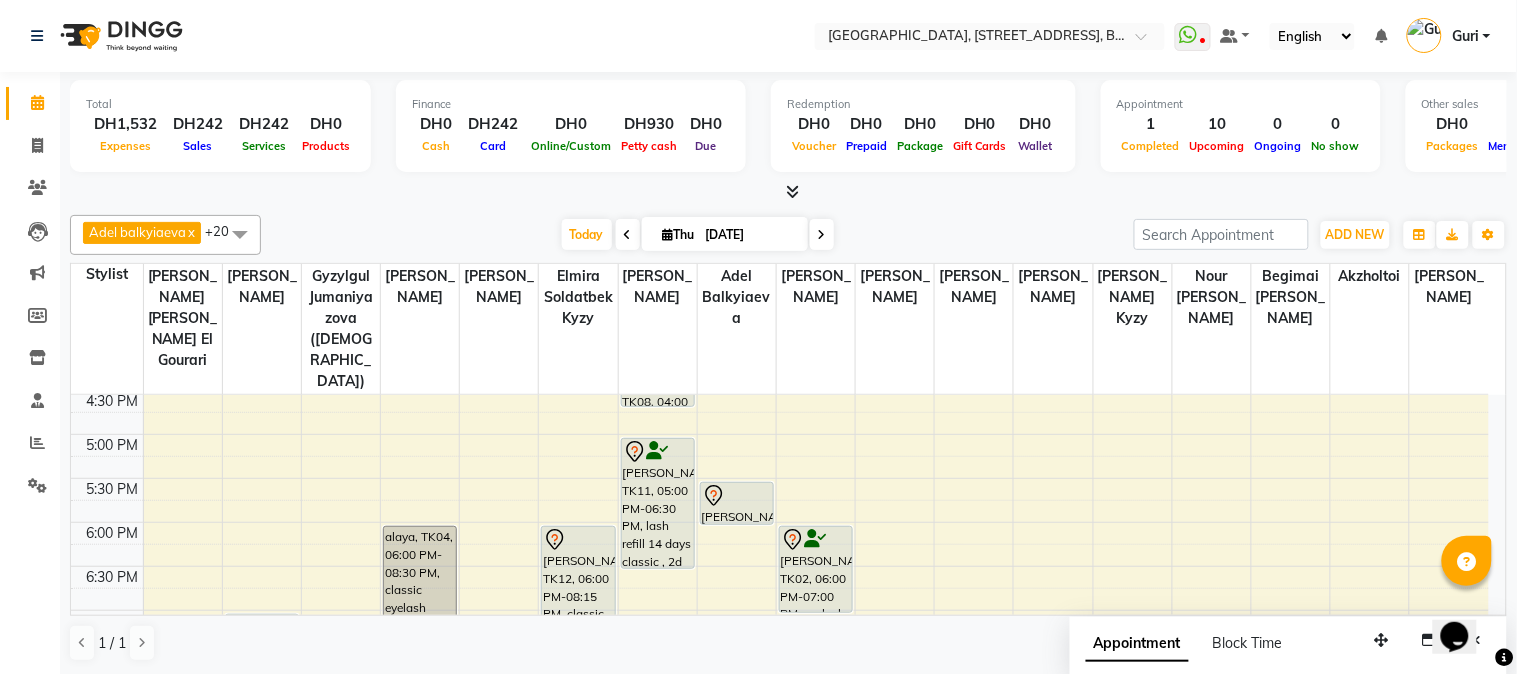 scroll, scrollTop: 662, scrollLeft: 0, axis: vertical 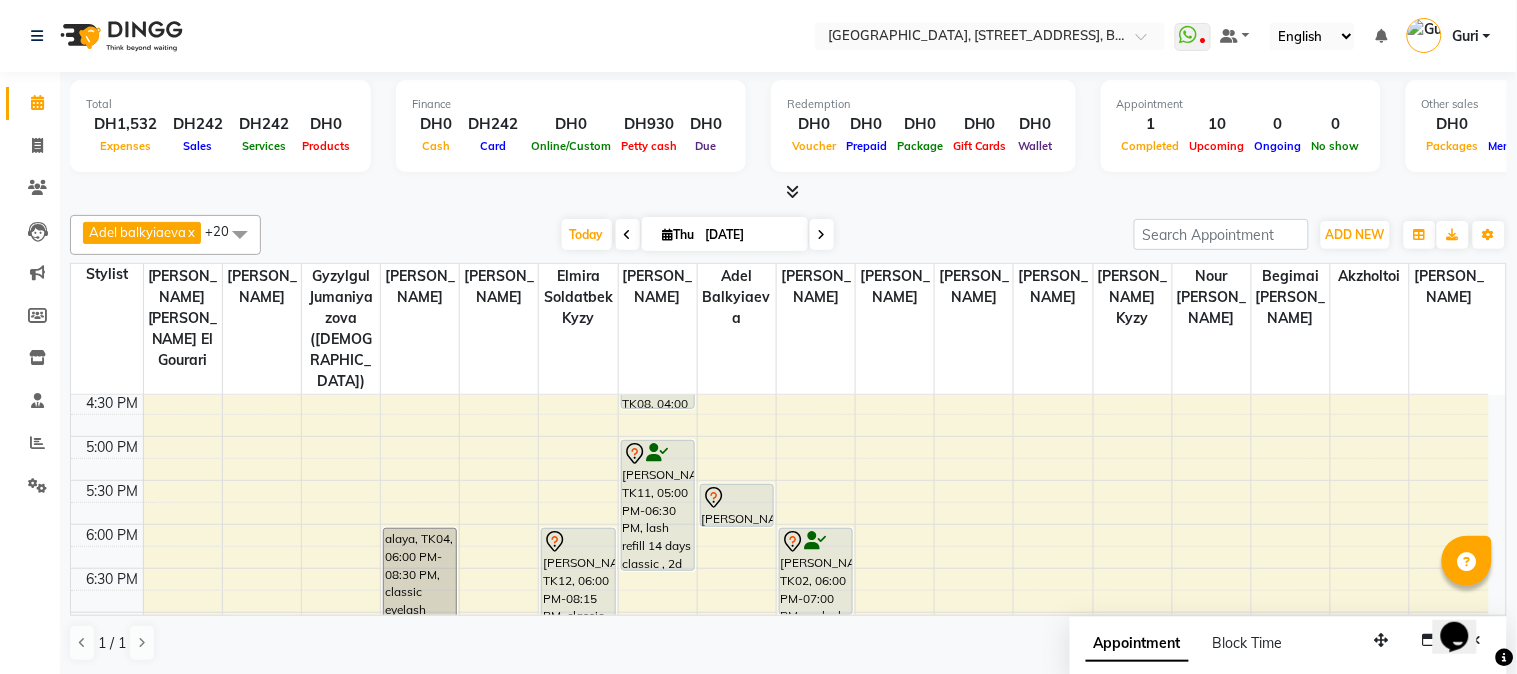 click on "Stylist [PERSON_NAME]  [PERSON_NAME] el Gourari [PERSON_NAME] jumaniyazova (hadija) [PERSON_NAME] [PERSON_NAME] Elmira soldatbek kyzy [PERSON_NAME] [PERSON_NAME] balkyiaeva [PERSON_NAME] agozian [PERSON_NAME] Rakhmaniberdieva [PERSON_NAME] [PERSON_NAME] Soldotbek kyzy Nour [PERSON_NAME] Oburbek [PERSON_NAME] [PERSON_NAME]" at bounding box center (788, 329) 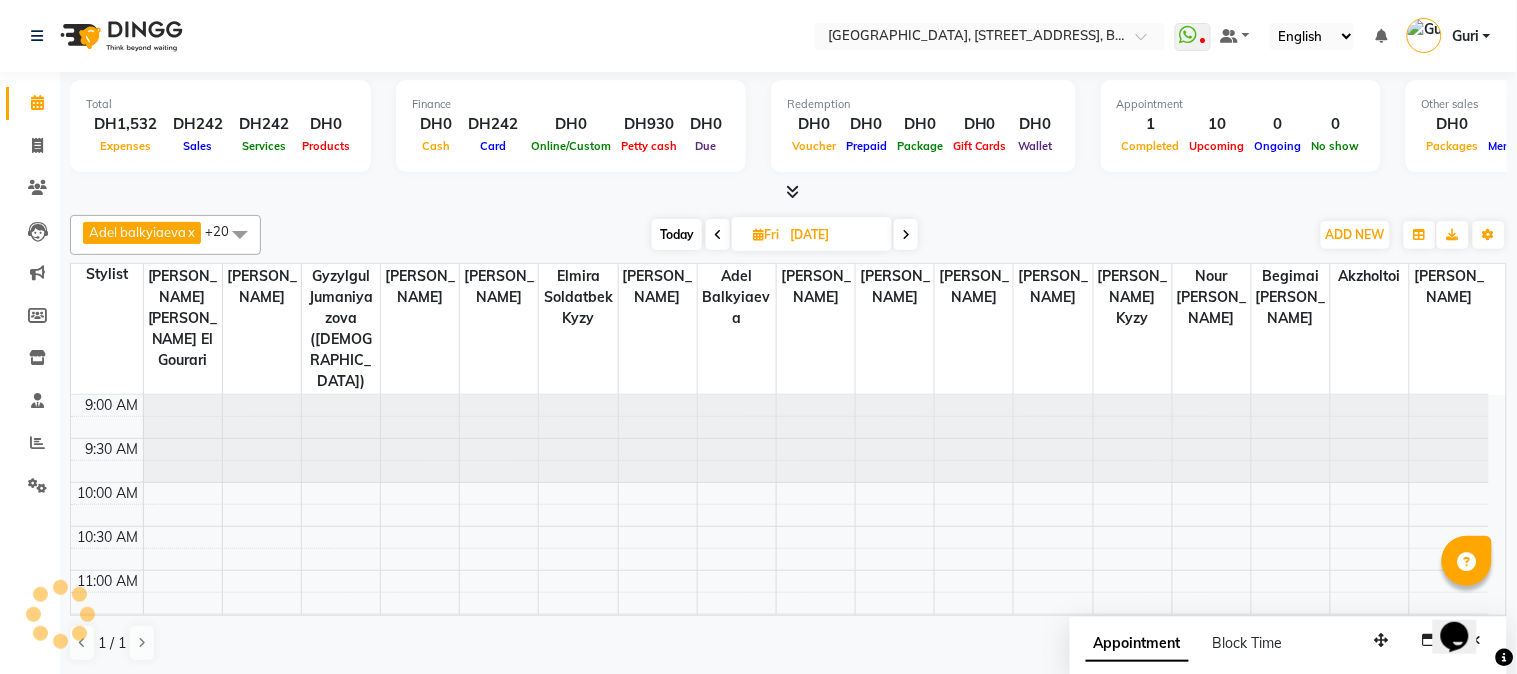 scroll, scrollTop: 973, scrollLeft: 0, axis: vertical 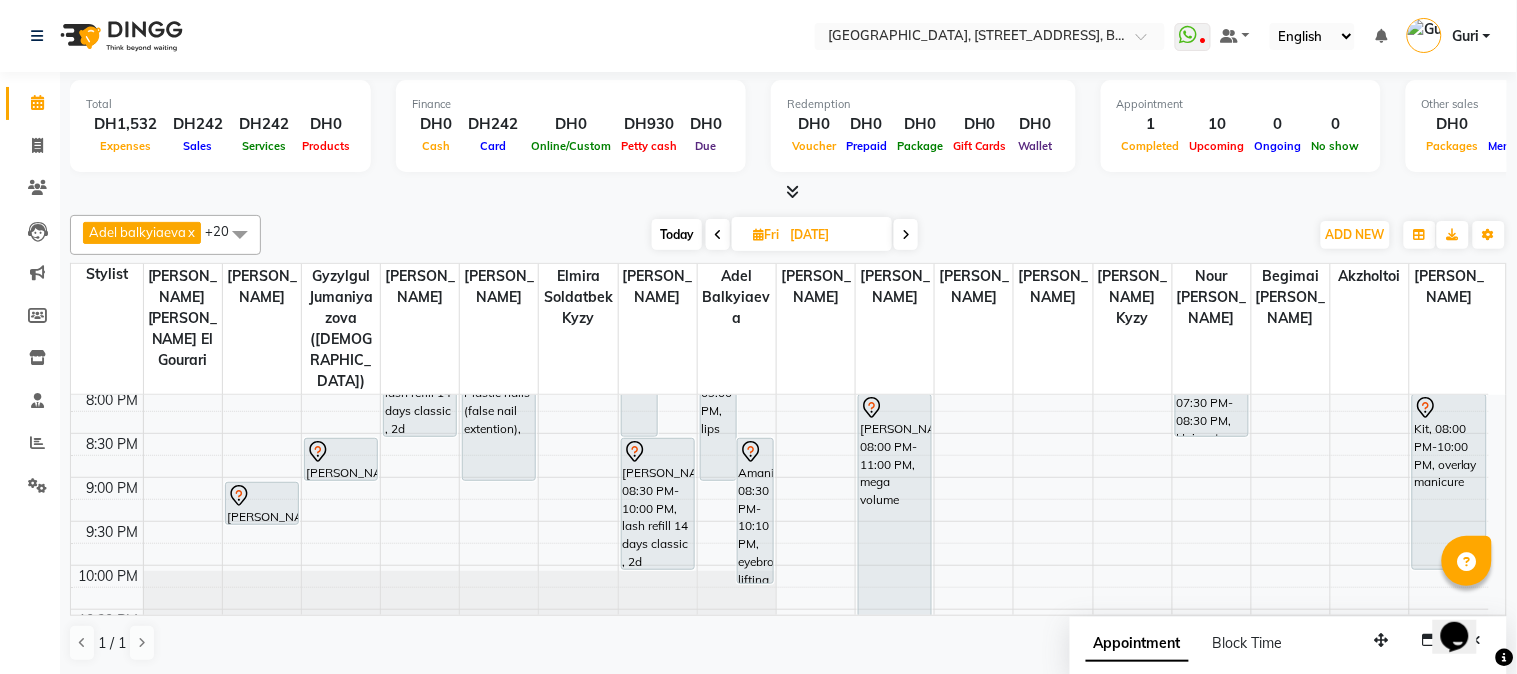 click on "Opens Chat This icon Opens the chat window." at bounding box center (1464, 601) 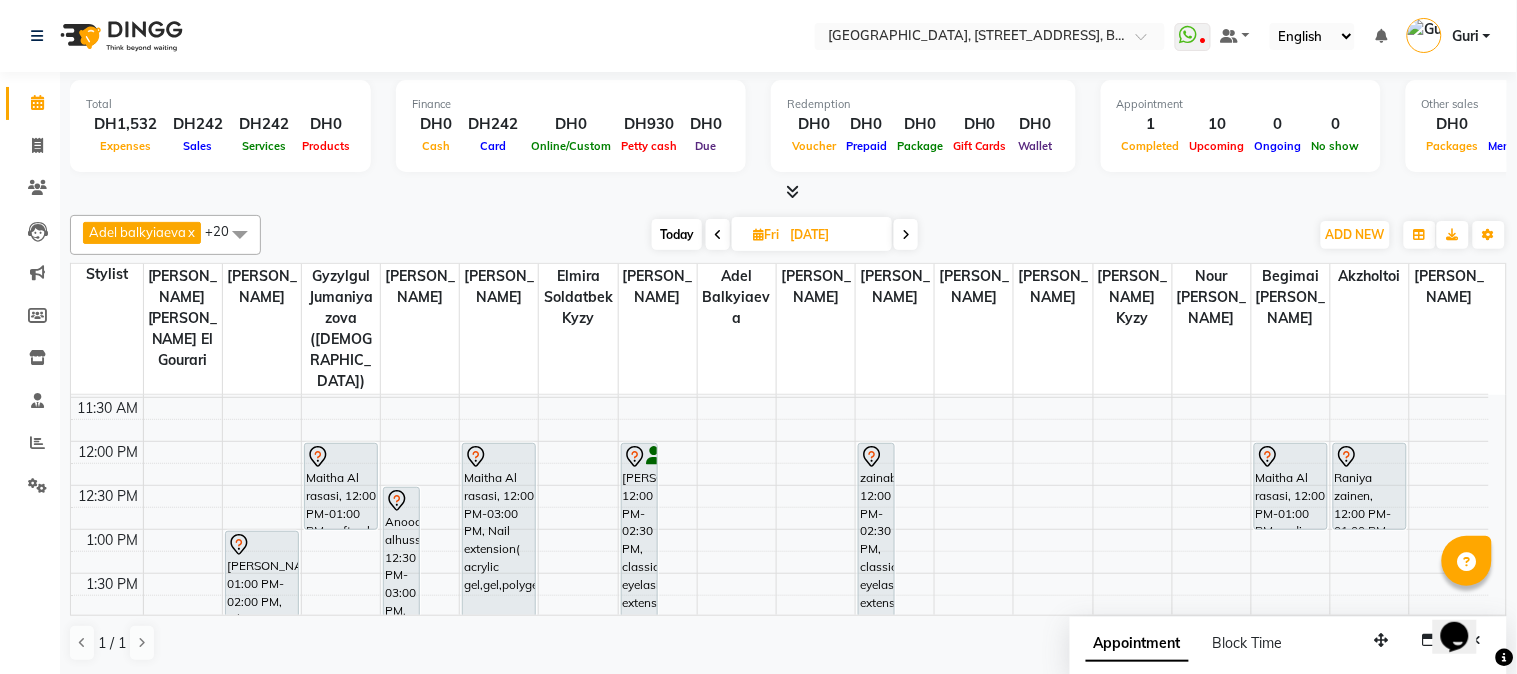 scroll, scrollTop: 187, scrollLeft: 0, axis: vertical 